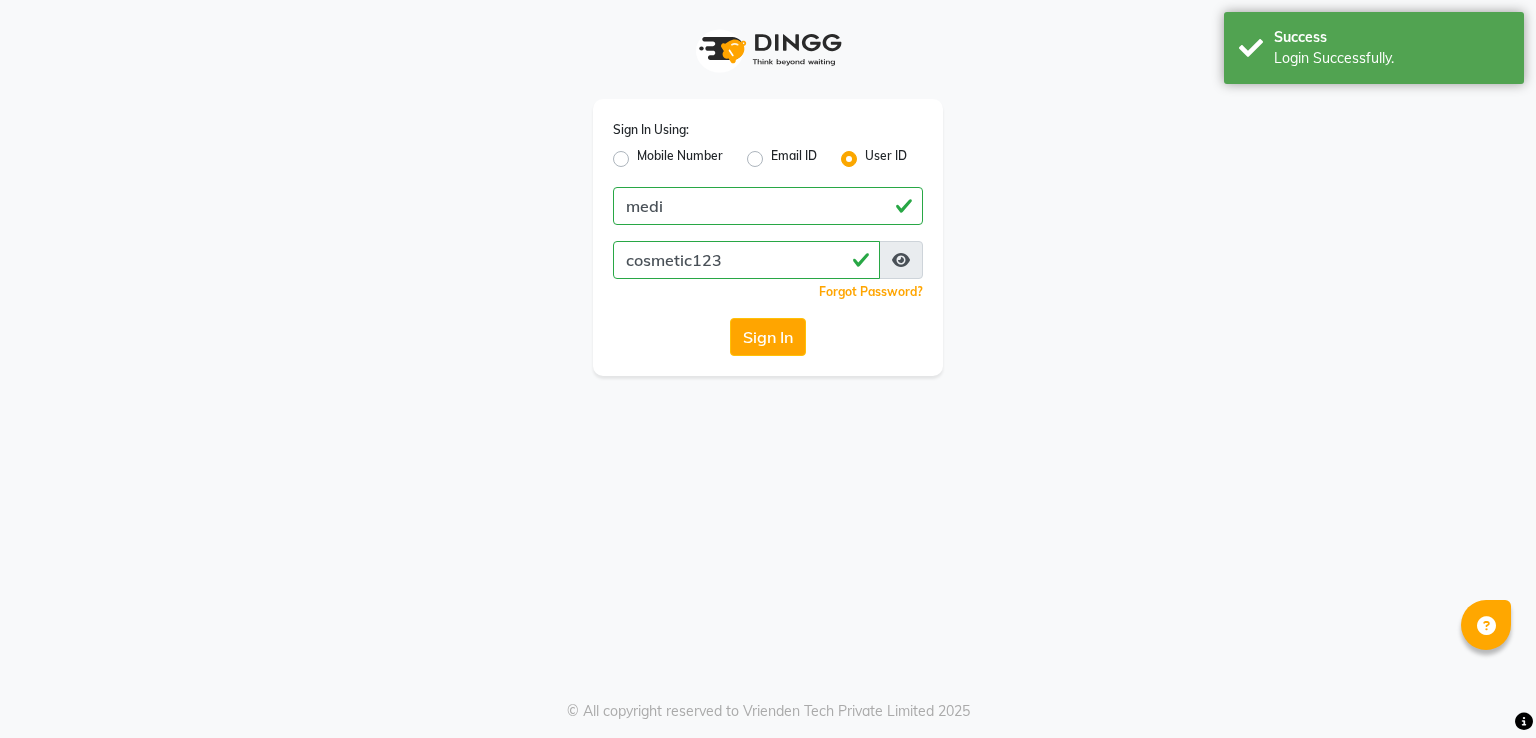 scroll, scrollTop: 0, scrollLeft: 0, axis: both 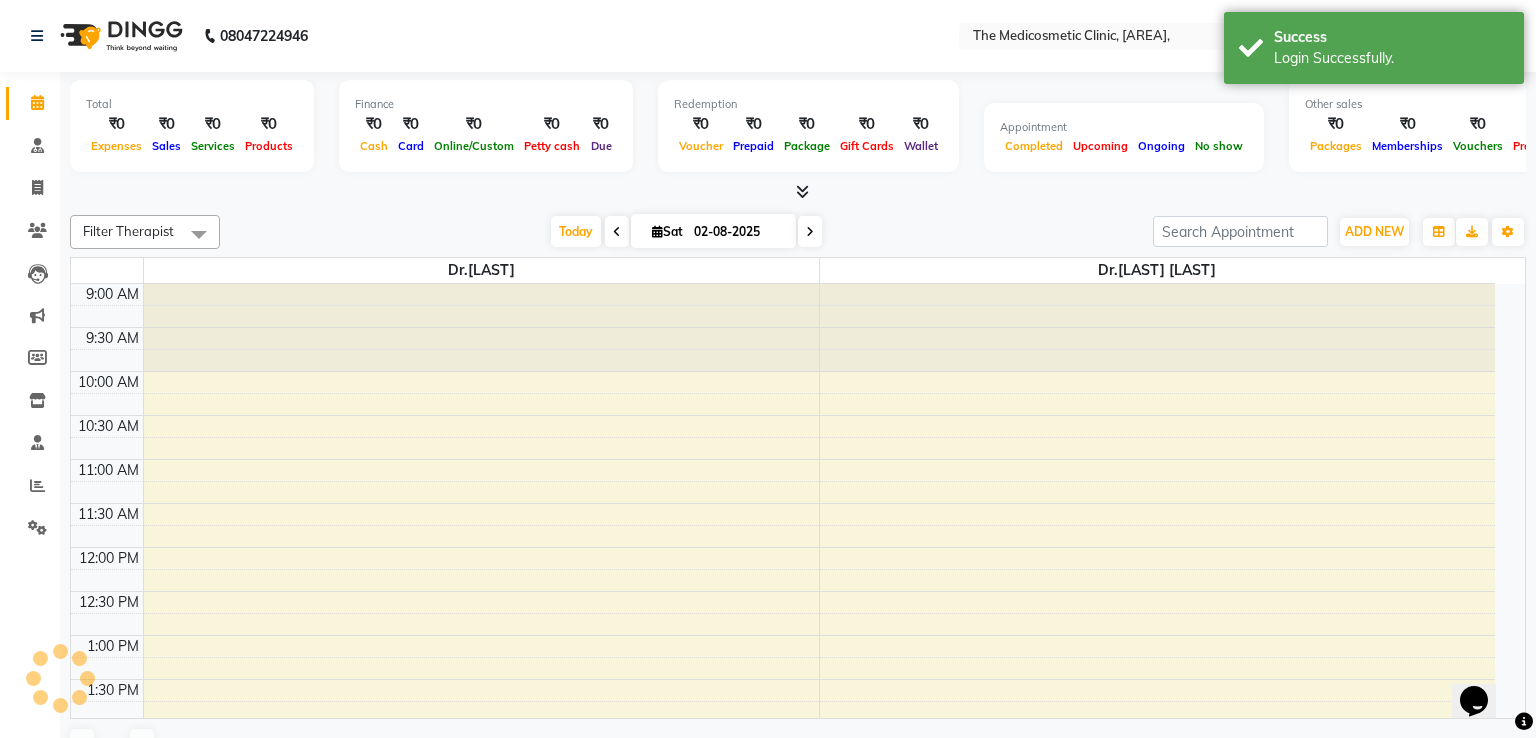 select on "en" 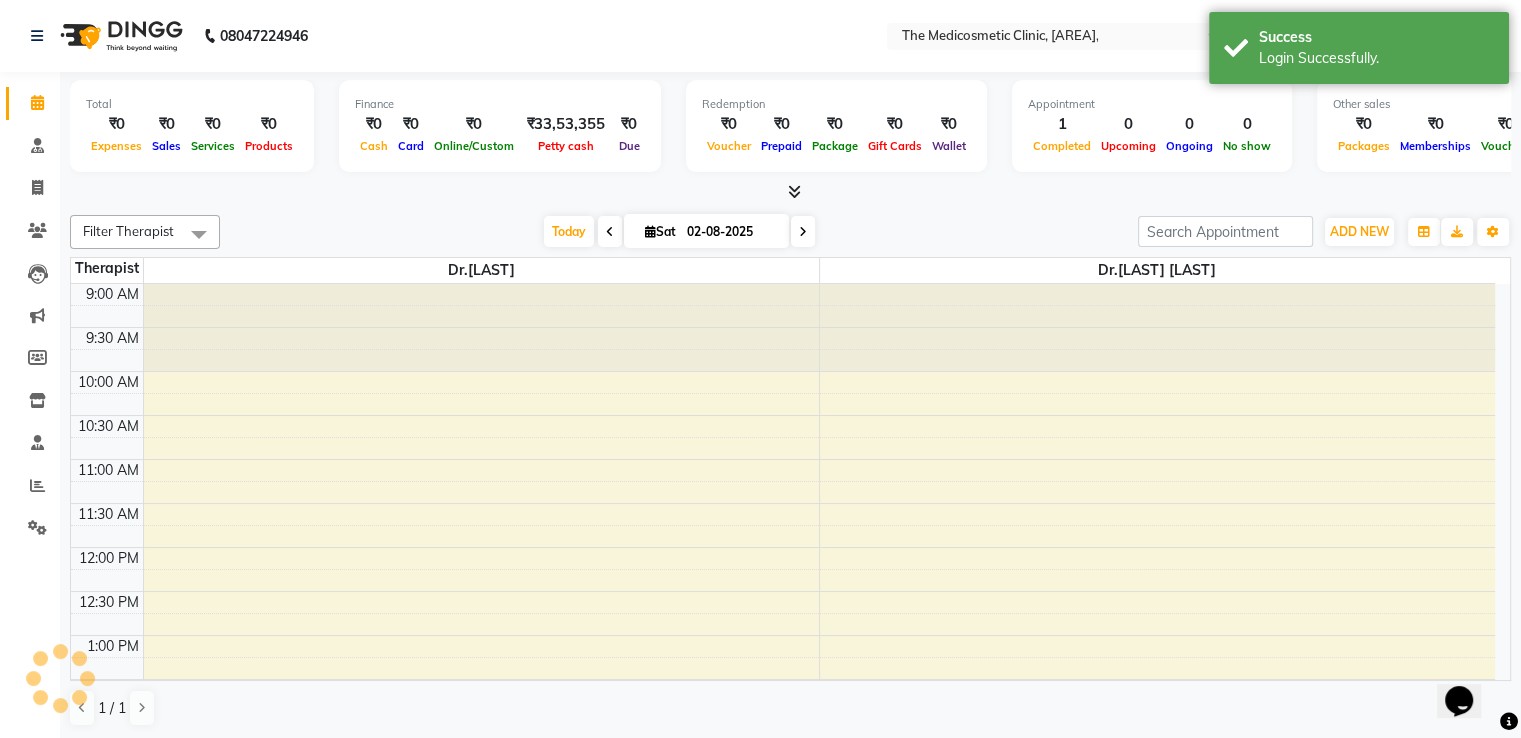 scroll, scrollTop: 0, scrollLeft: 0, axis: both 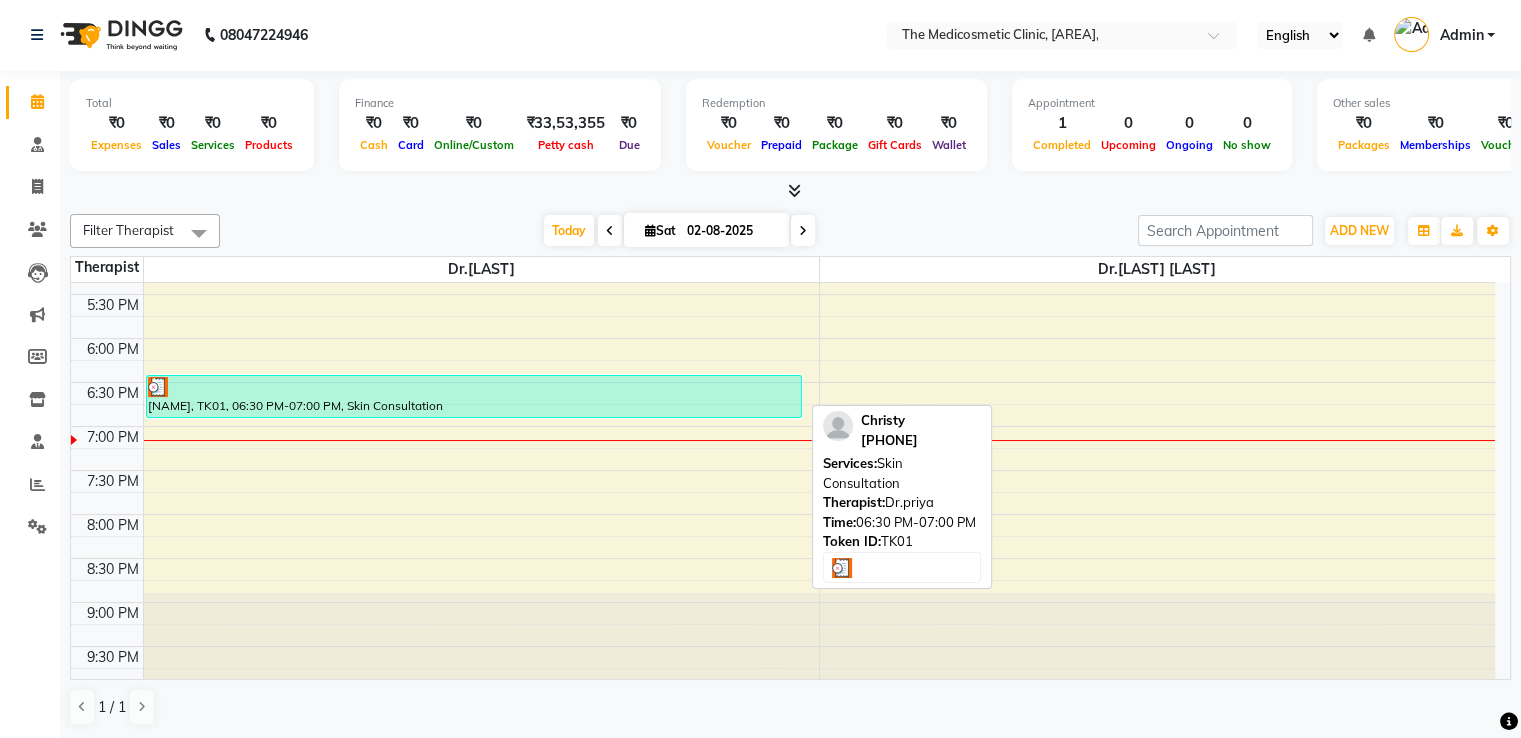 click on "[FIRST], TK01, 06:30 PM-07:00 PM, Skin Consultation" at bounding box center [474, 396] 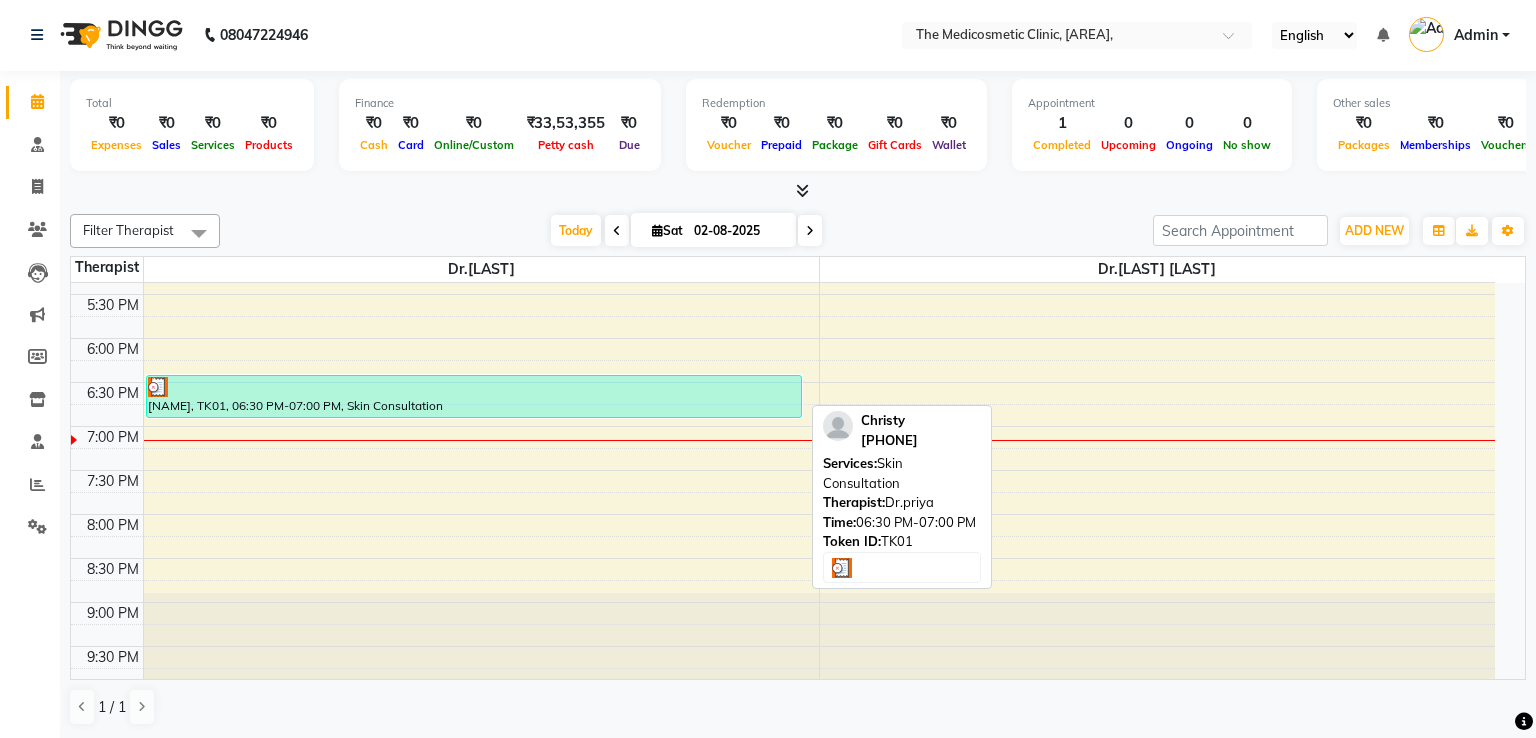 select on "3" 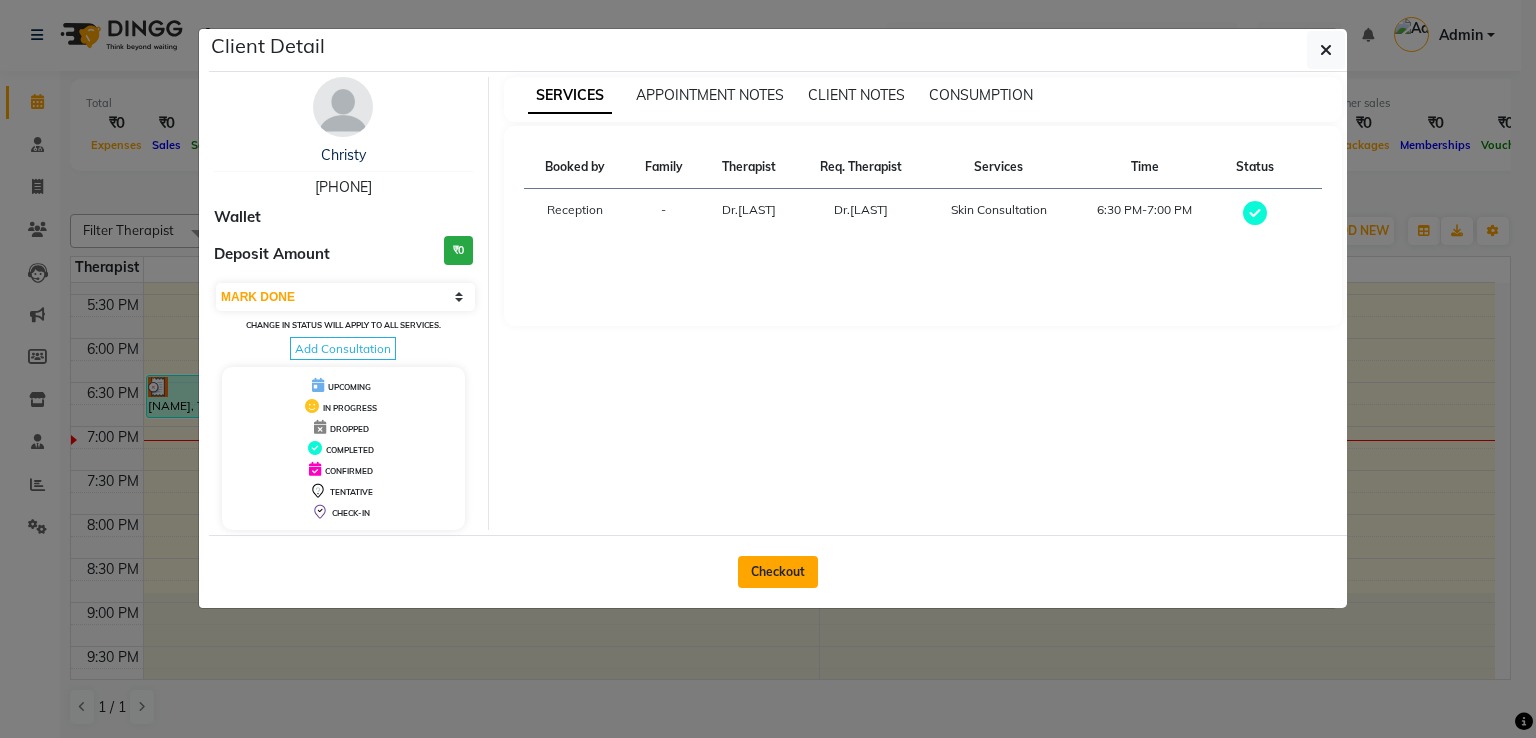 click on "Checkout" 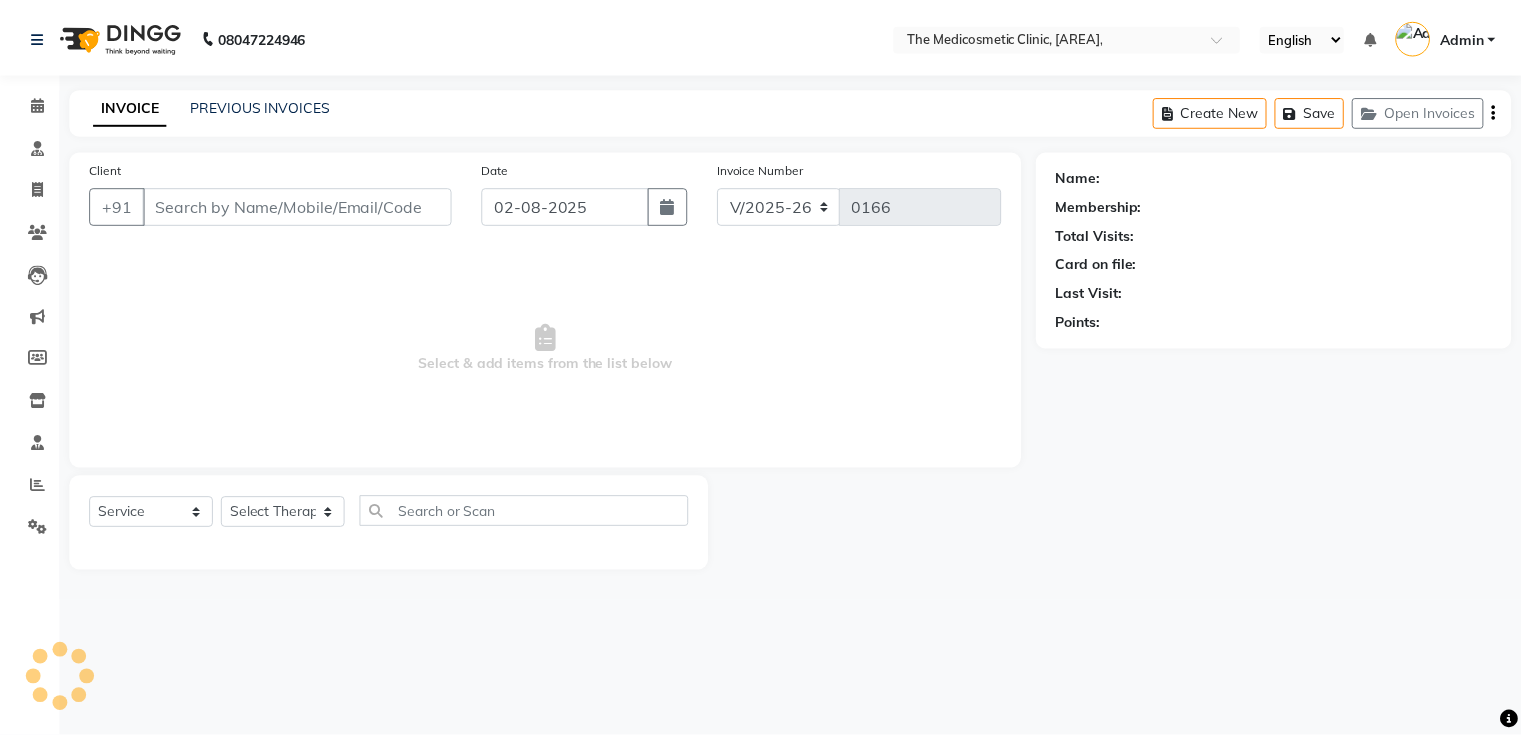 scroll, scrollTop: 0, scrollLeft: 0, axis: both 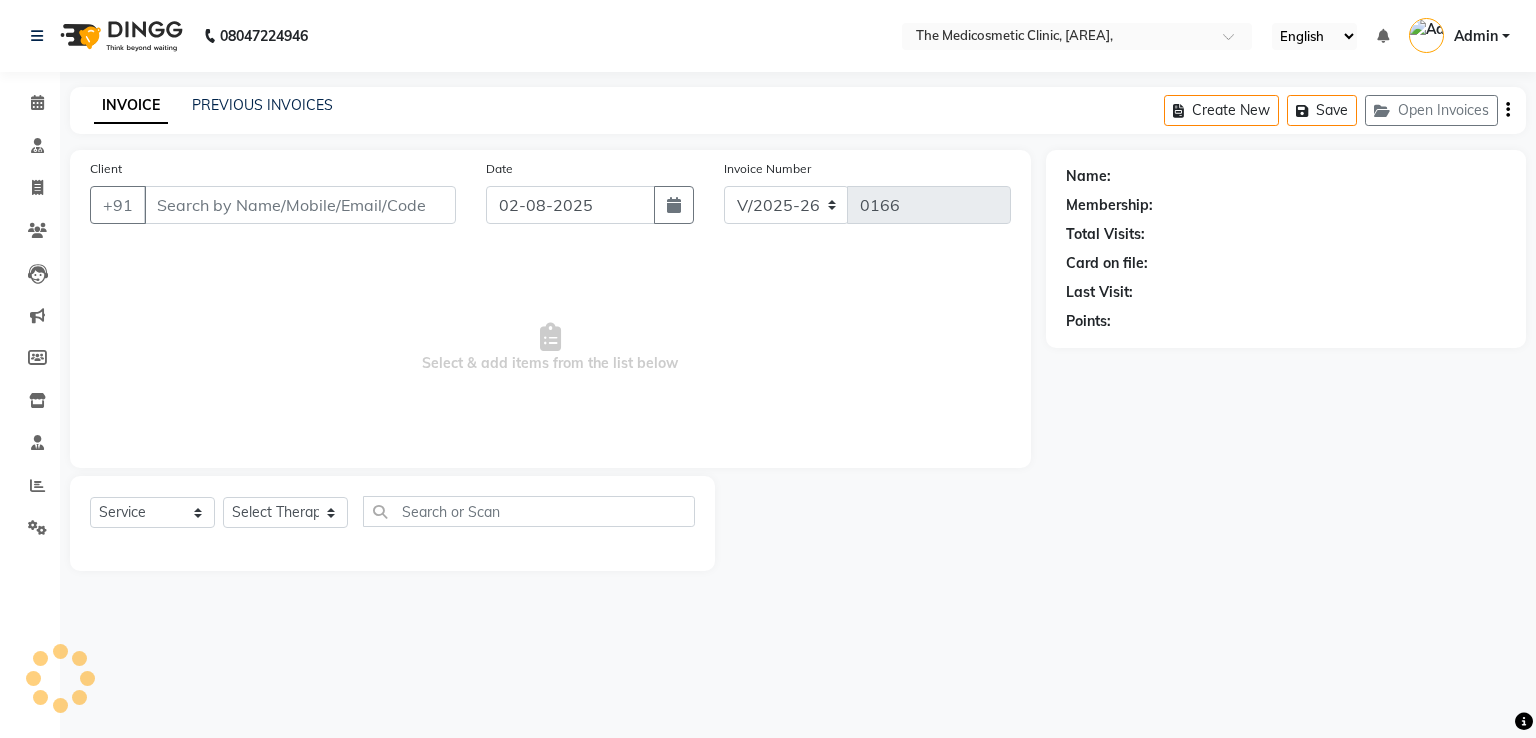 select on "P" 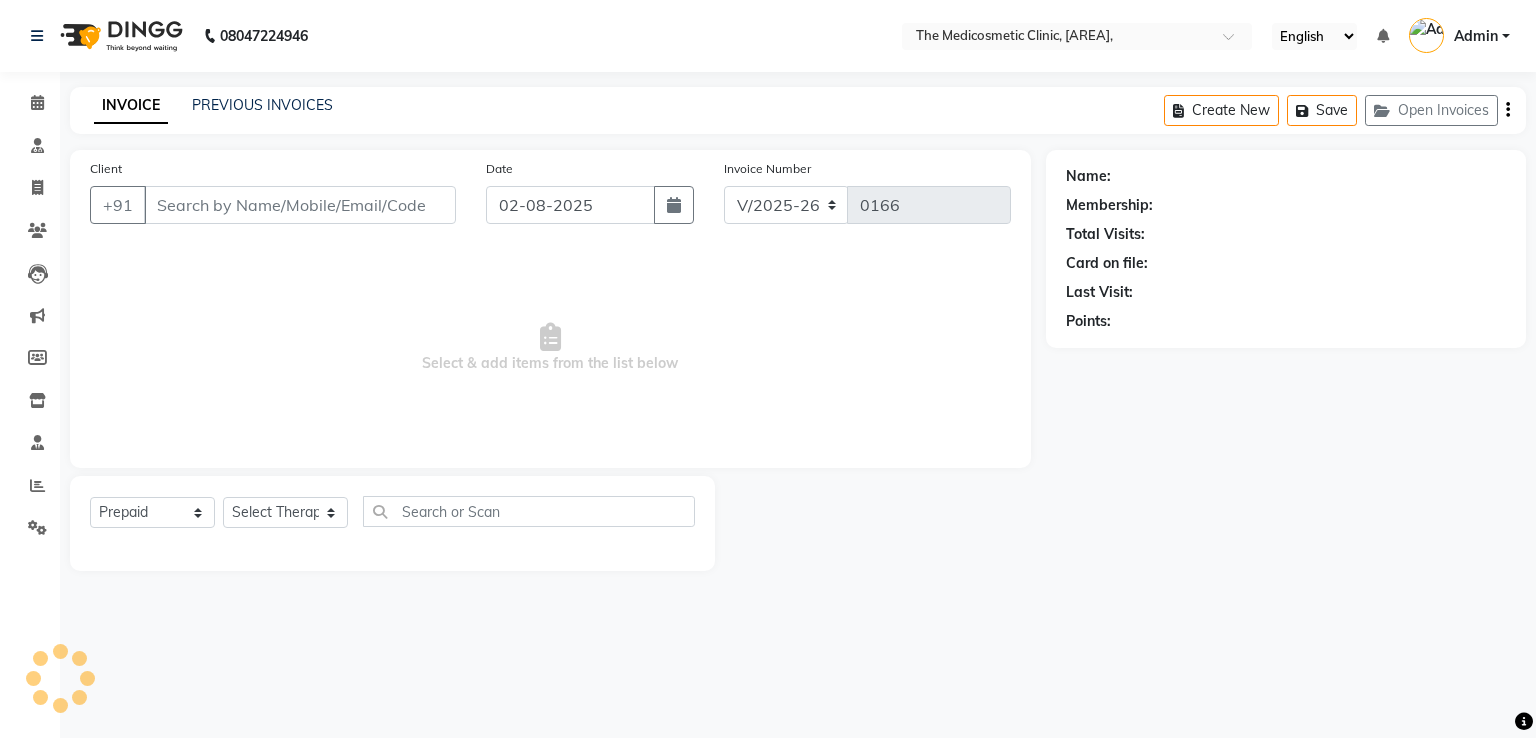 type on "[PHONE]" 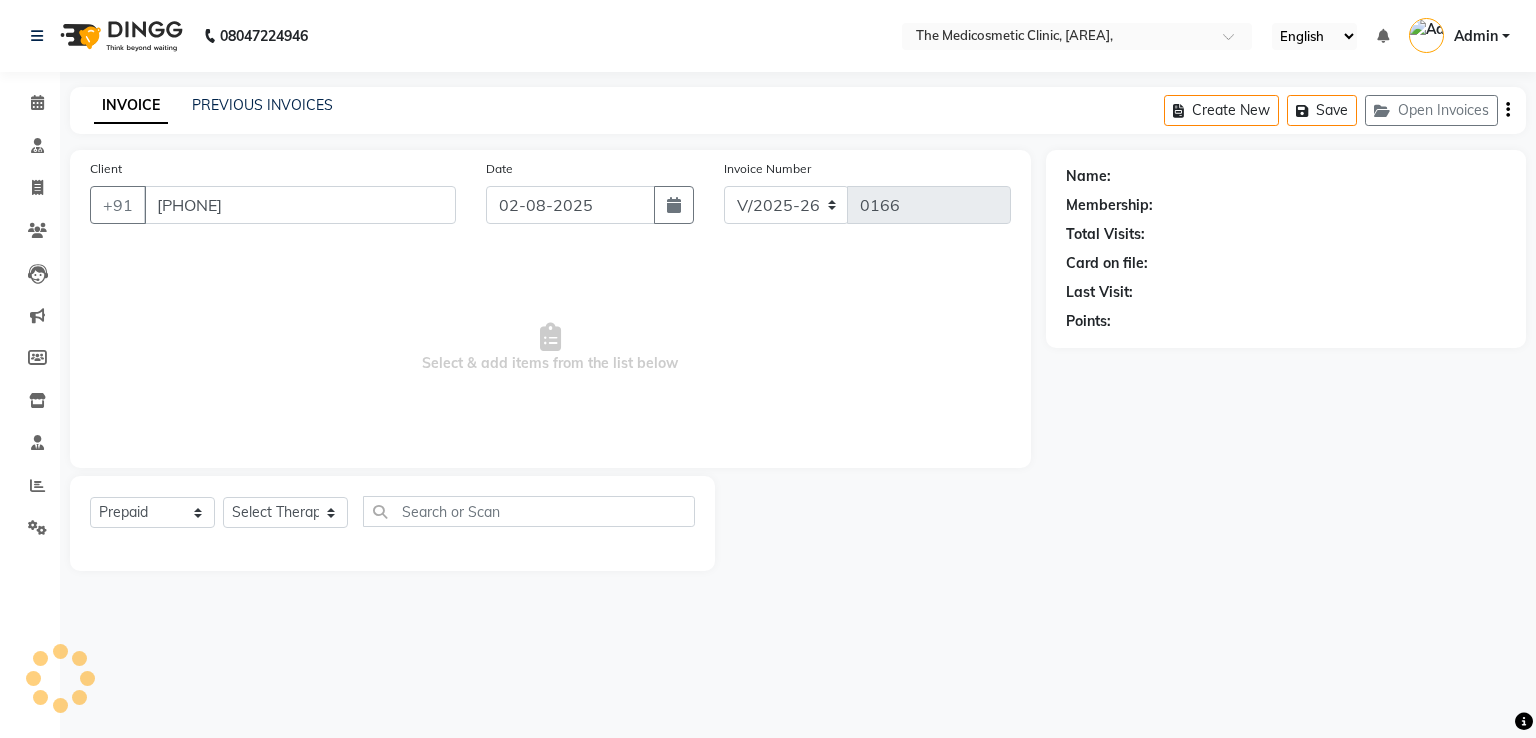 select on "28876" 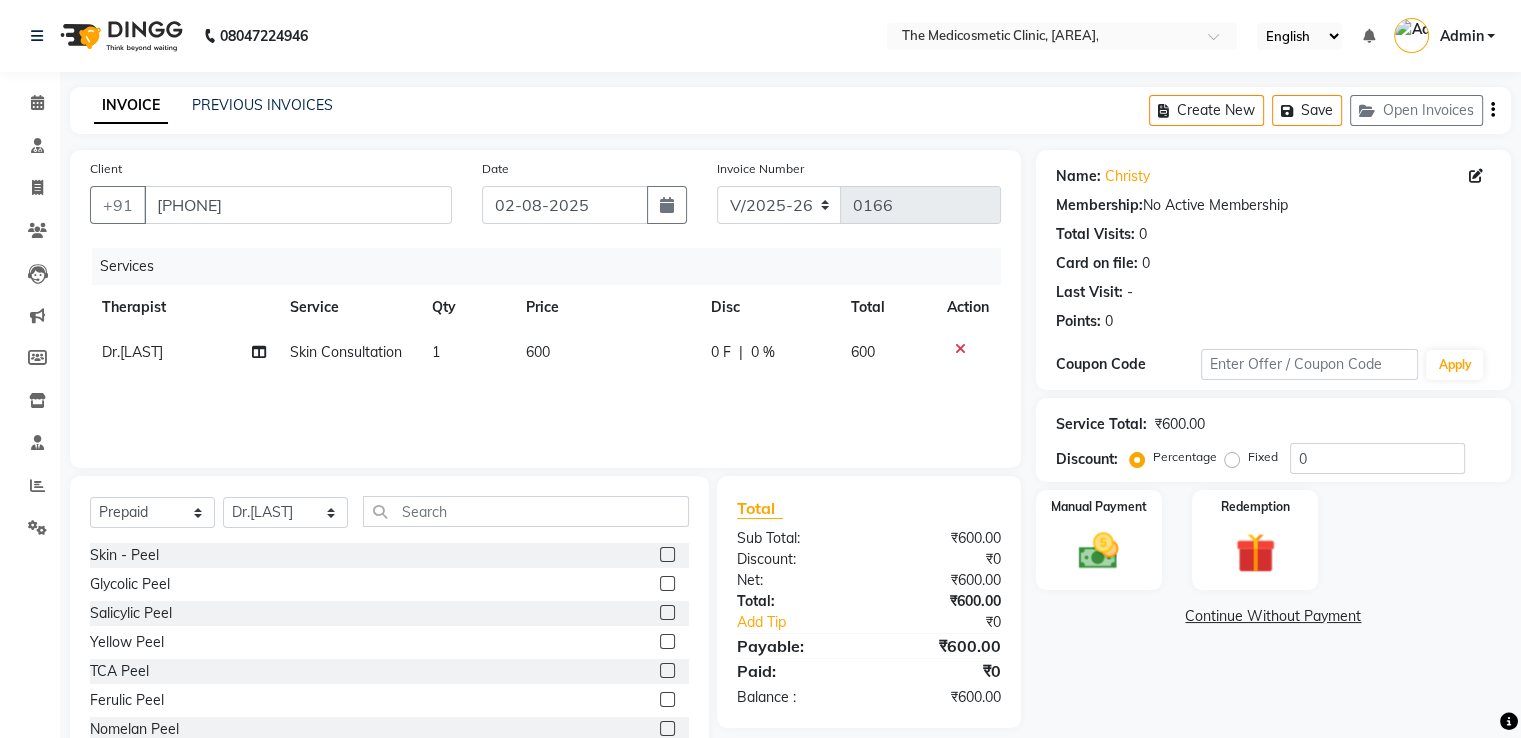 click on "600" 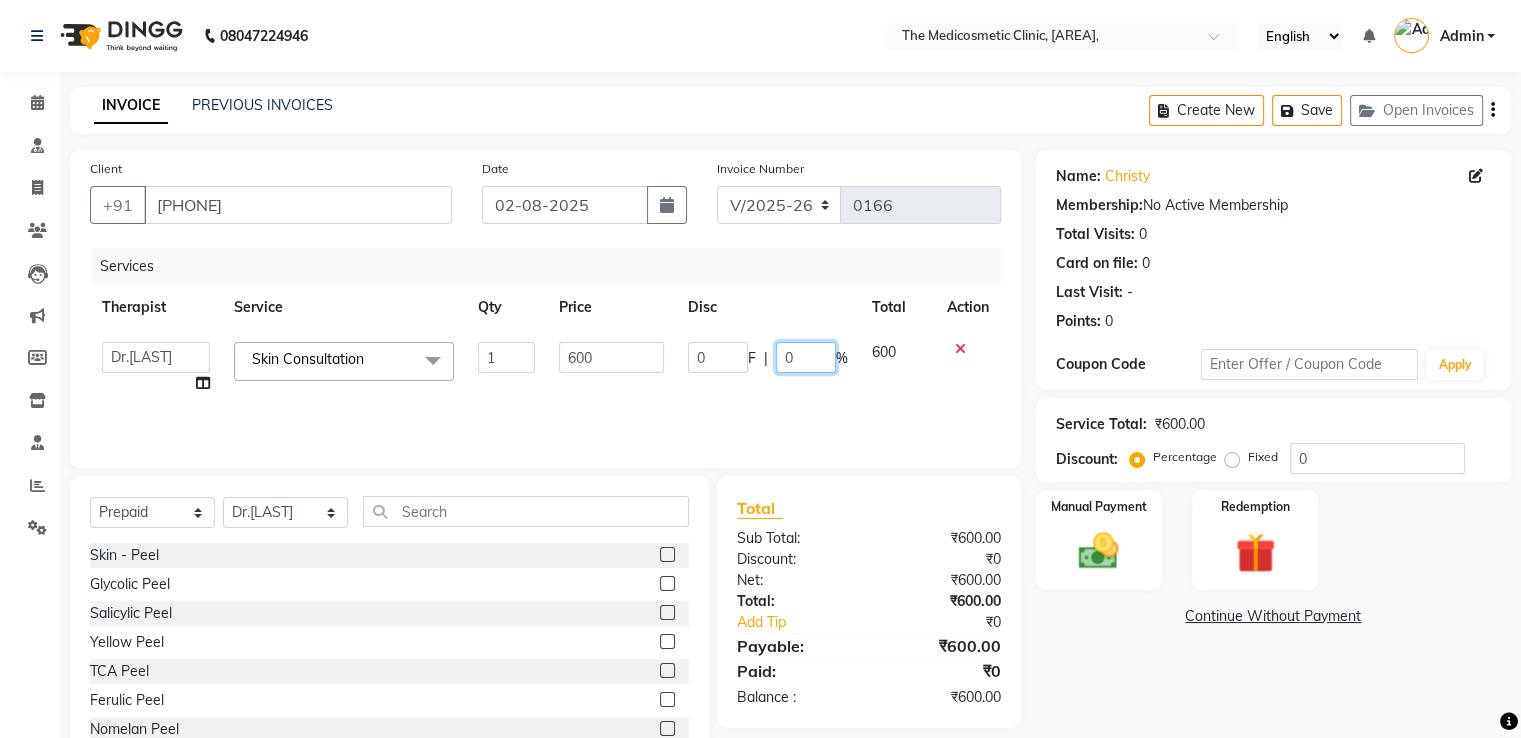 click on "0" 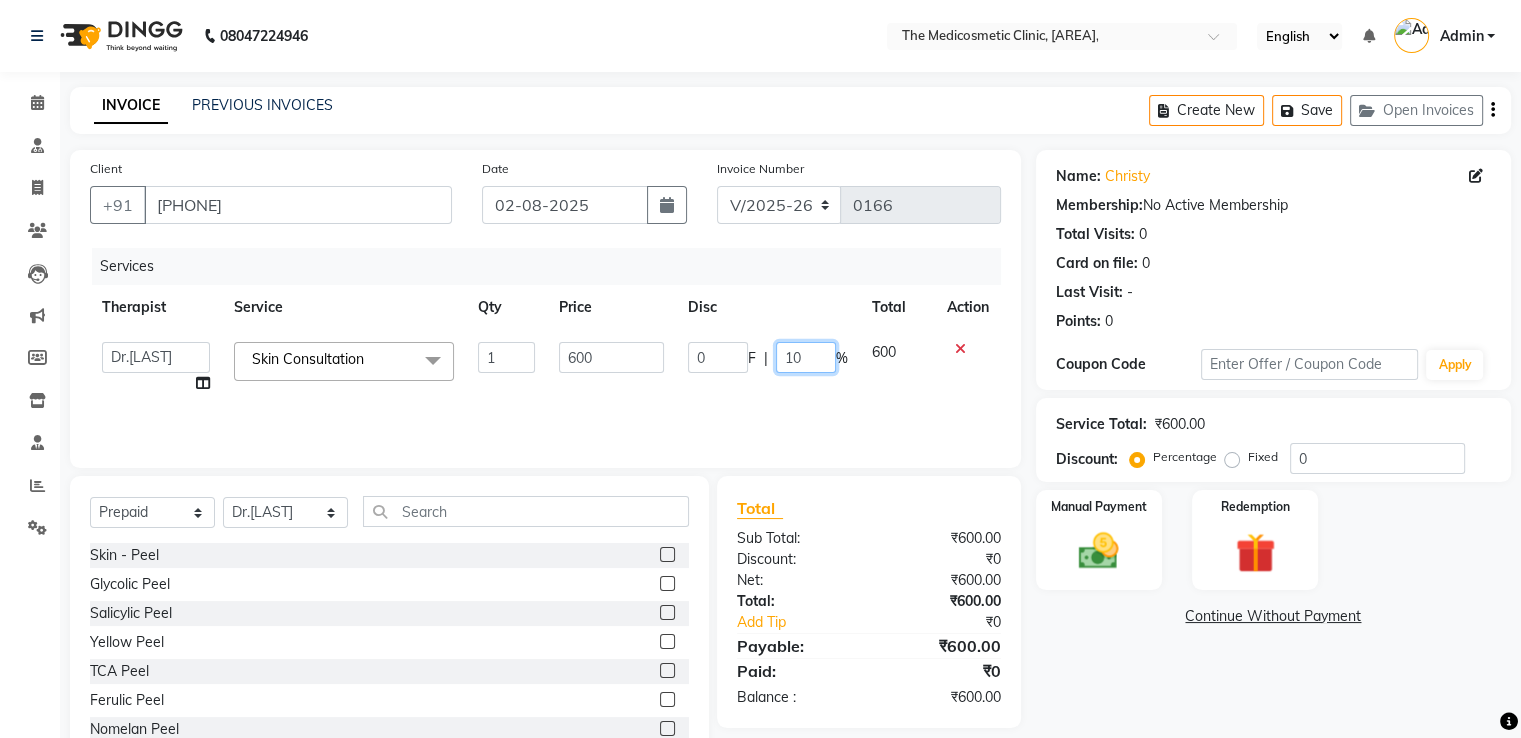 type on "100" 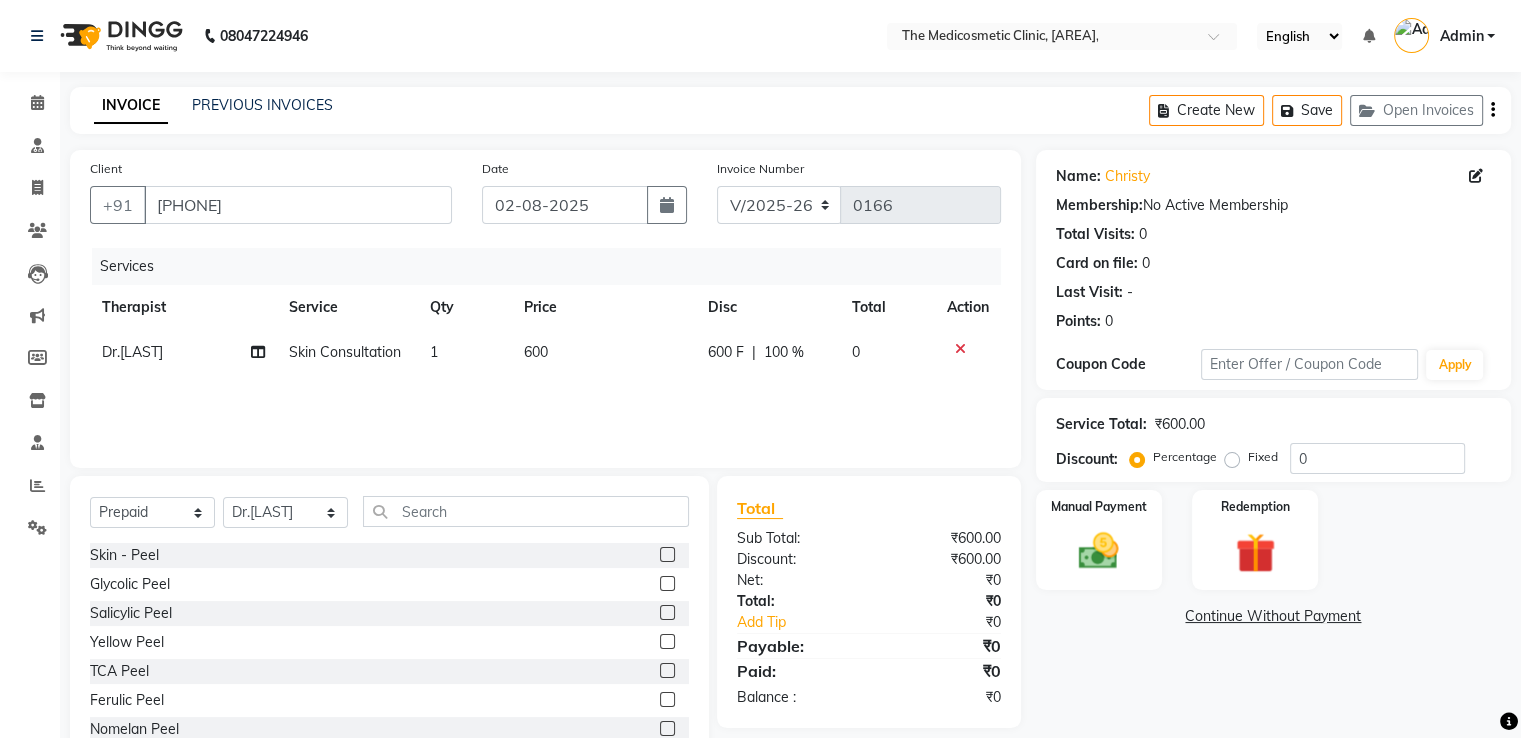 click on "Services Therapist Service Qty Price Disc Total Action Dr.Priya Skin Consultation 1 600 600 F | 100 % 0" 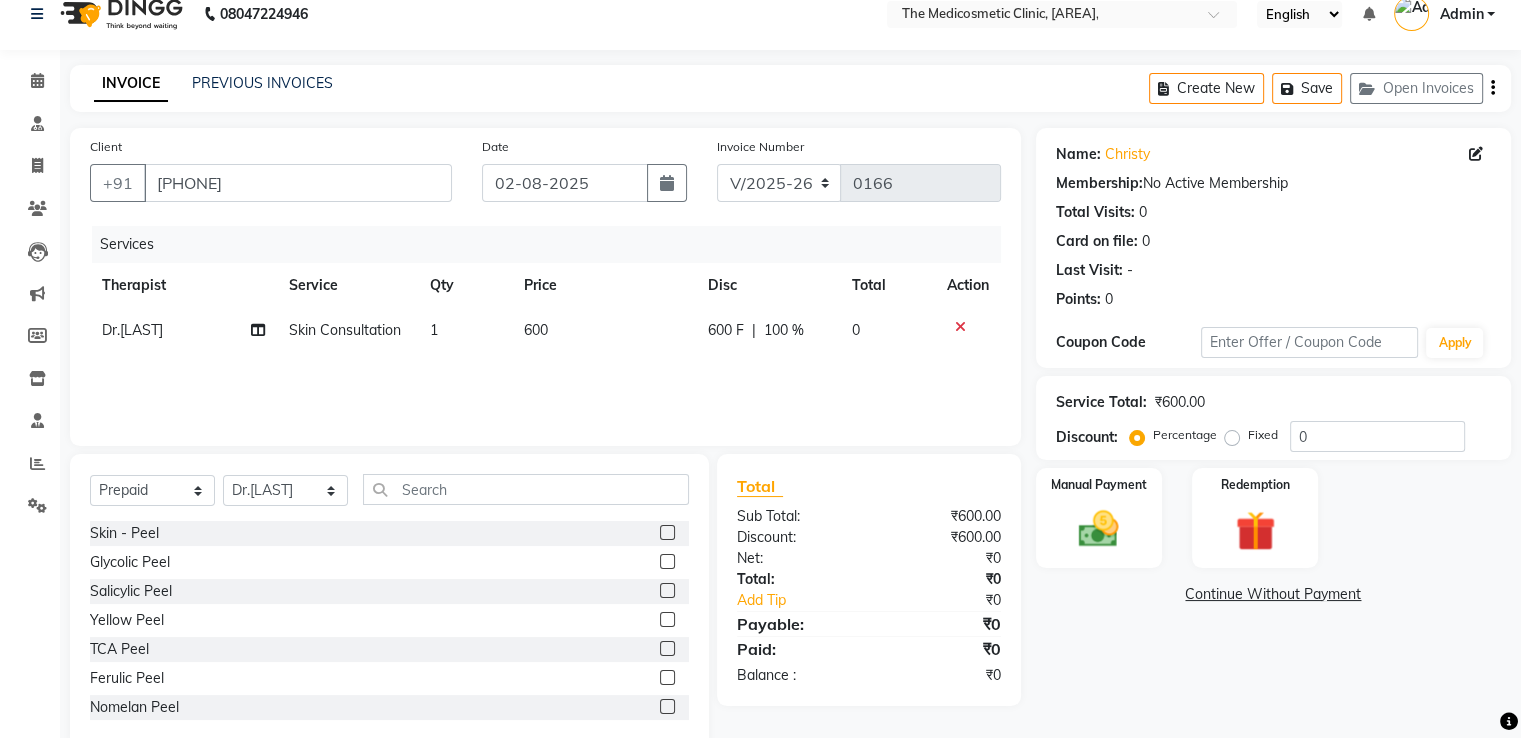 scroll, scrollTop: 0, scrollLeft: 0, axis: both 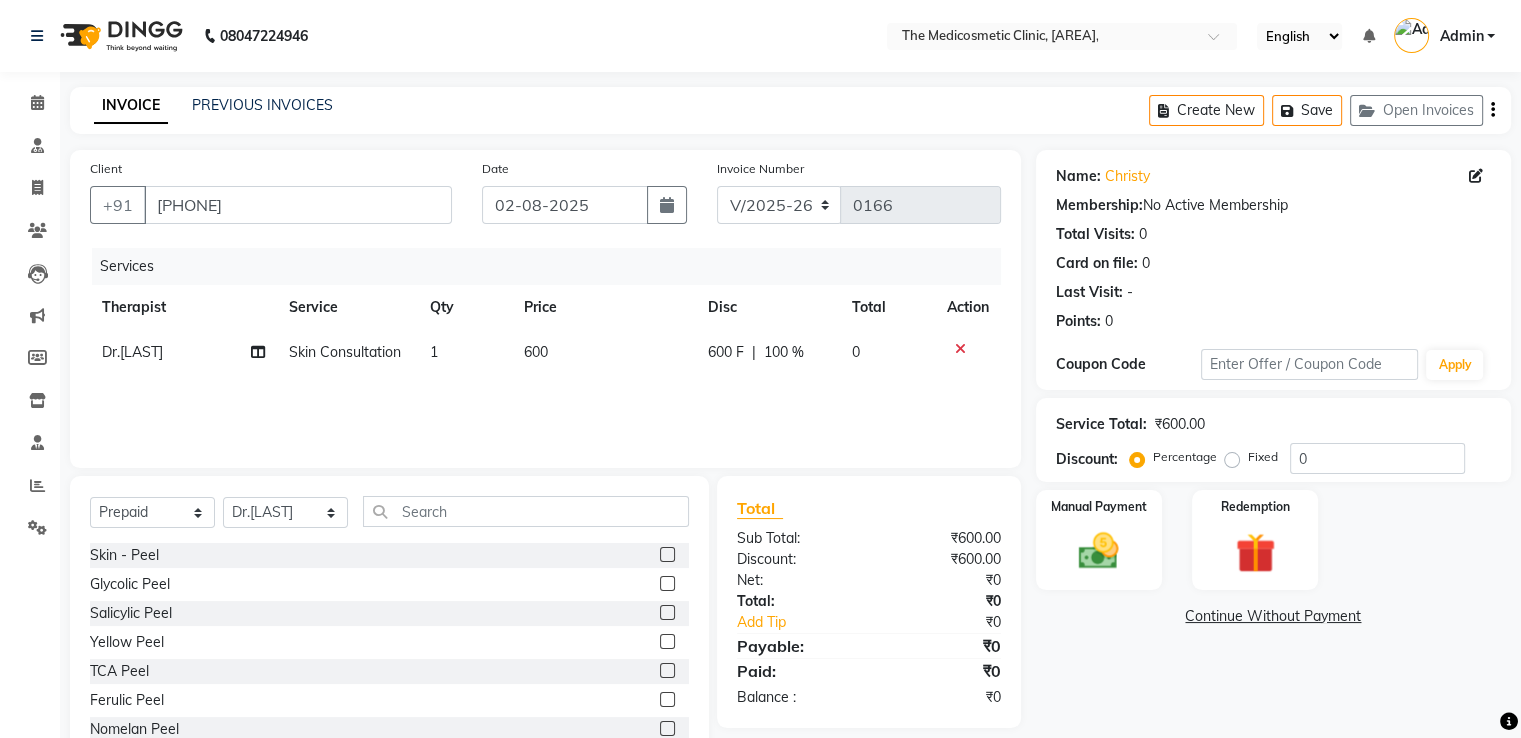 click 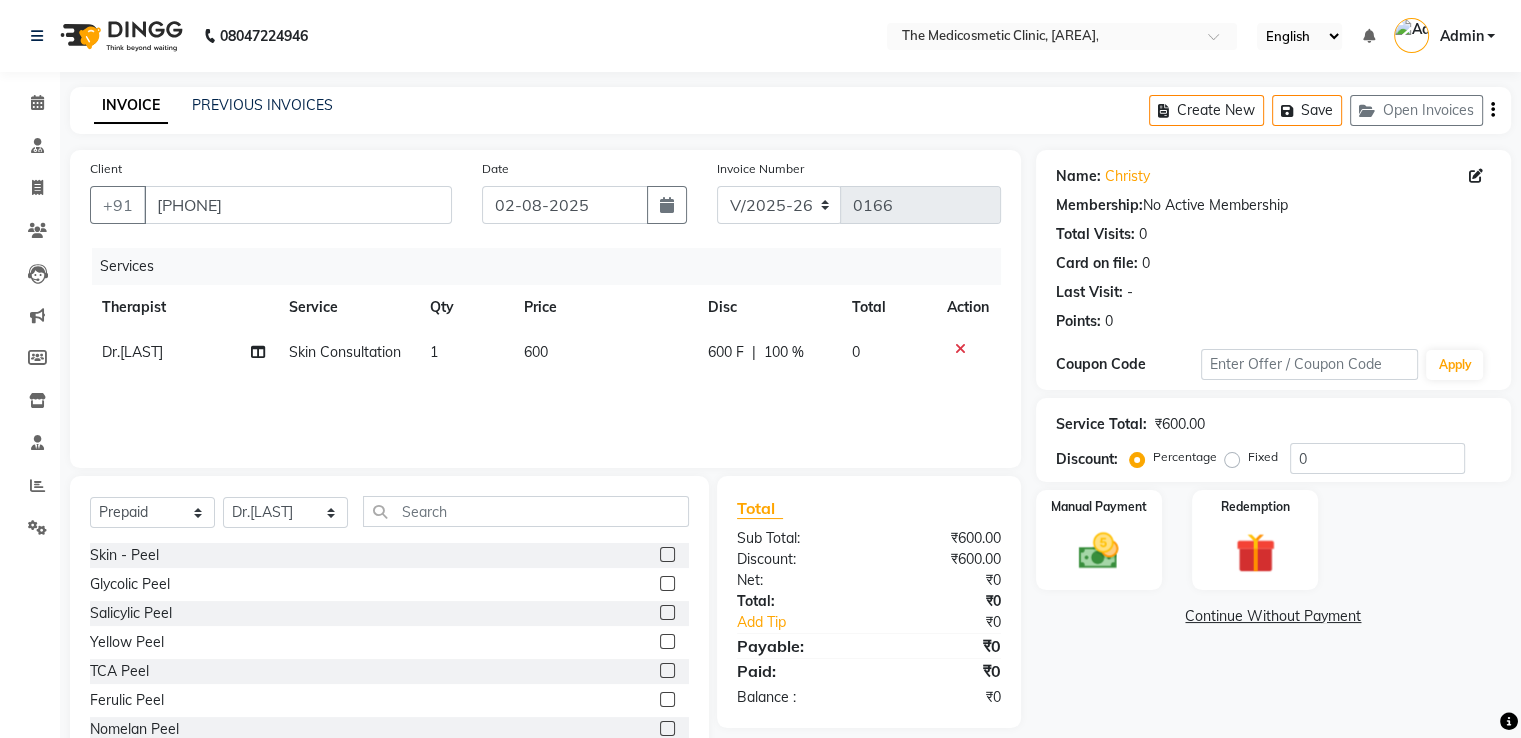 scroll, scrollTop: 64, scrollLeft: 0, axis: vertical 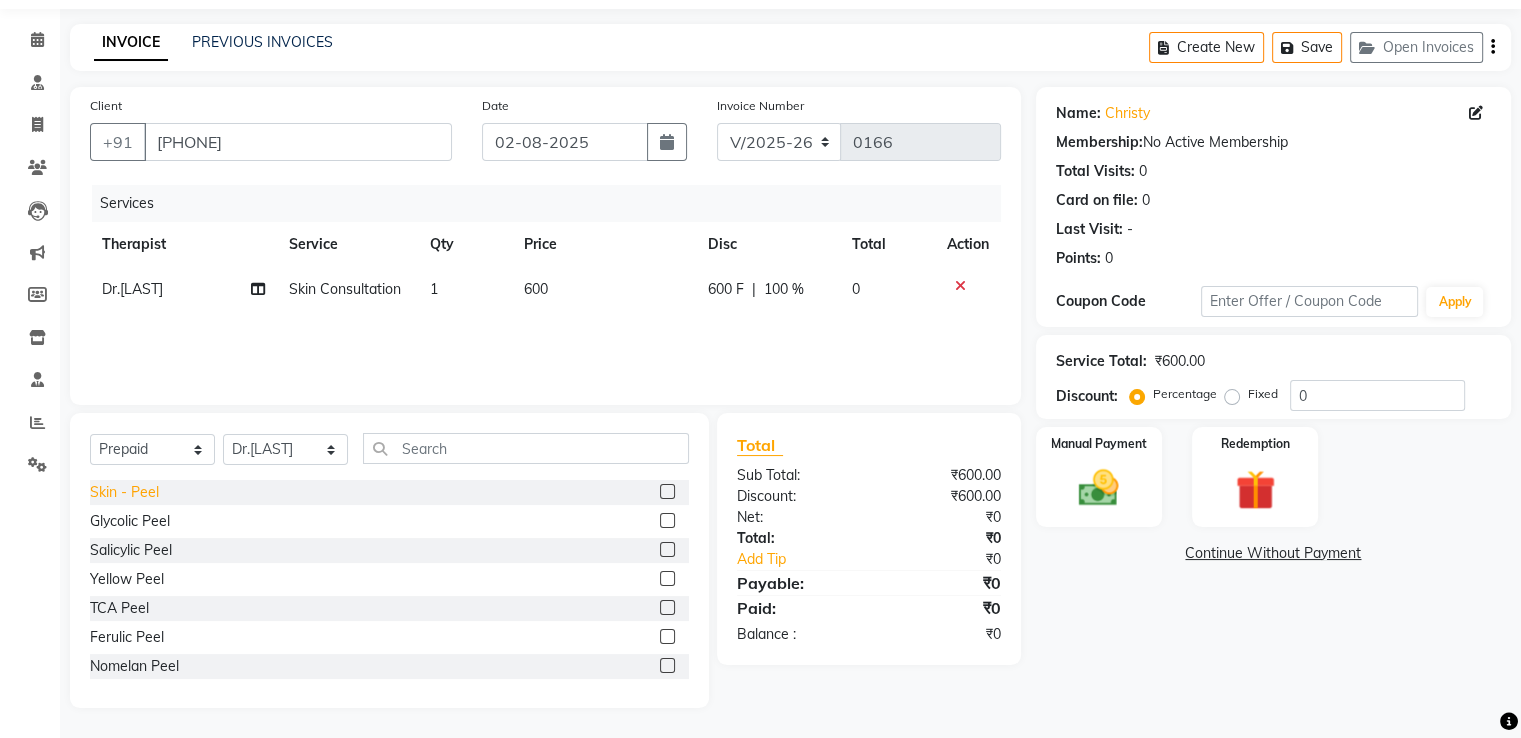click on "Skin - Peel" 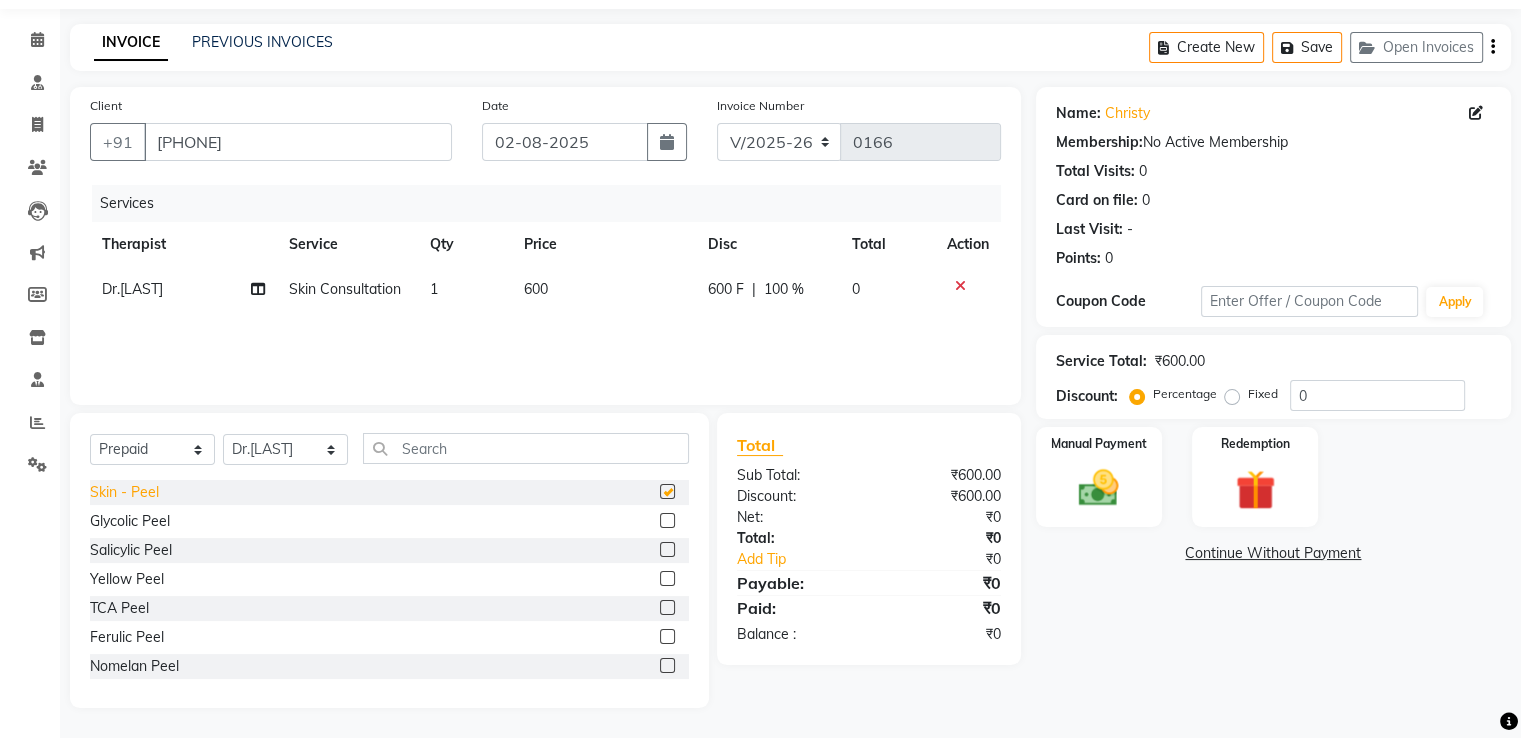 checkbox on "false" 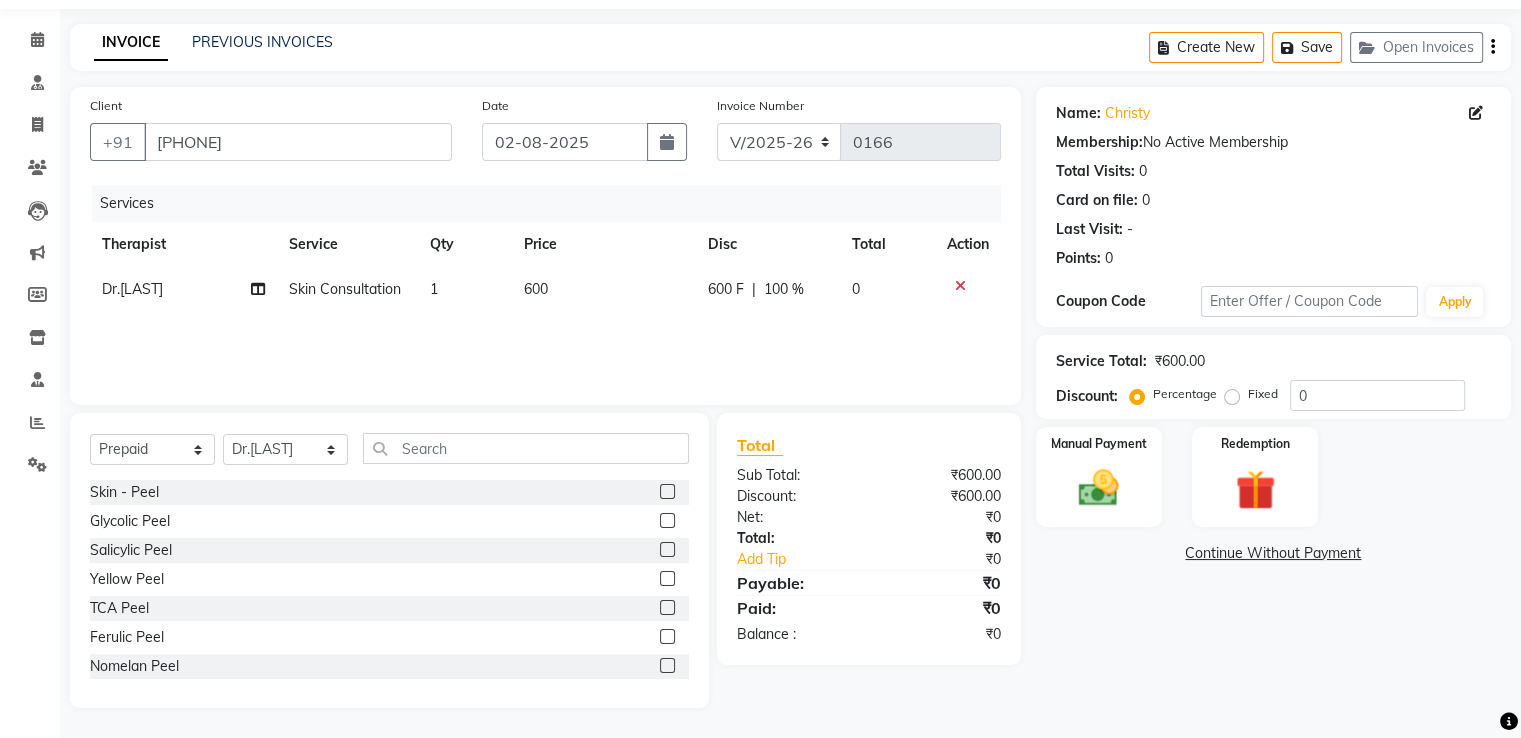 scroll, scrollTop: 0, scrollLeft: 0, axis: both 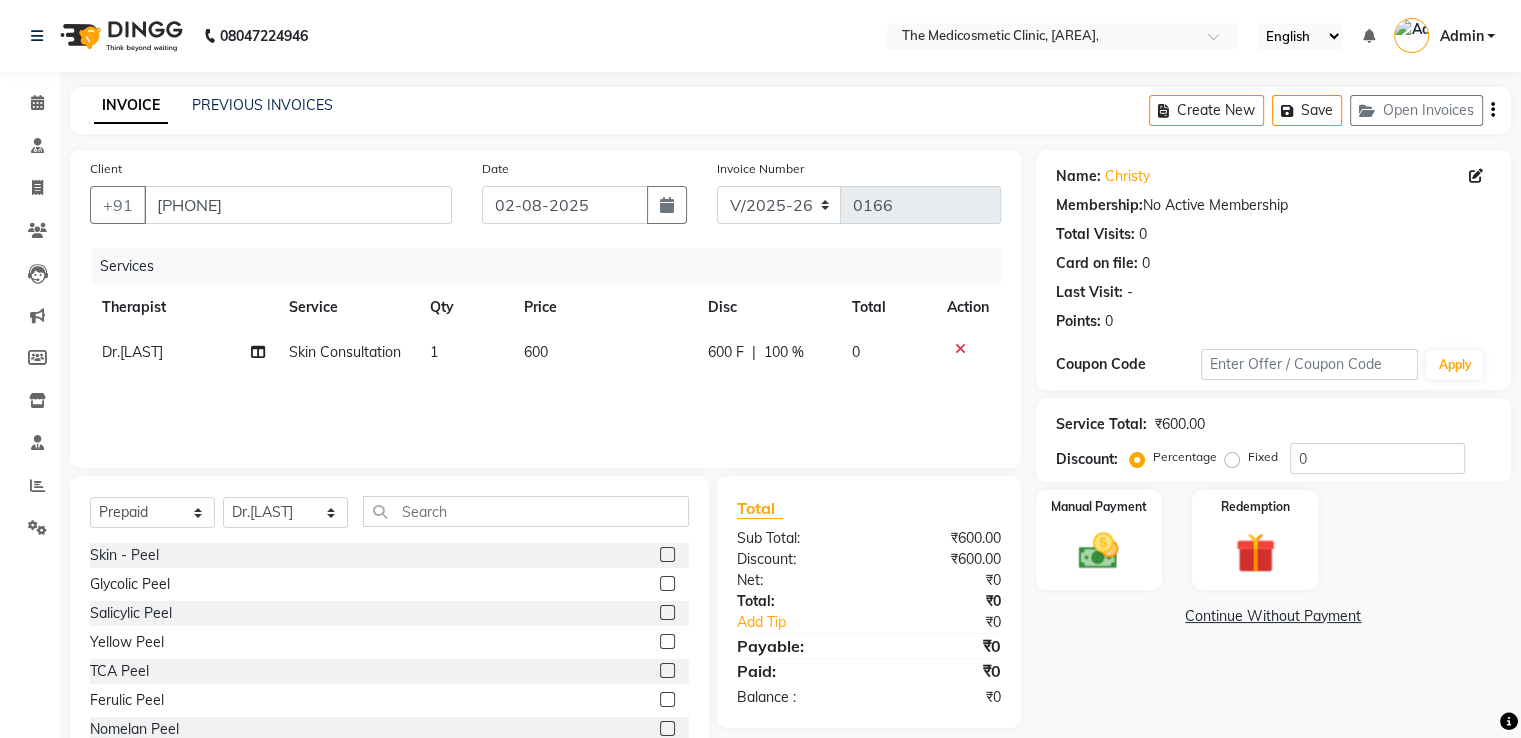 click on "Services Therapist Service Qty Price Disc Total Action Dr.Priya Skin Consultation 1 600 600 F | 100 % 0" 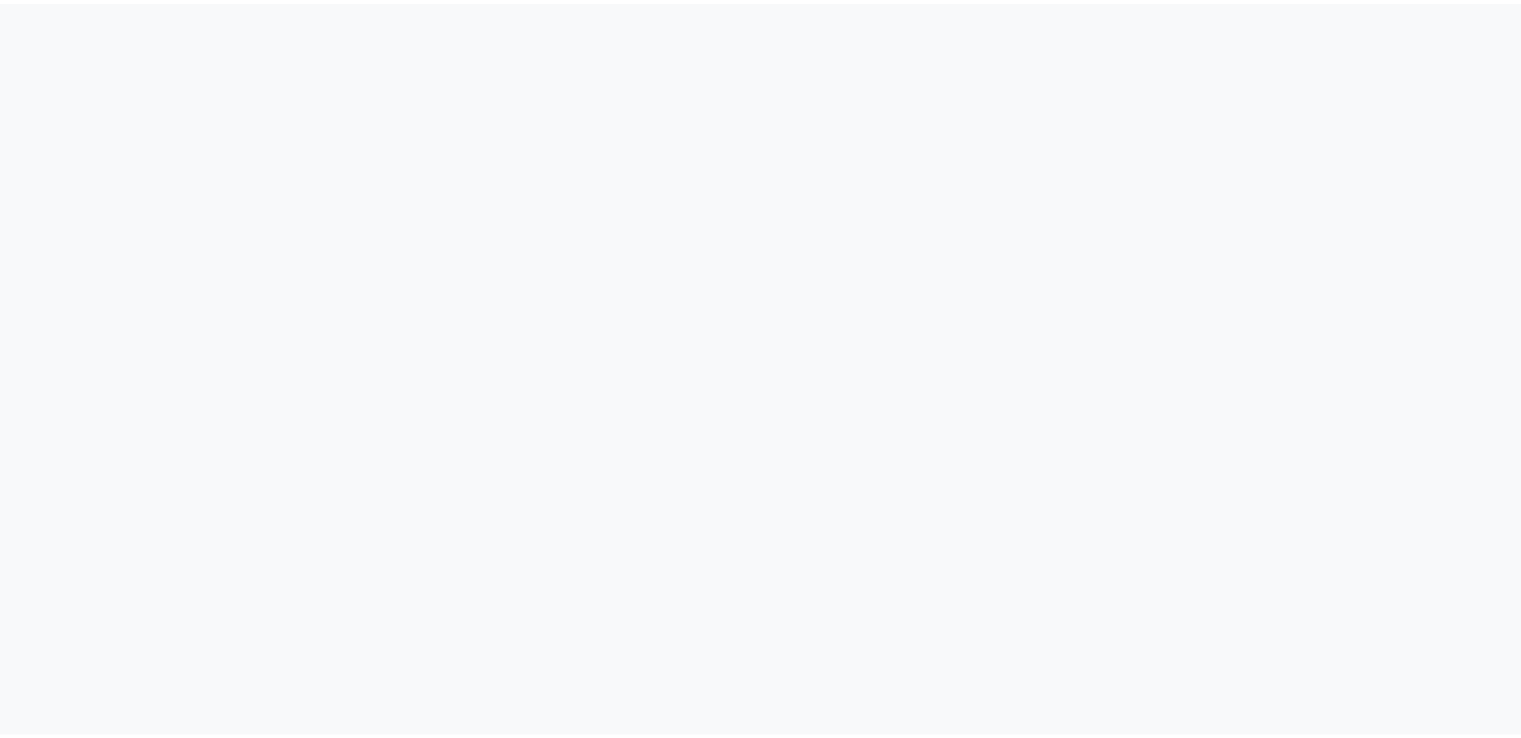 scroll, scrollTop: 0, scrollLeft: 0, axis: both 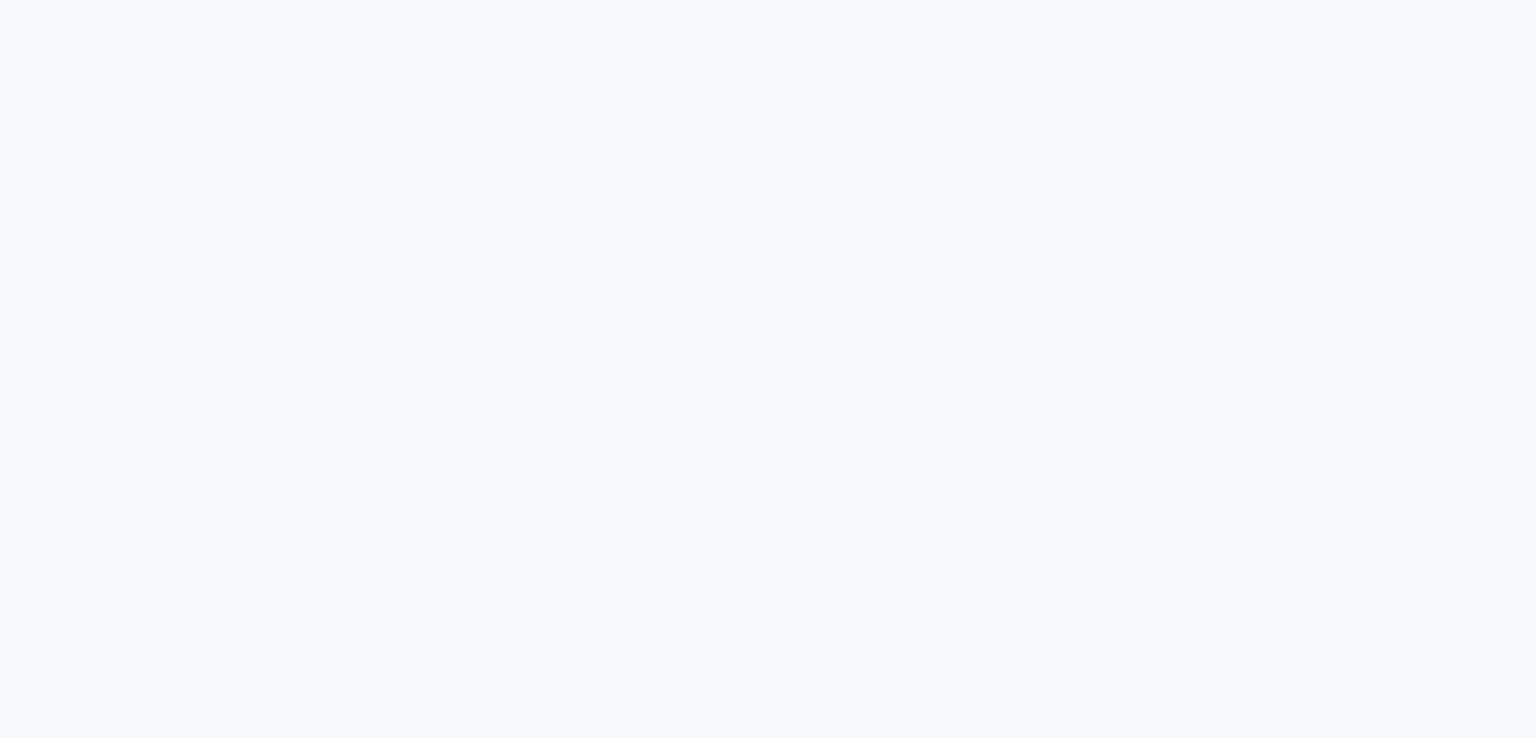 select on "service" 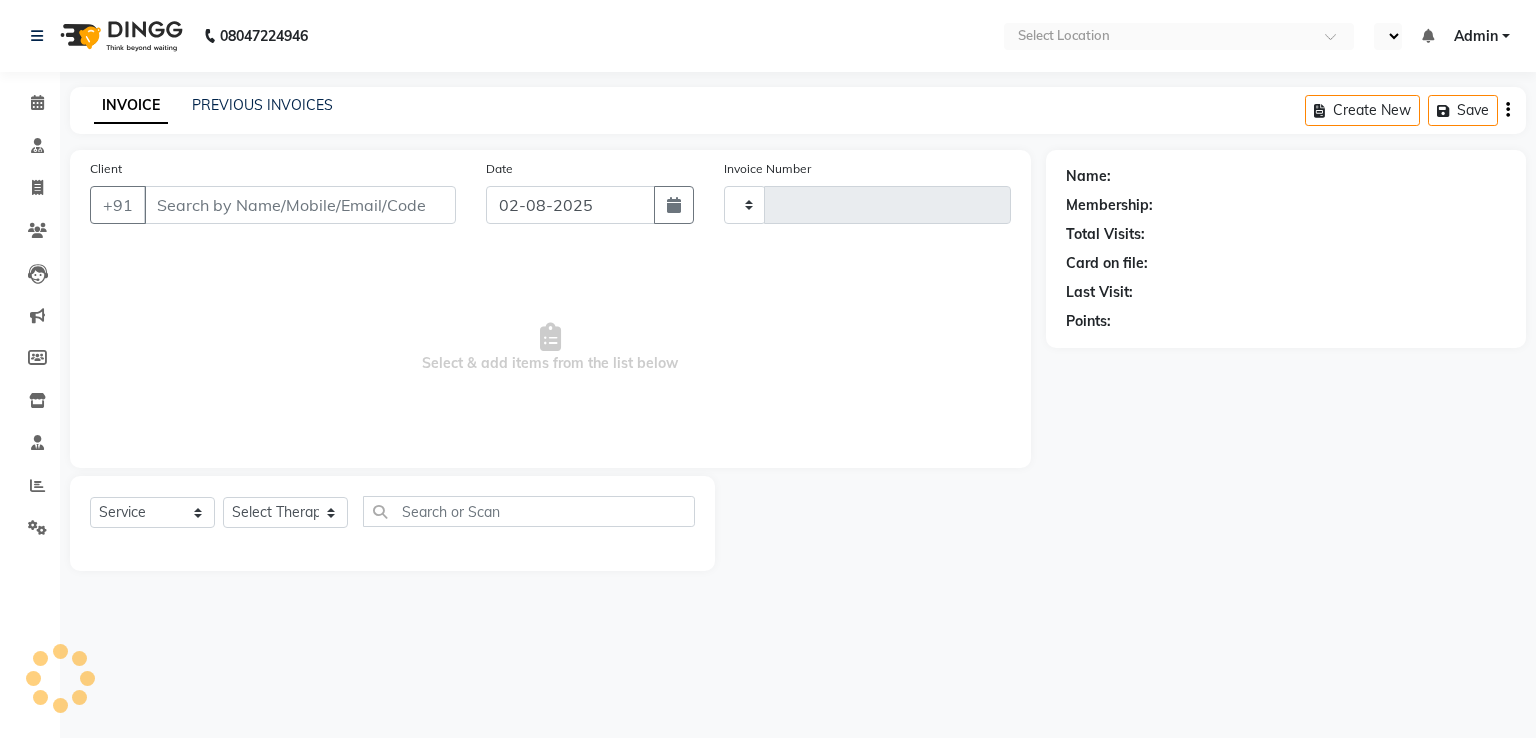 type on "0166" 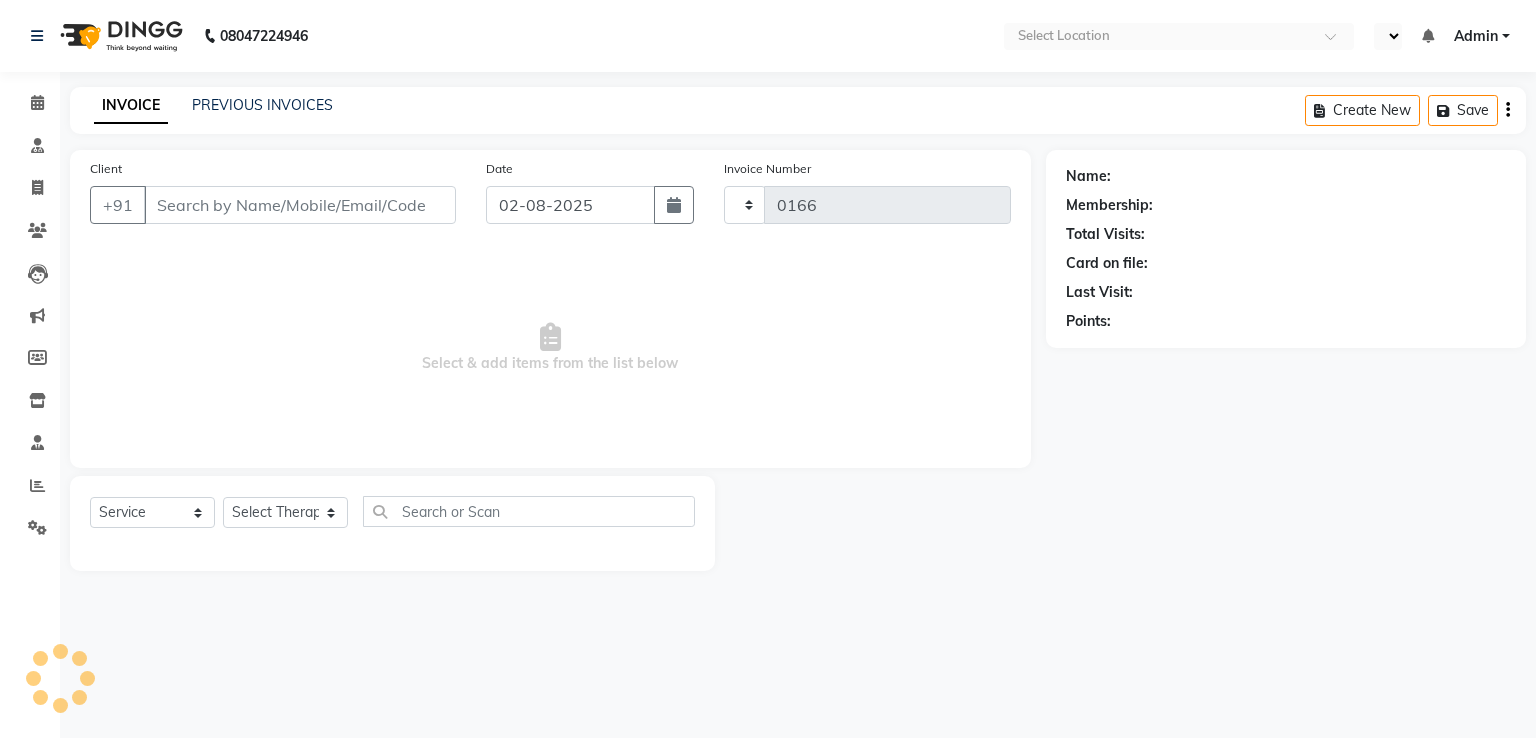 select on "en" 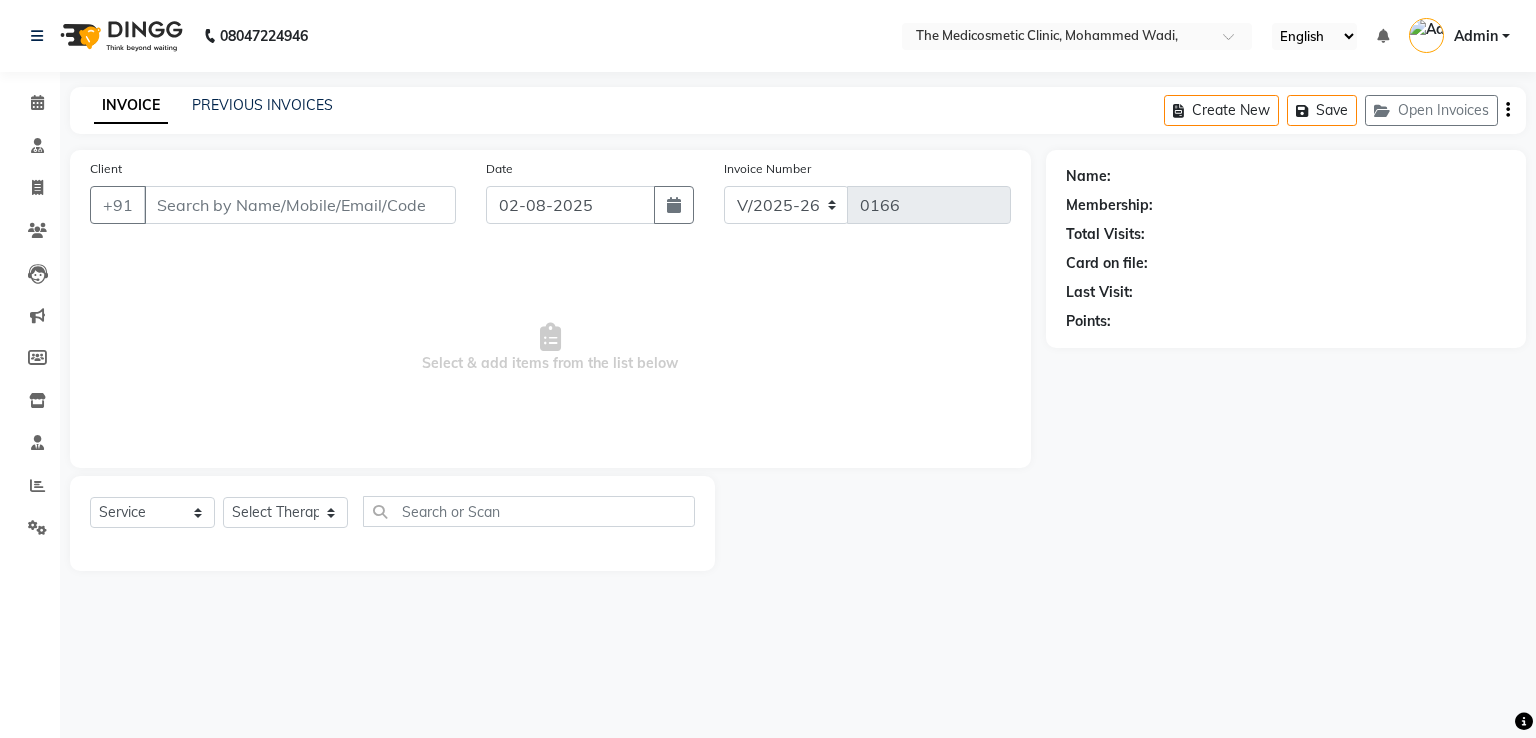 select on "P" 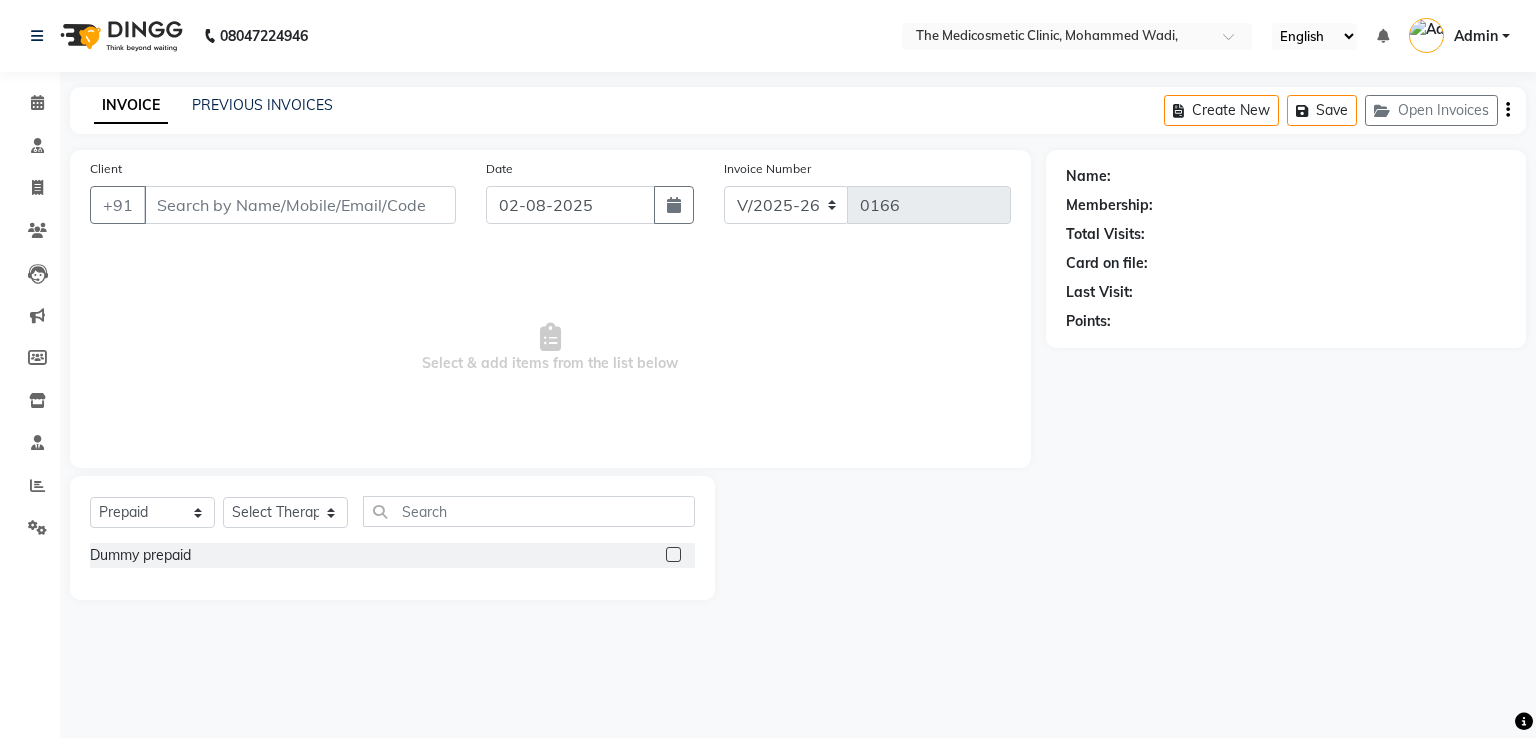 type on "[PHONE]" 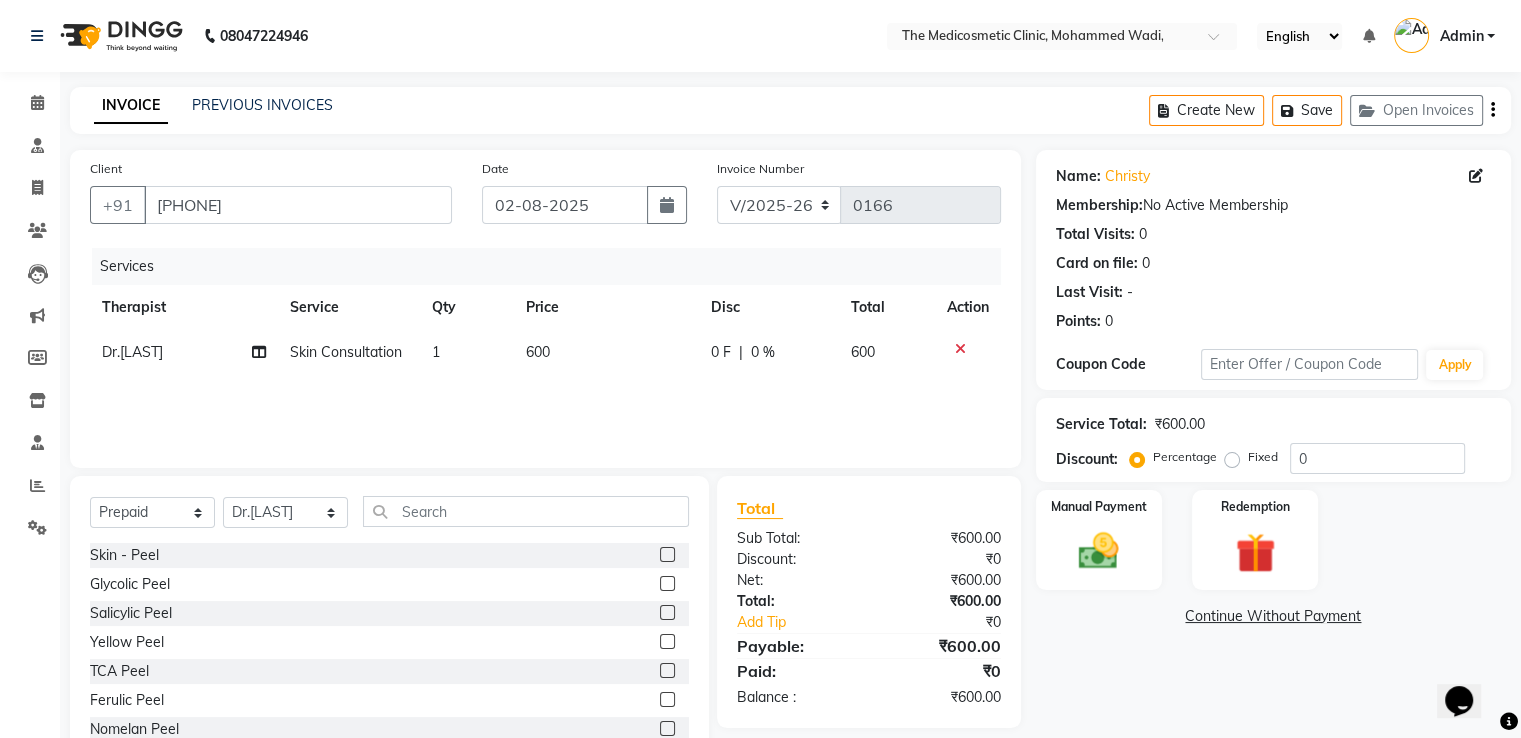 scroll, scrollTop: 0, scrollLeft: 0, axis: both 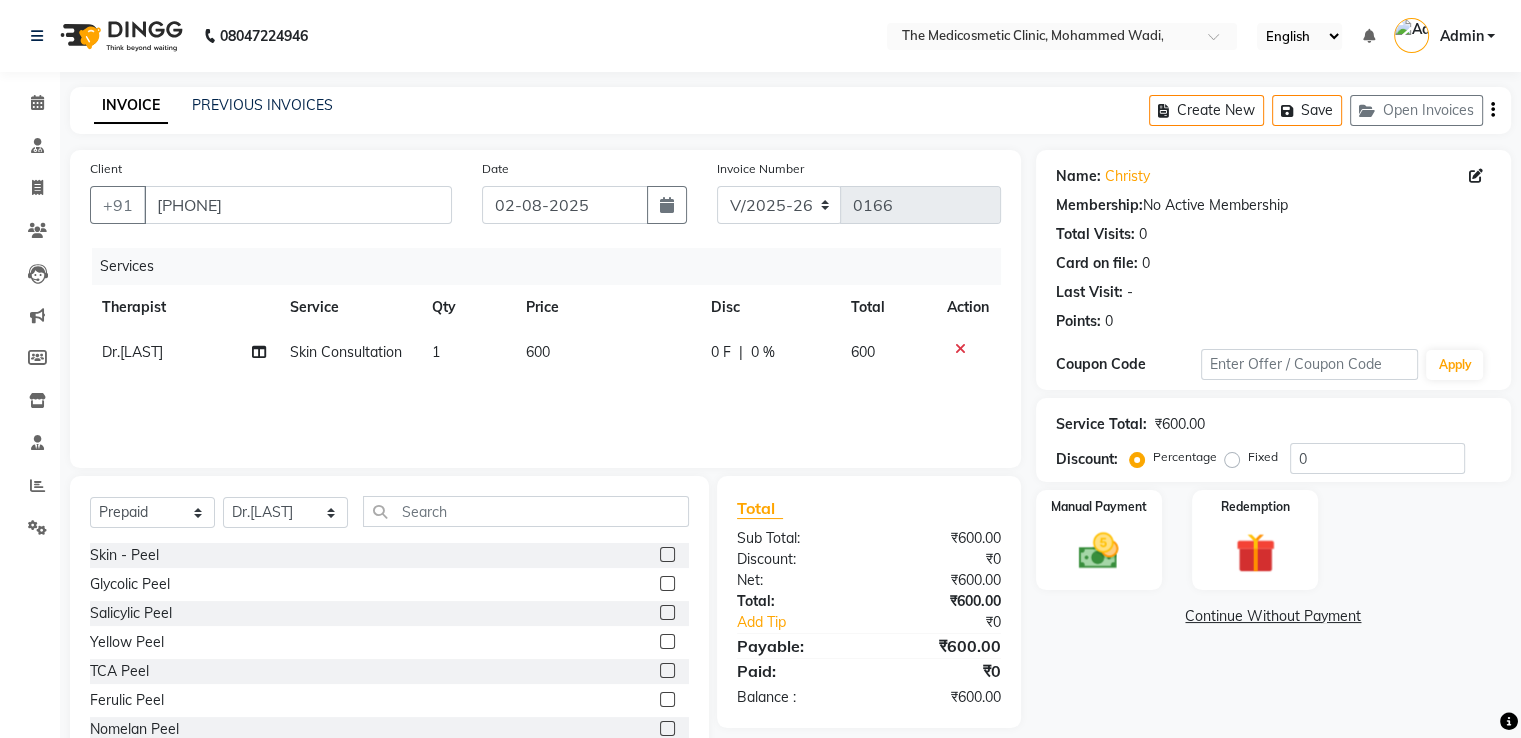 click 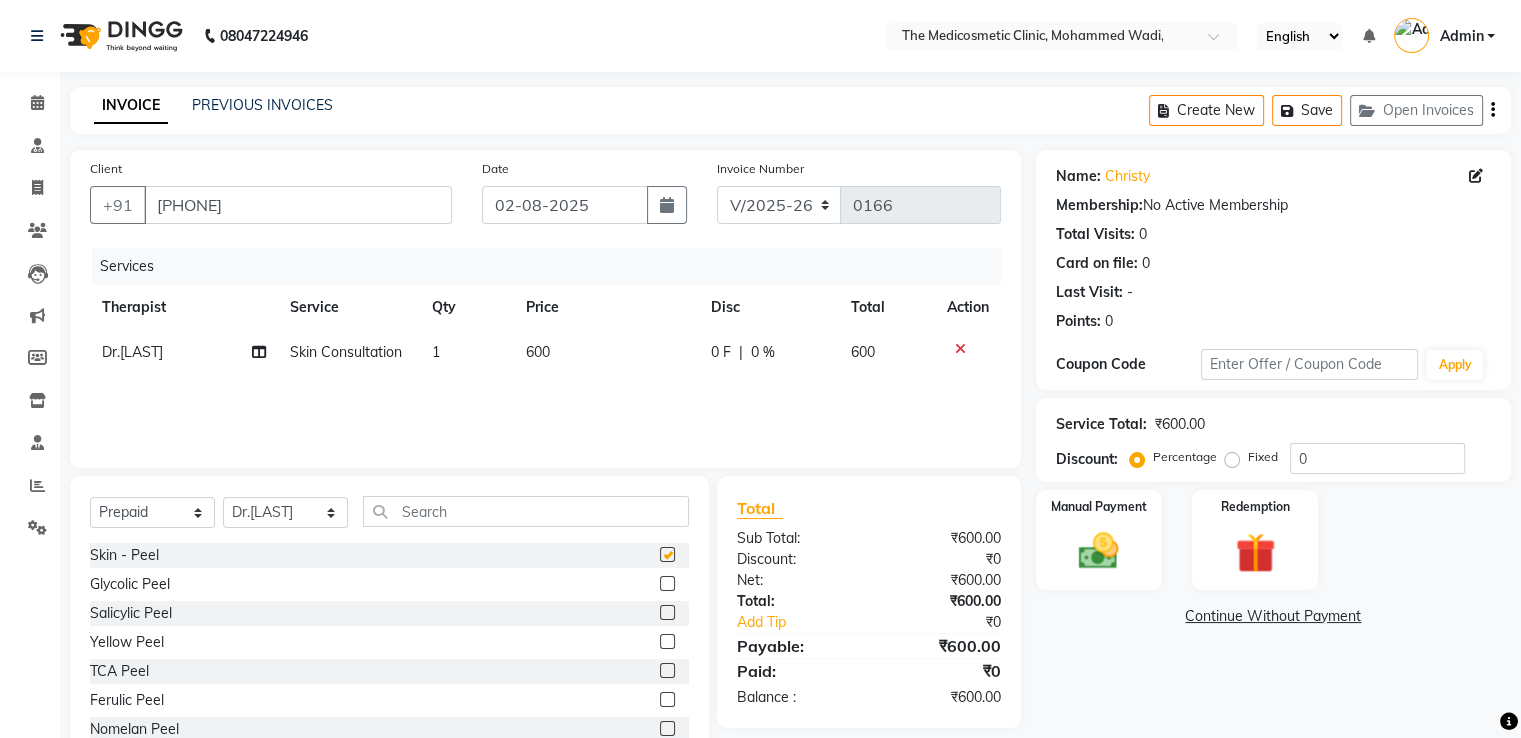 checkbox on "false" 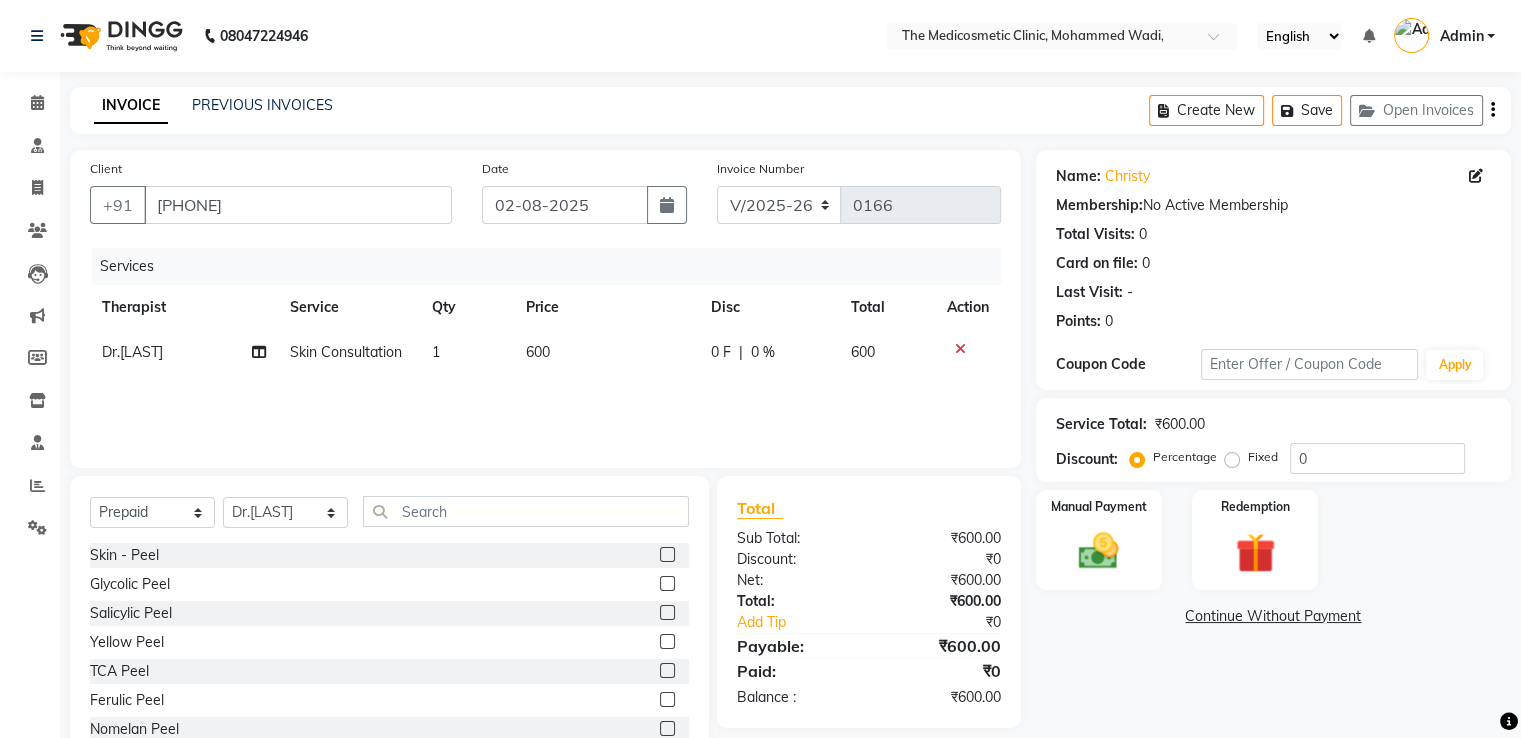 click 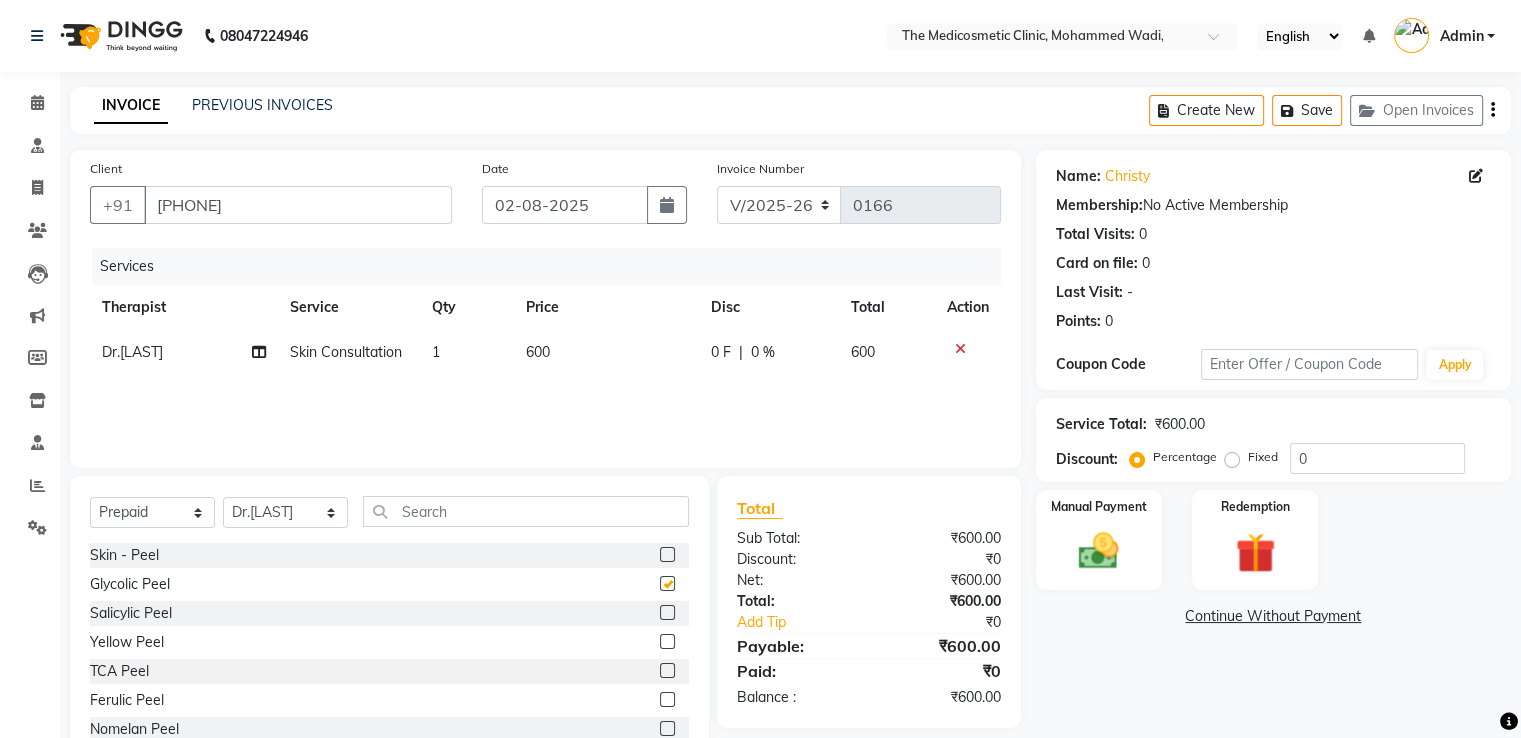 checkbox on "false" 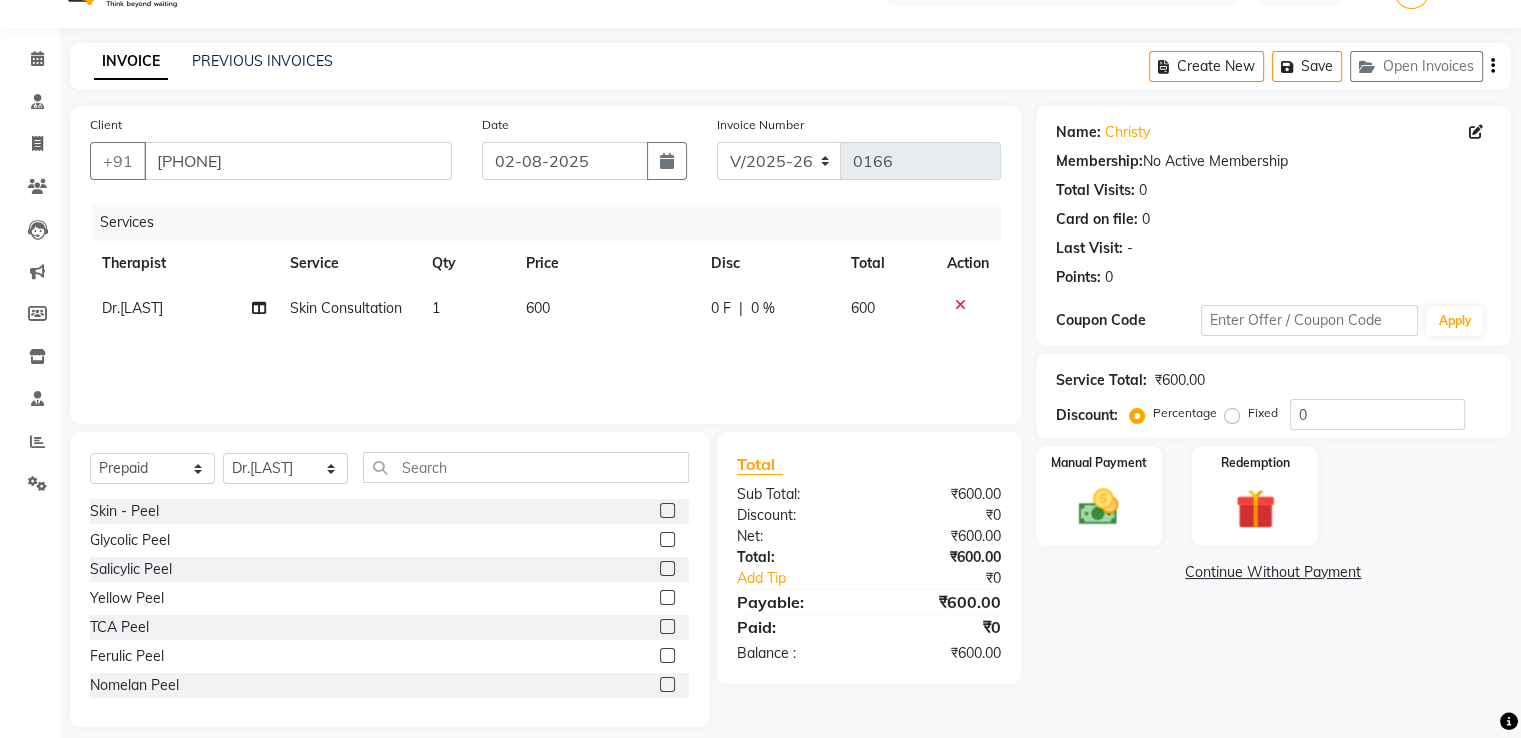 scroll, scrollTop: 64, scrollLeft: 0, axis: vertical 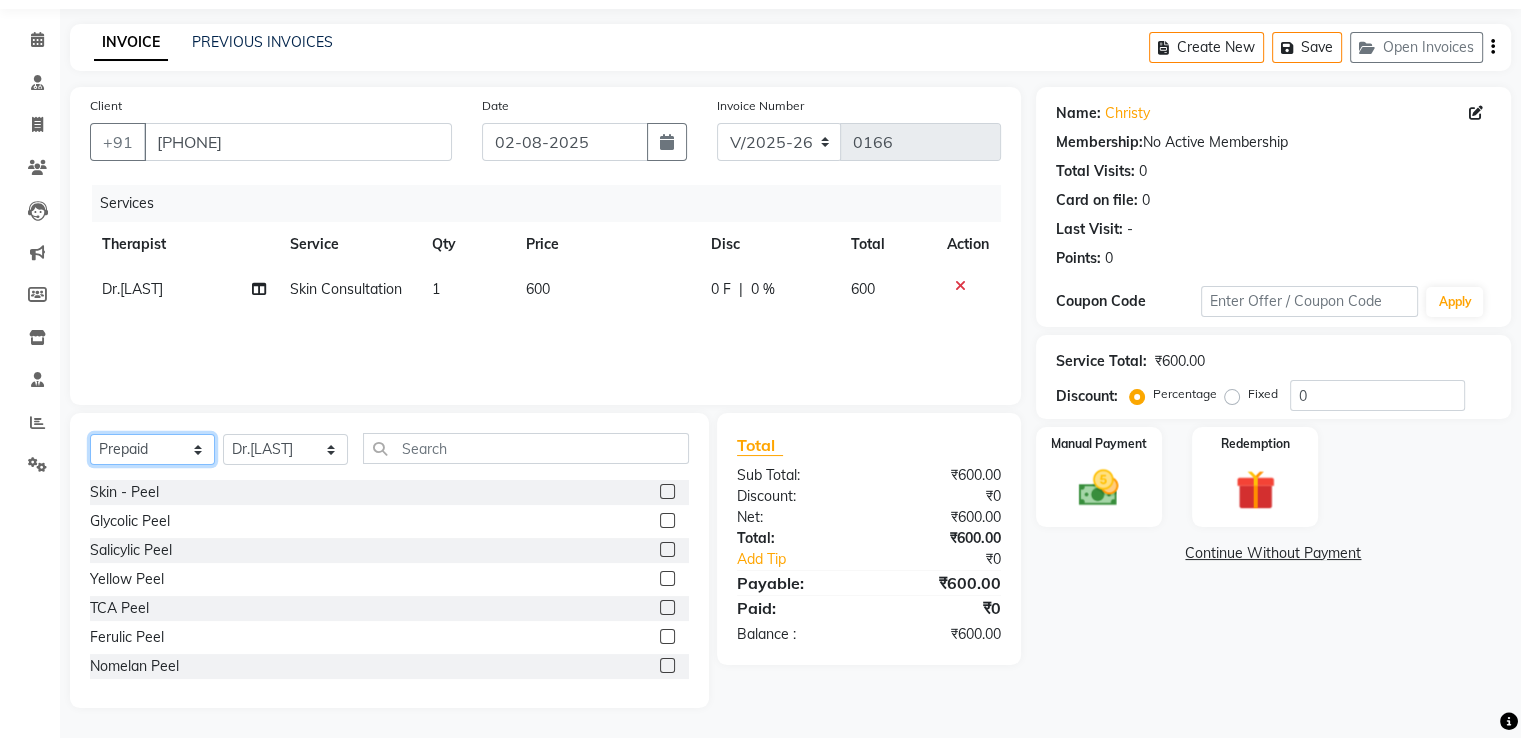 click on "Select  Service  Product  Membership  Package Voucher Prepaid Gift Card" 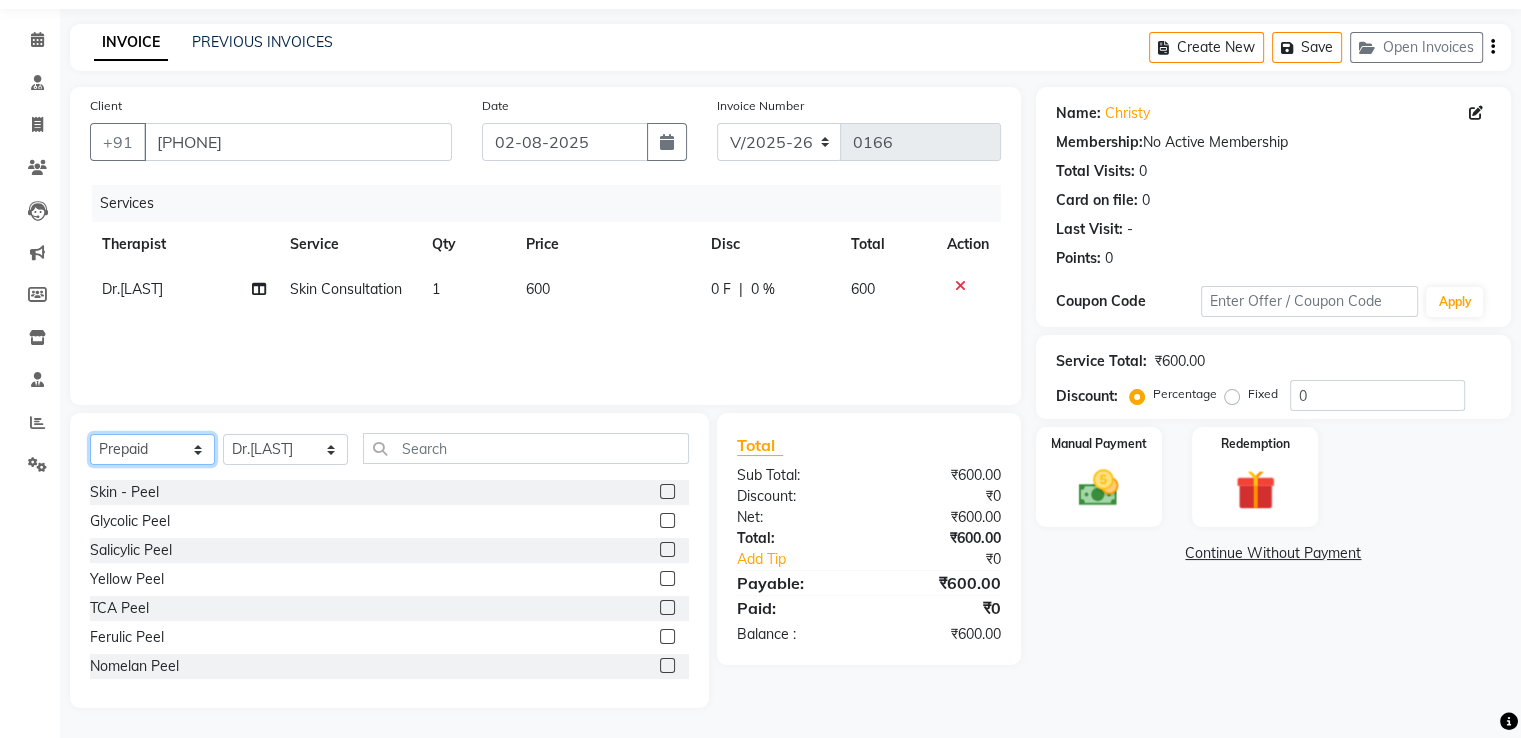 select on "product" 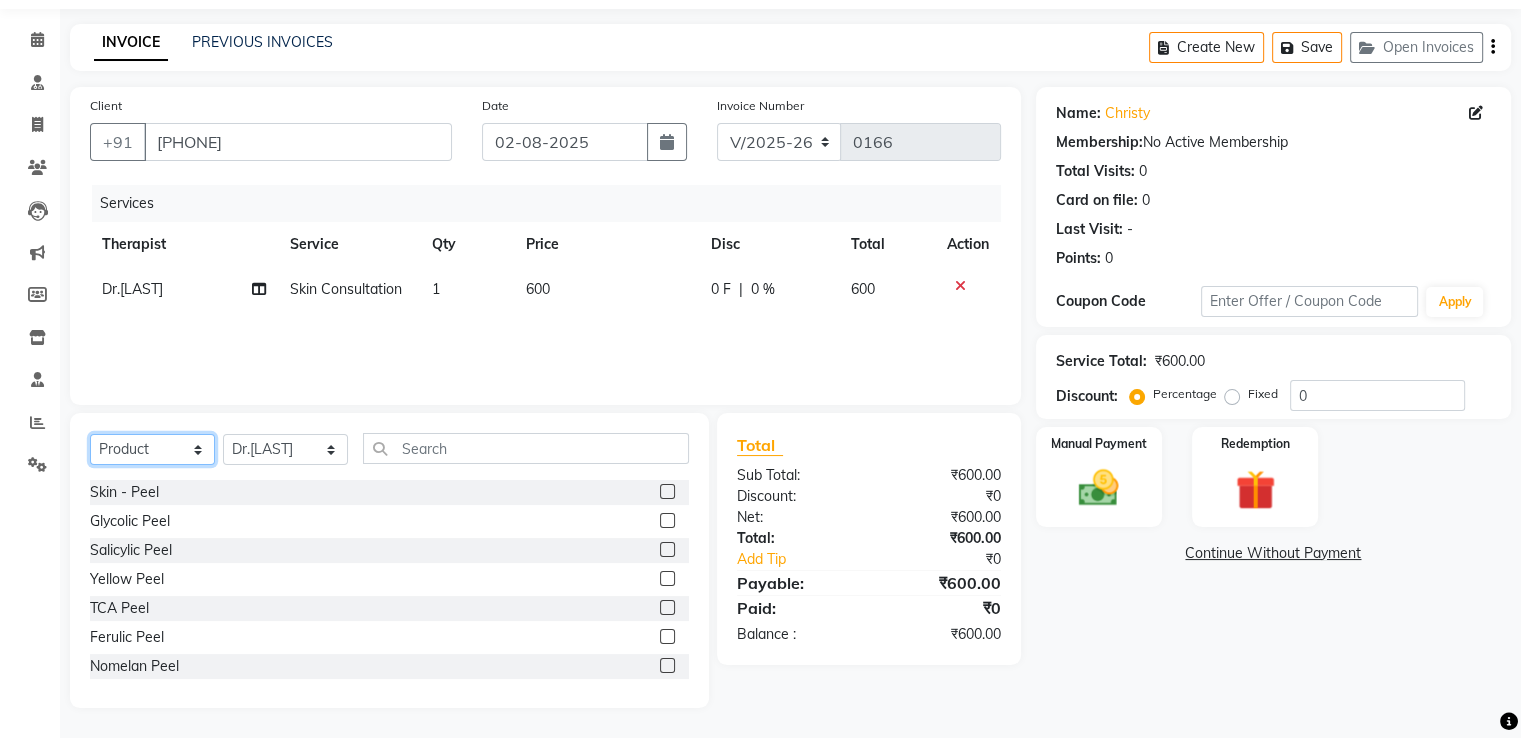 click on "Select  Service  Product  Membership  Package Voucher Prepaid Gift Card" 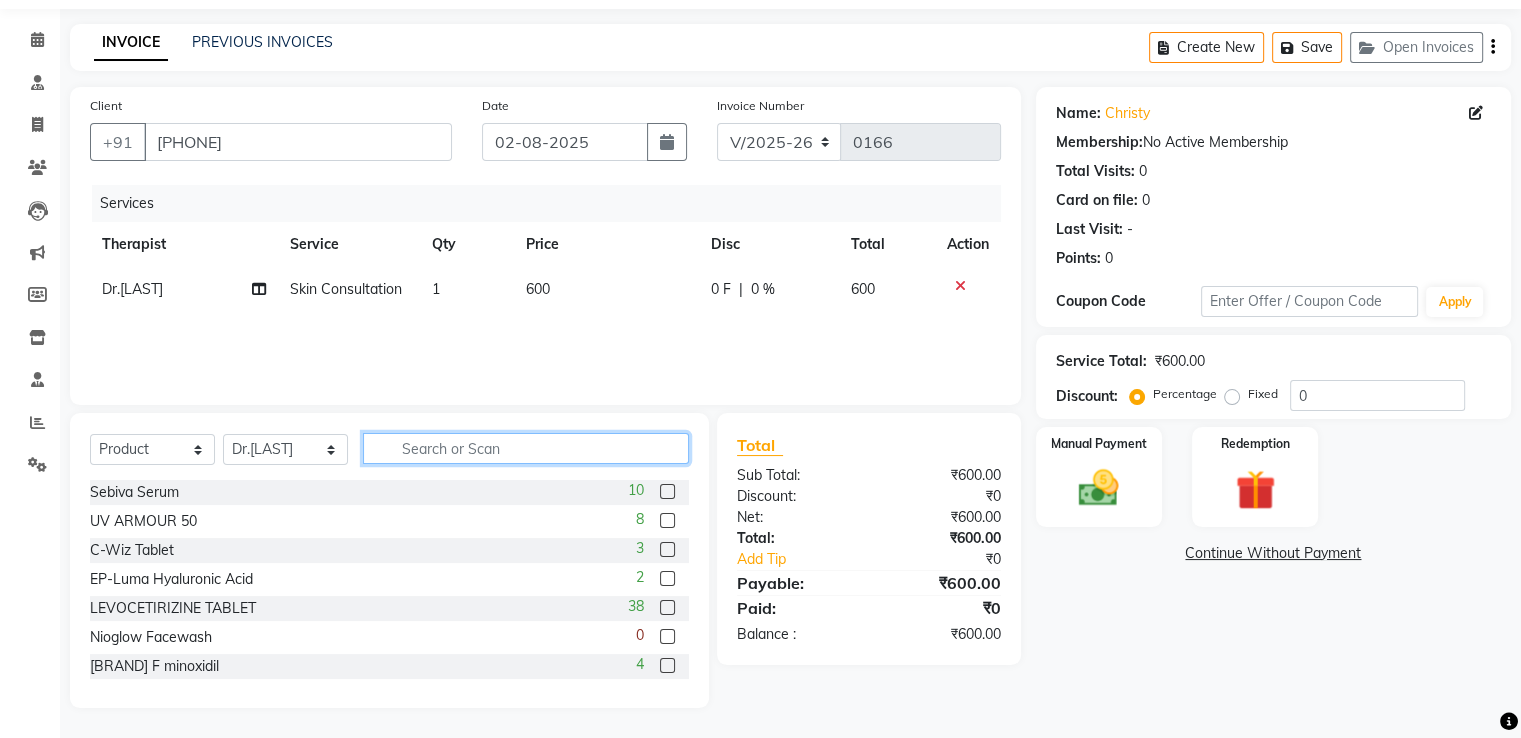 click 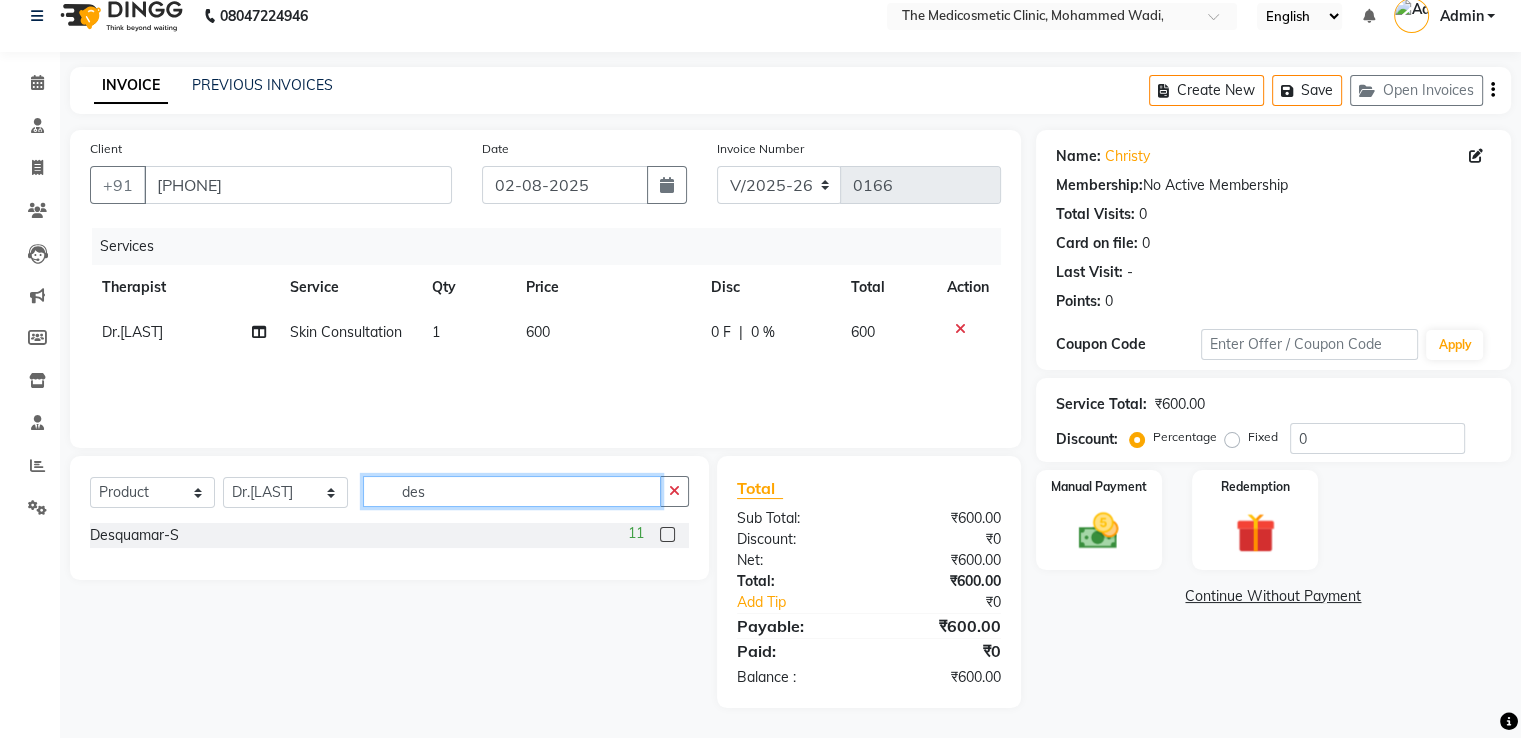 scroll, scrollTop: 20, scrollLeft: 0, axis: vertical 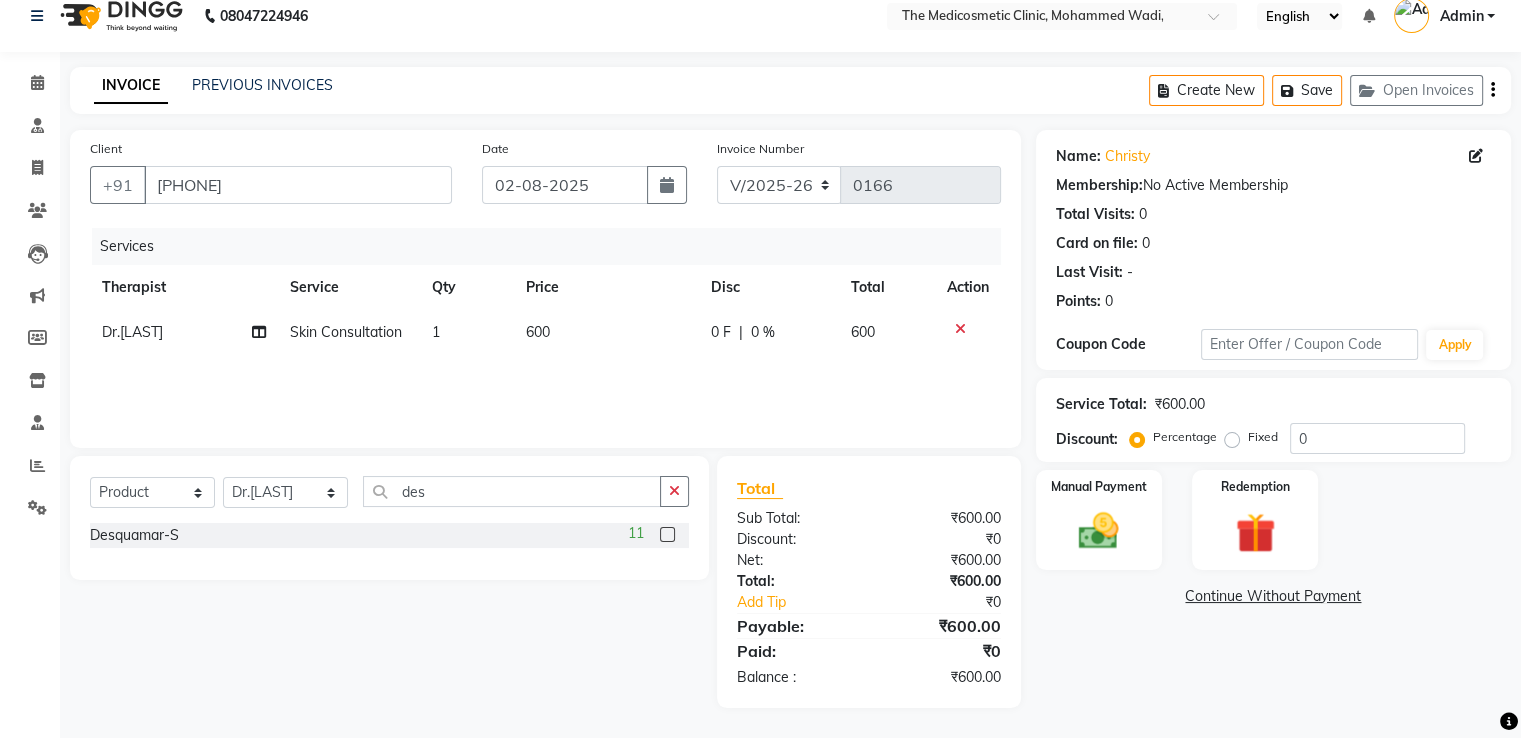 click 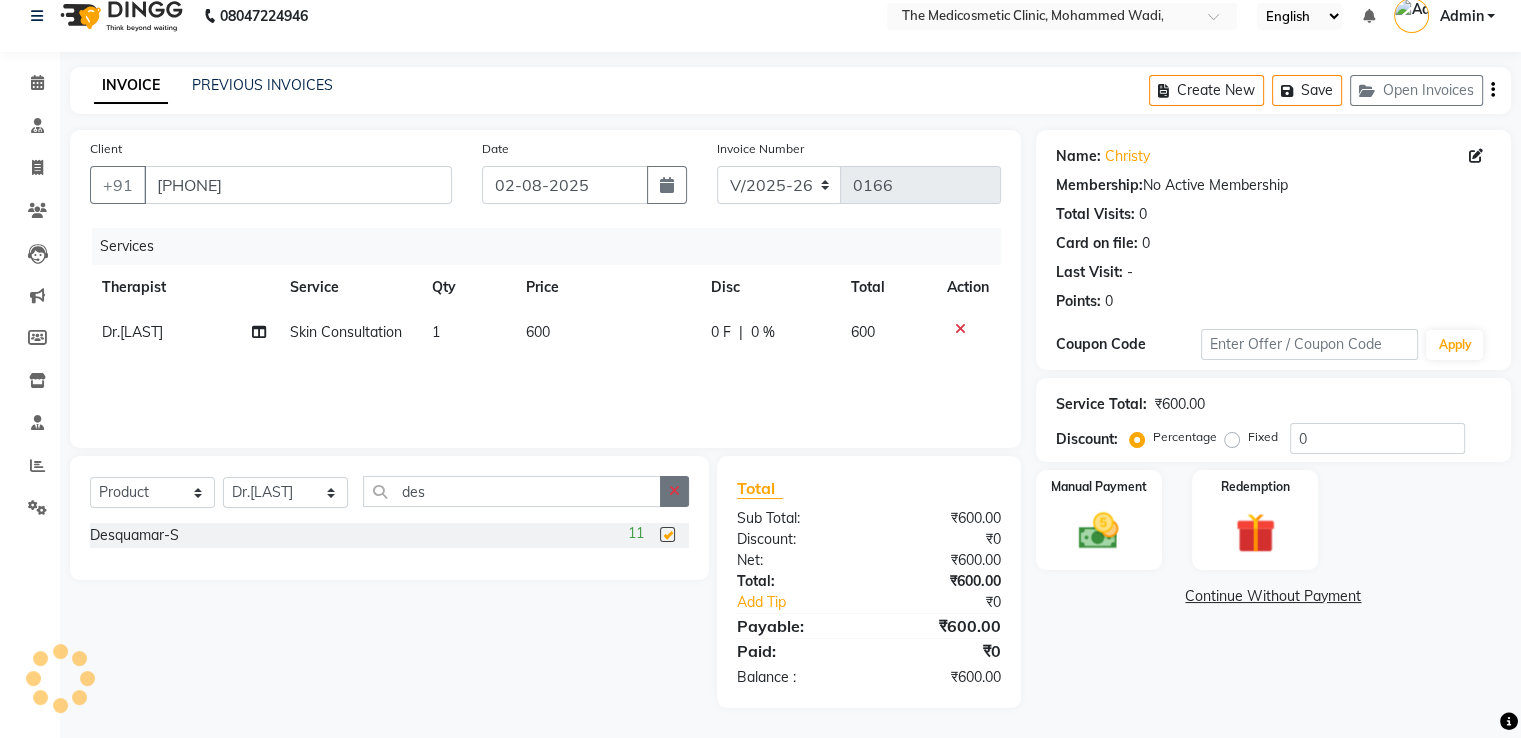 checkbox on "false" 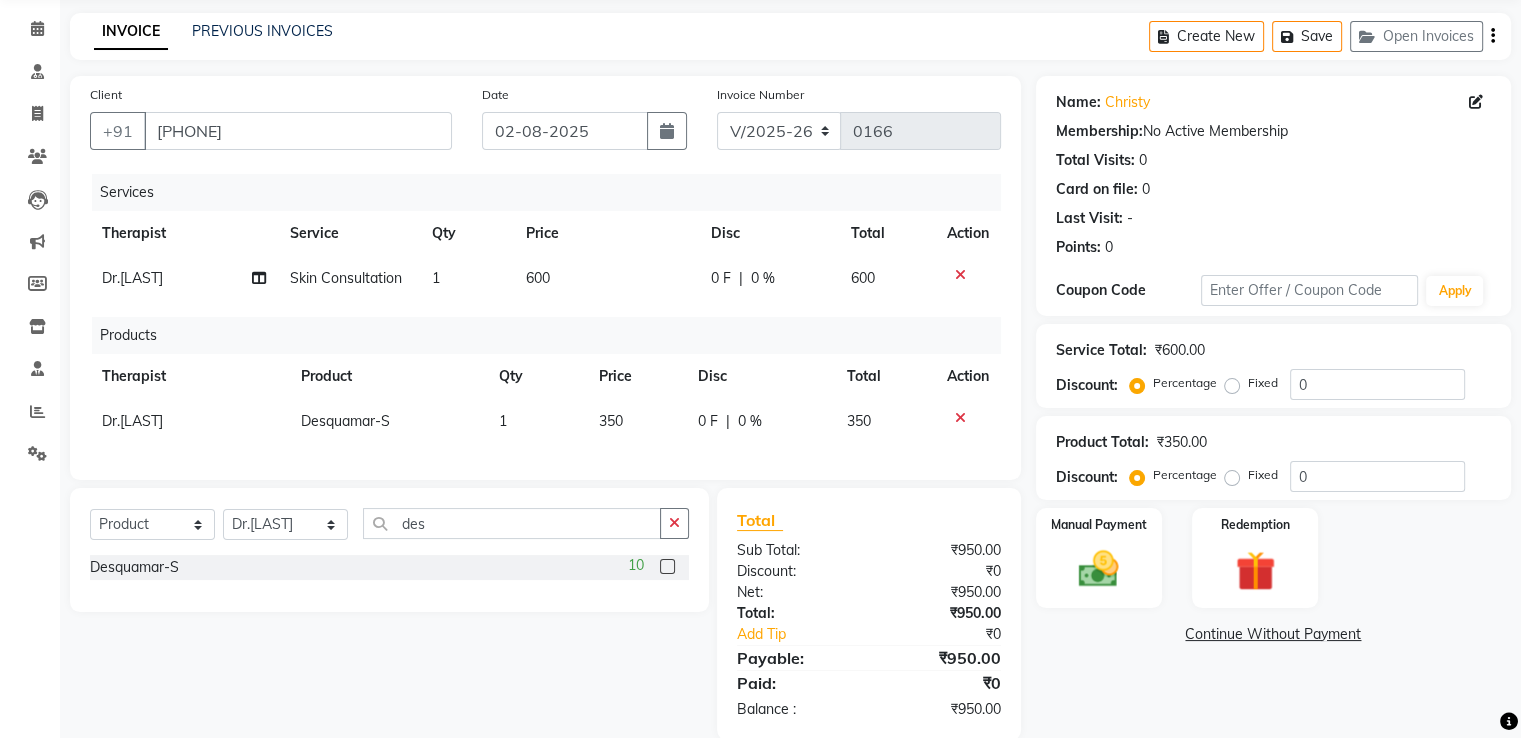 scroll, scrollTop: 122, scrollLeft: 0, axis: vertical 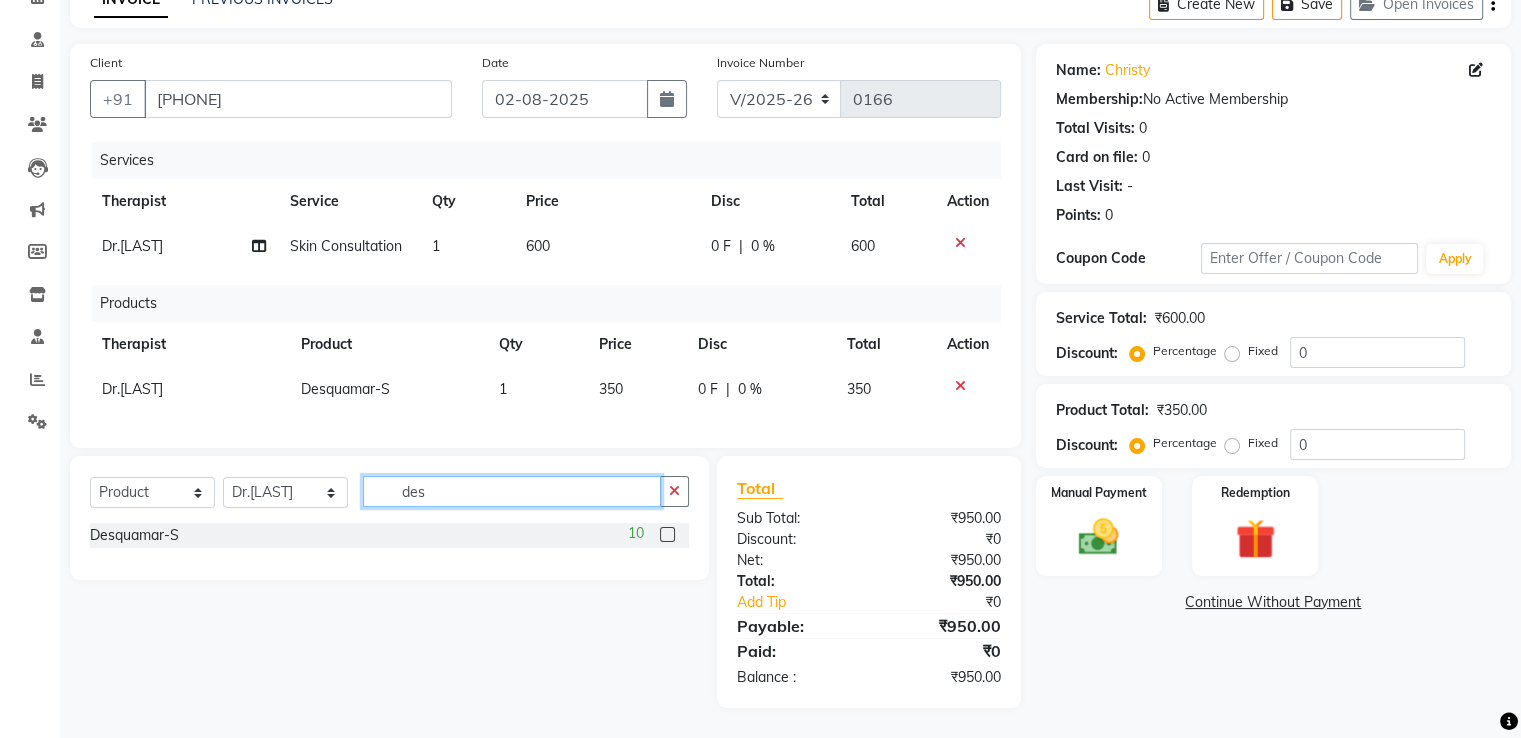 drag, startPoint x: 551, startPoint y: 499, endPoint x: 334, endPoint y: 497, distance: 217.00922 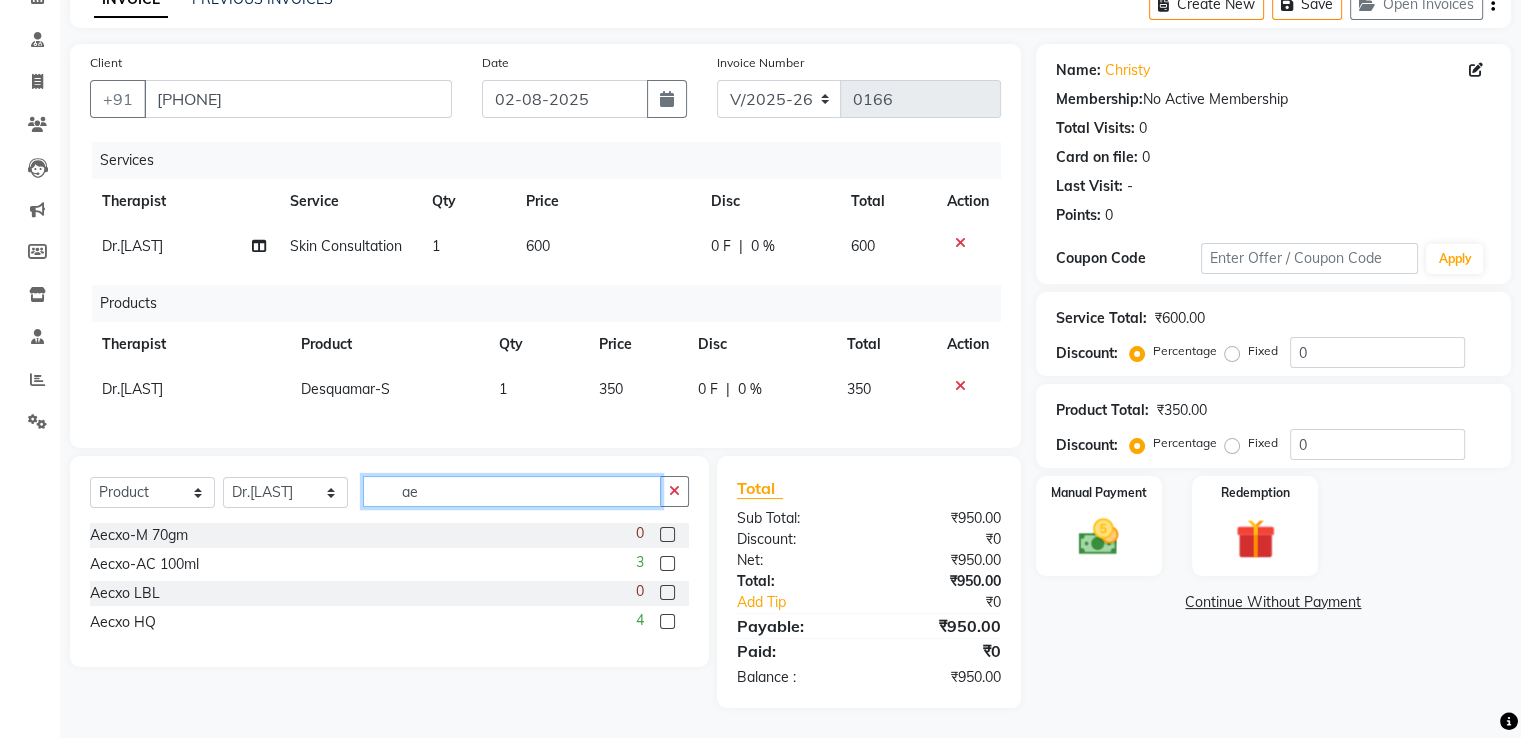 type on "ae" 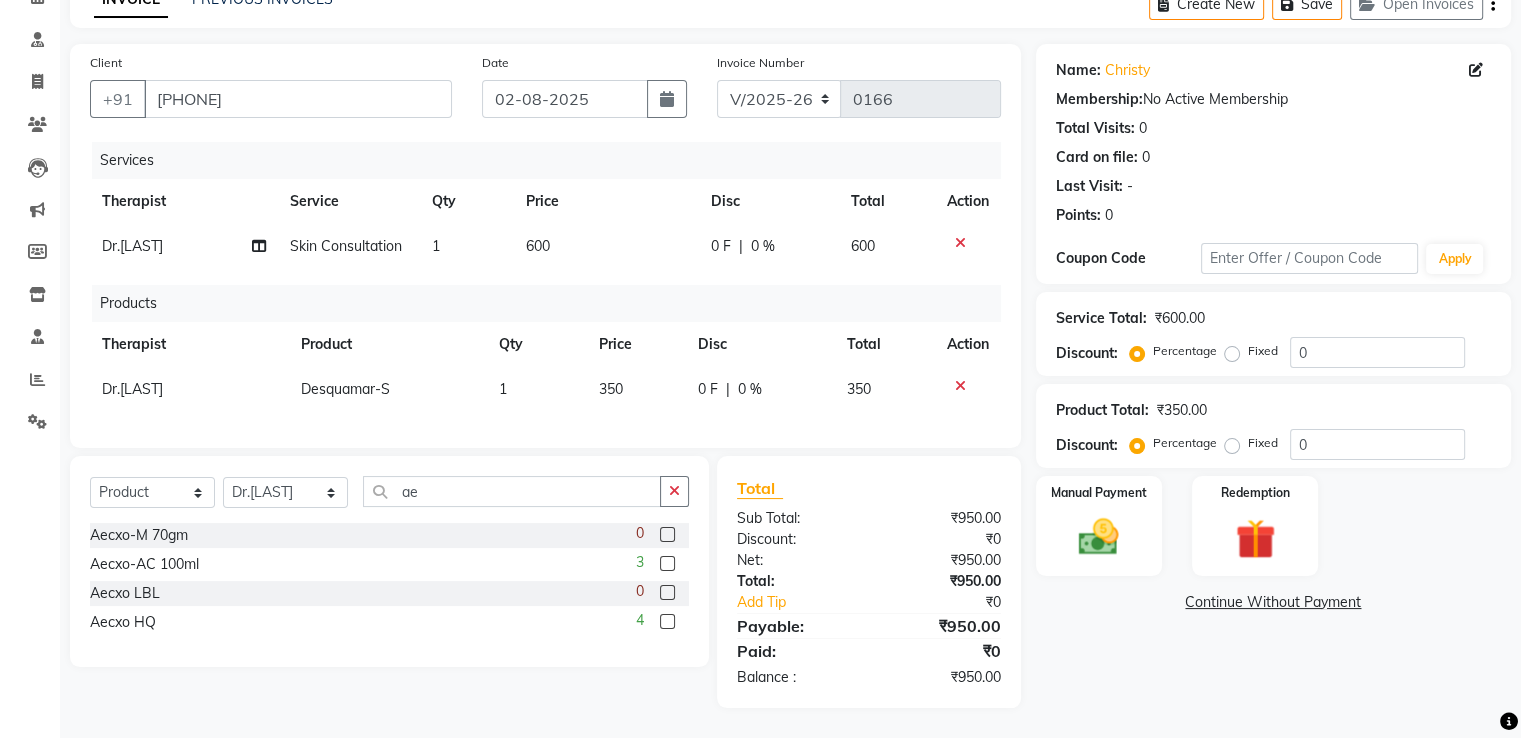 click 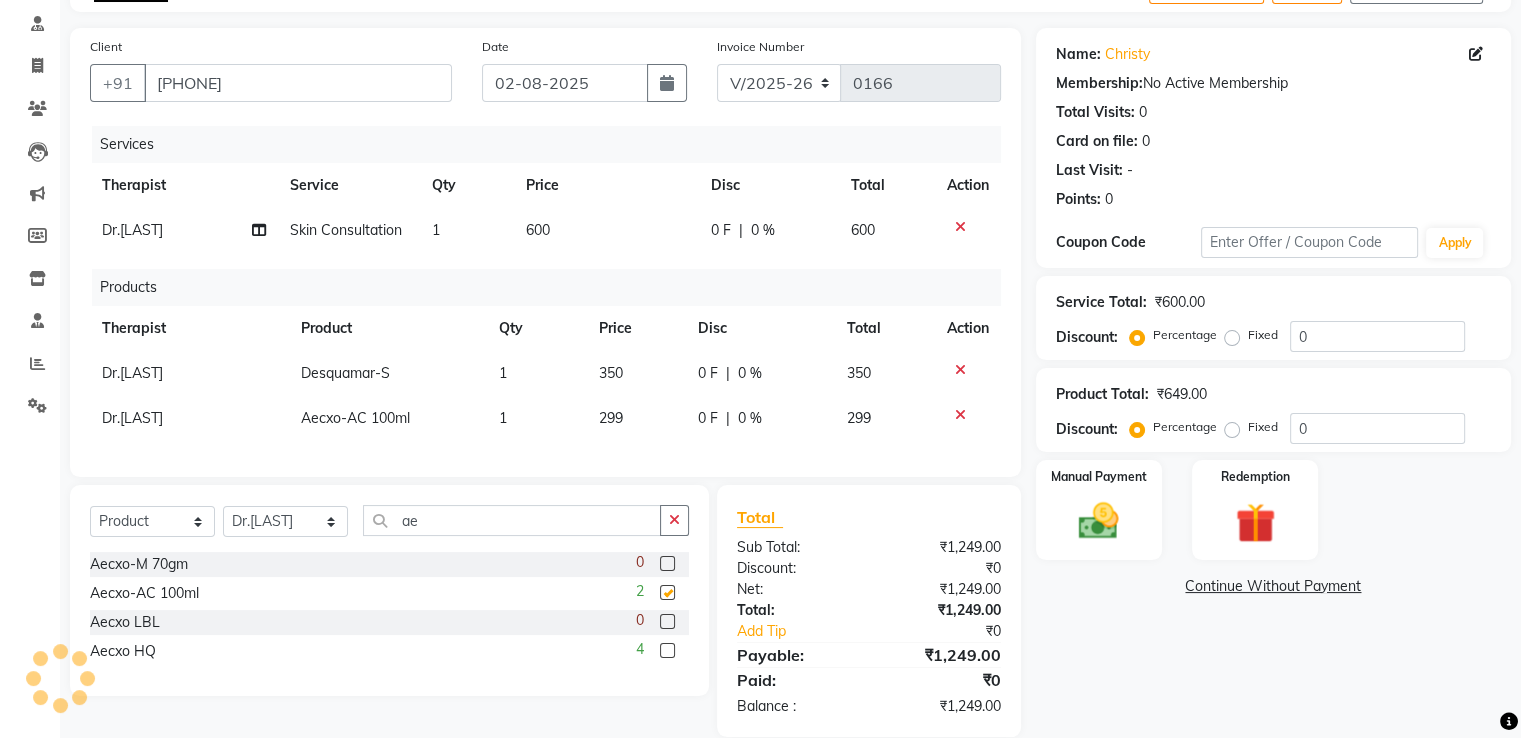 checkbox on "false" 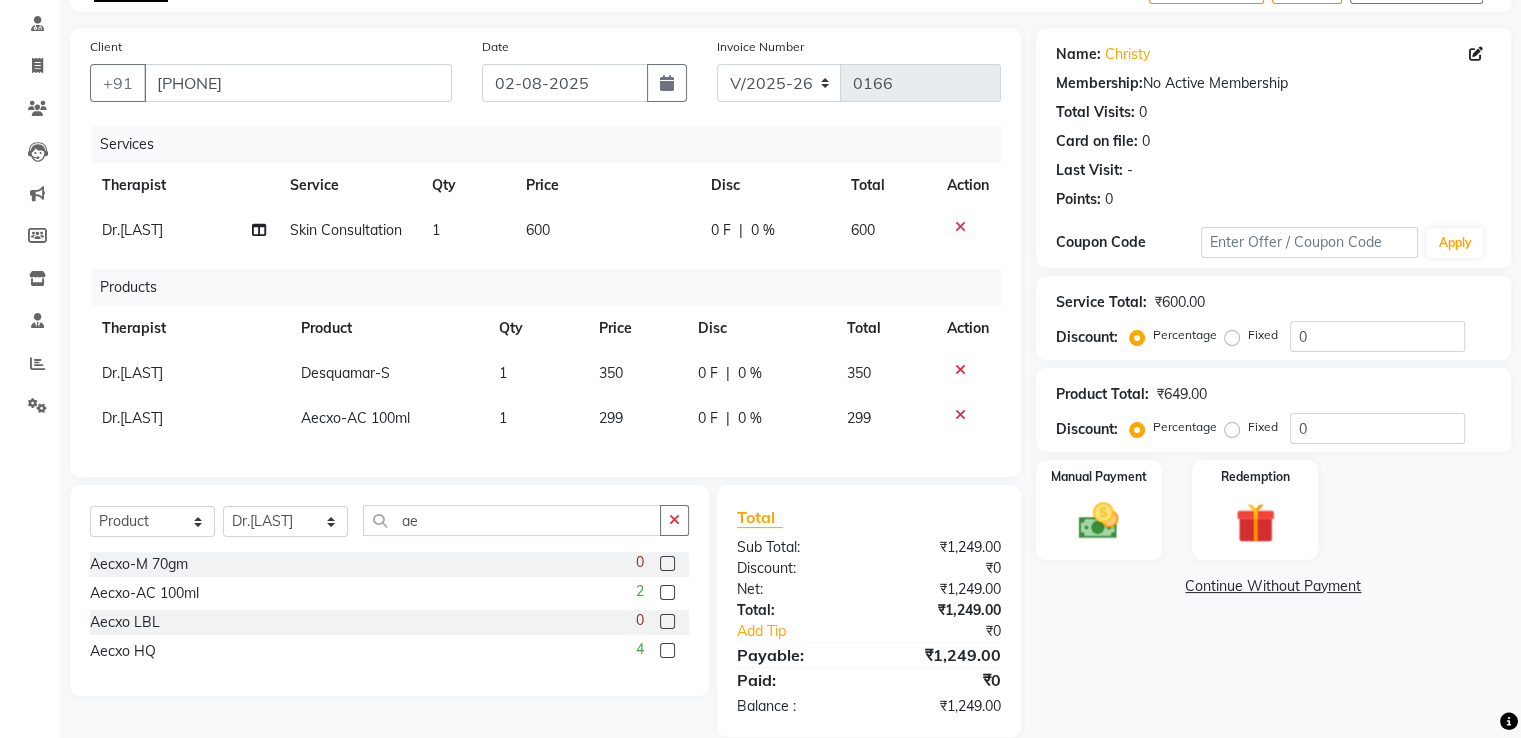scroll, scrollTop: 167, scrollLeft: 0, axis: vertical 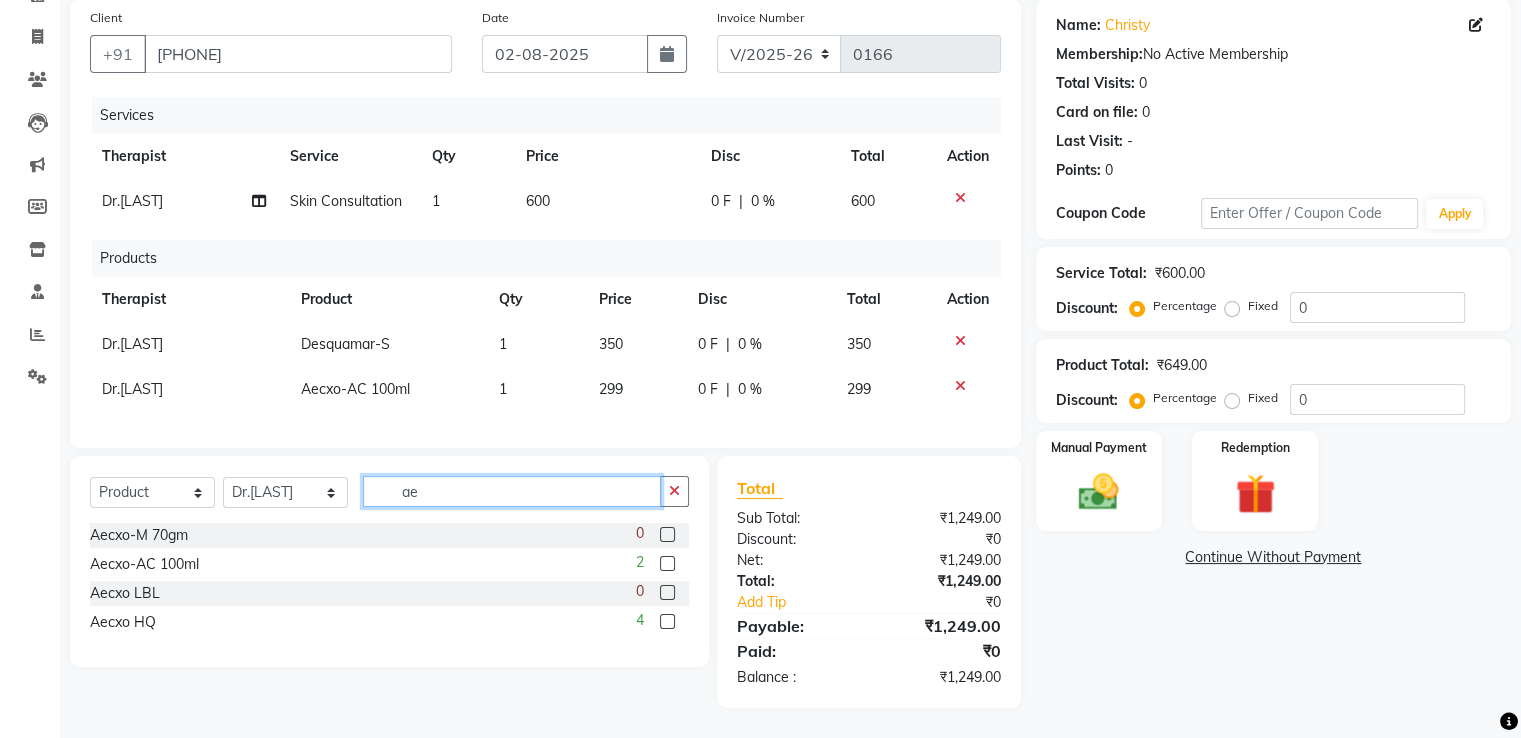 drag, startPoint x: 426, startPoint y: 485, endPoint x: 392, endPoint y: 489, distance: 34.234486 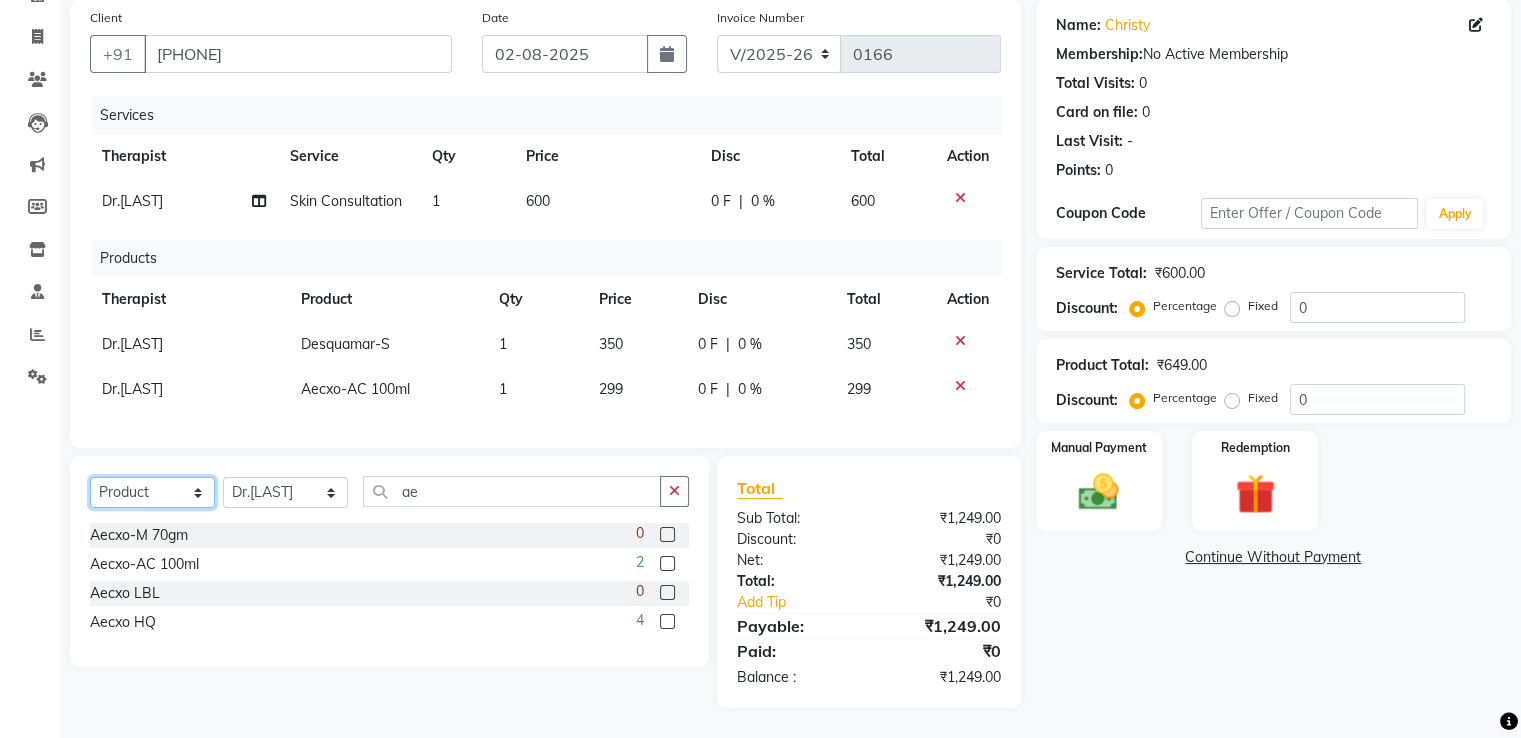 click on "Select  Service  Product  Membership  Package Voucher Prepaid Gift Card" 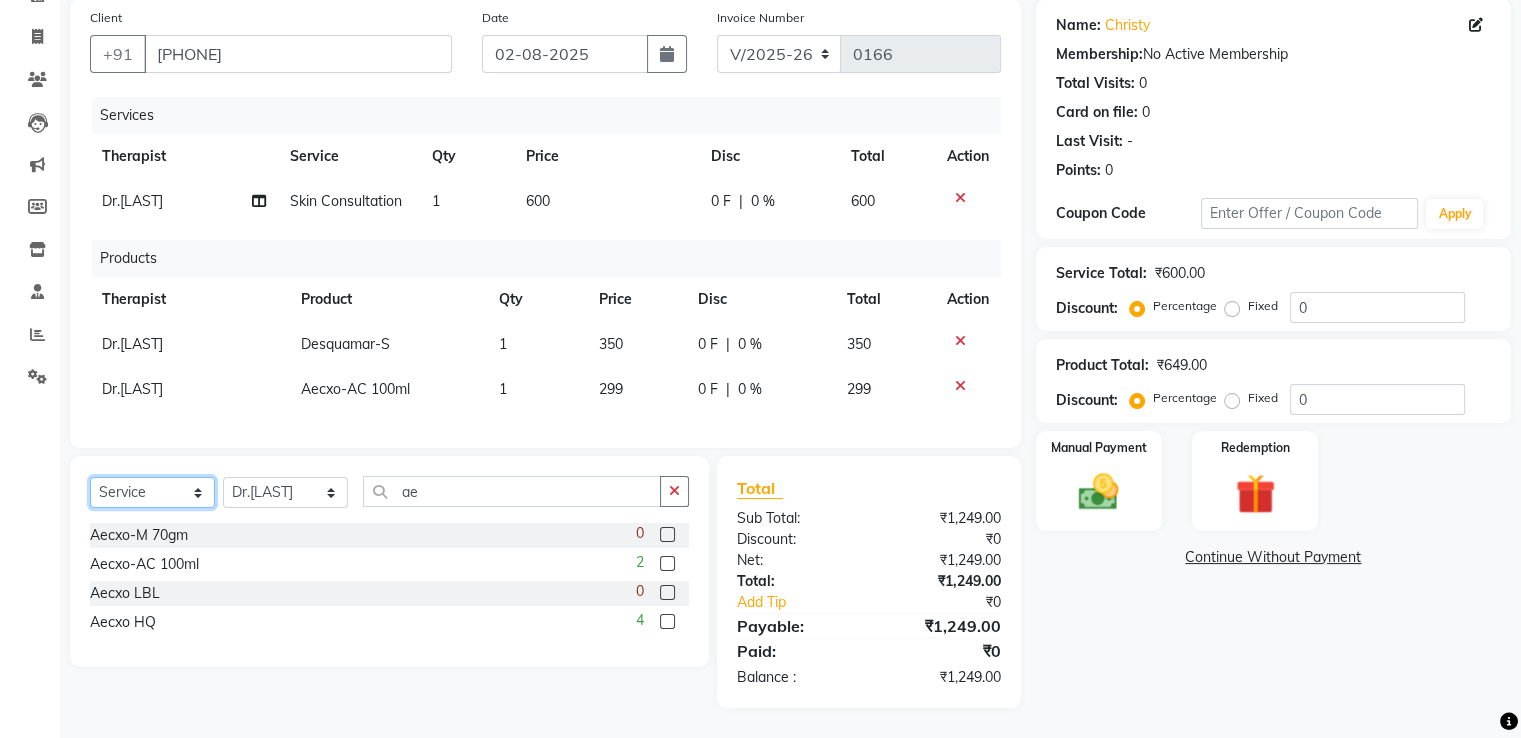 click on "Select  Service  Product  Membership  Package Voucher Prepaid Gift Card" 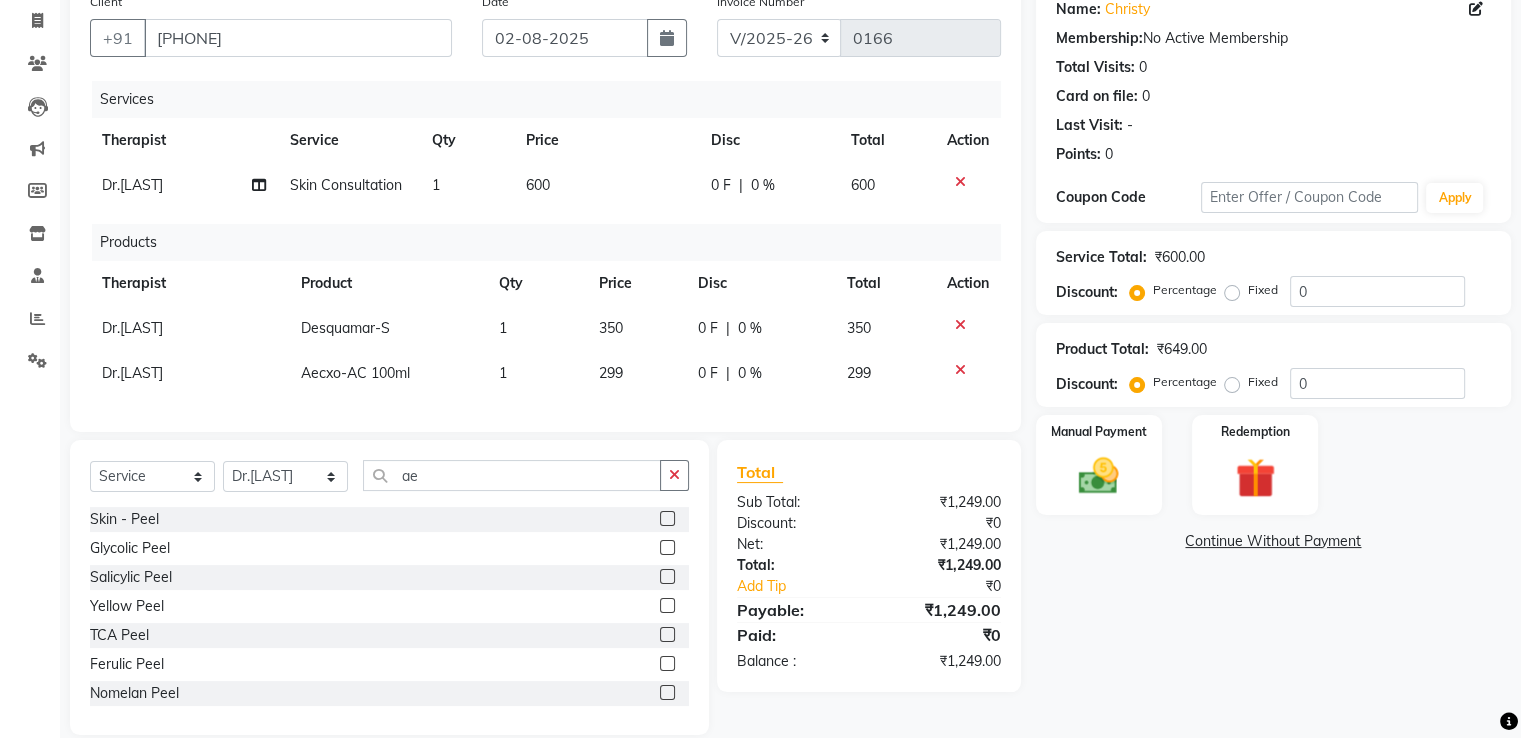 click 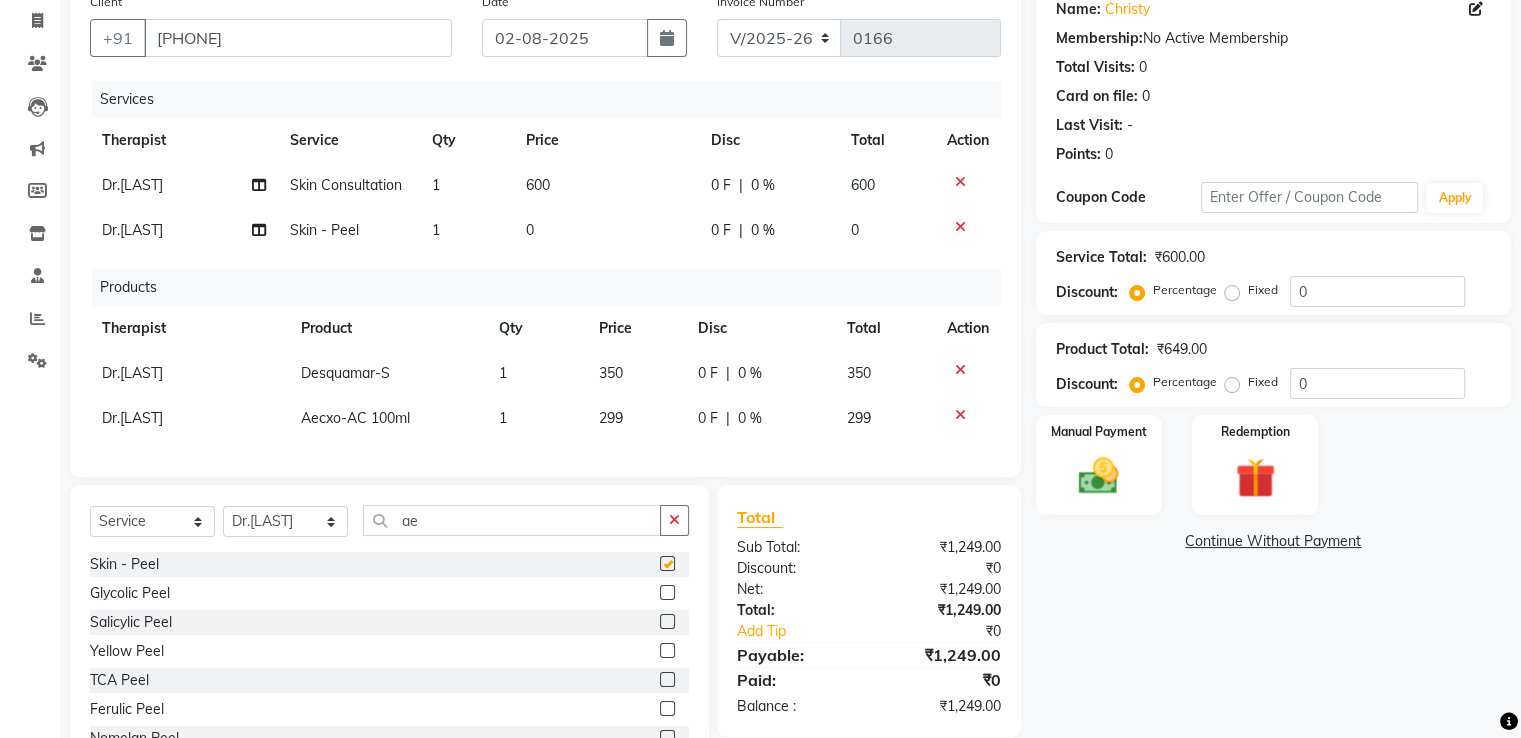 checkbox on "false" 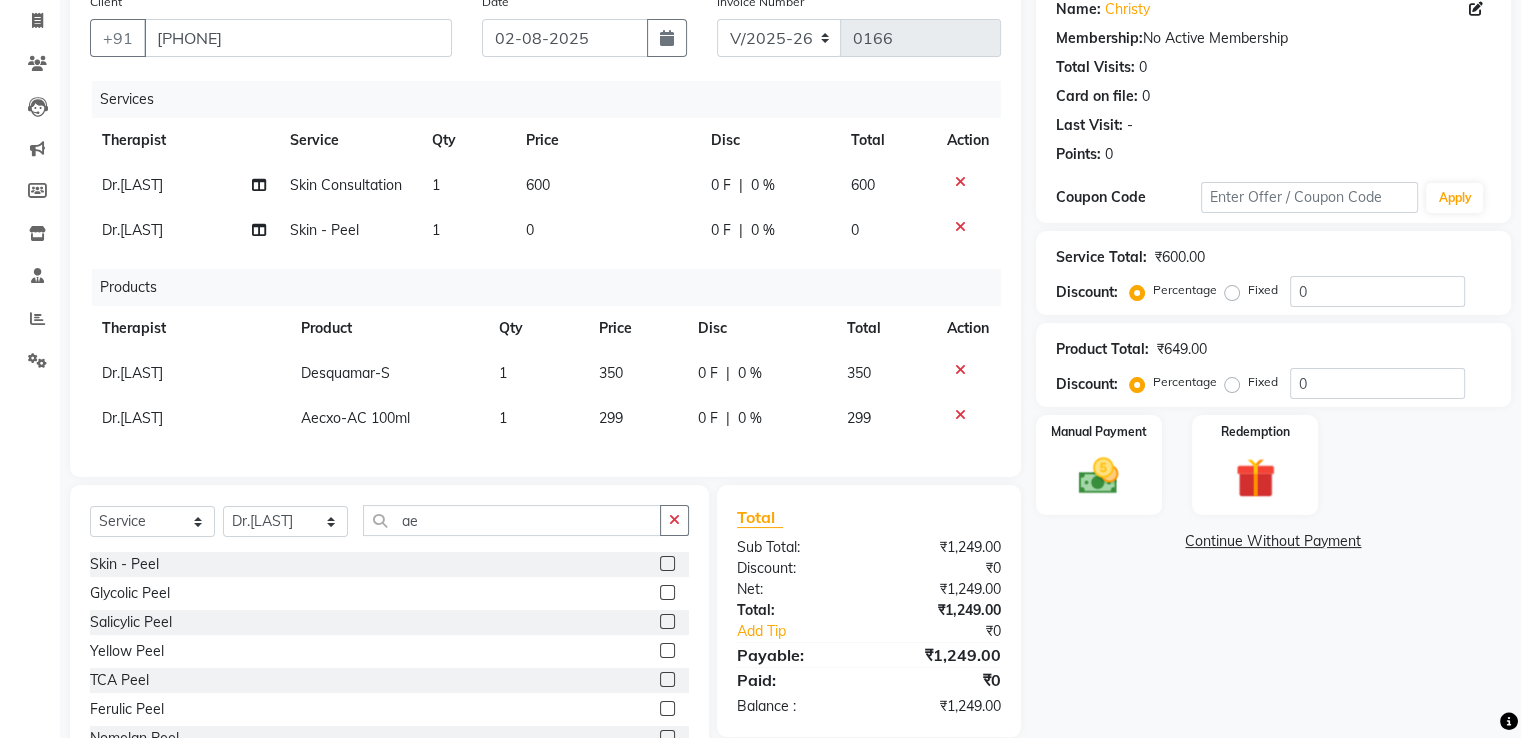 click on "0" 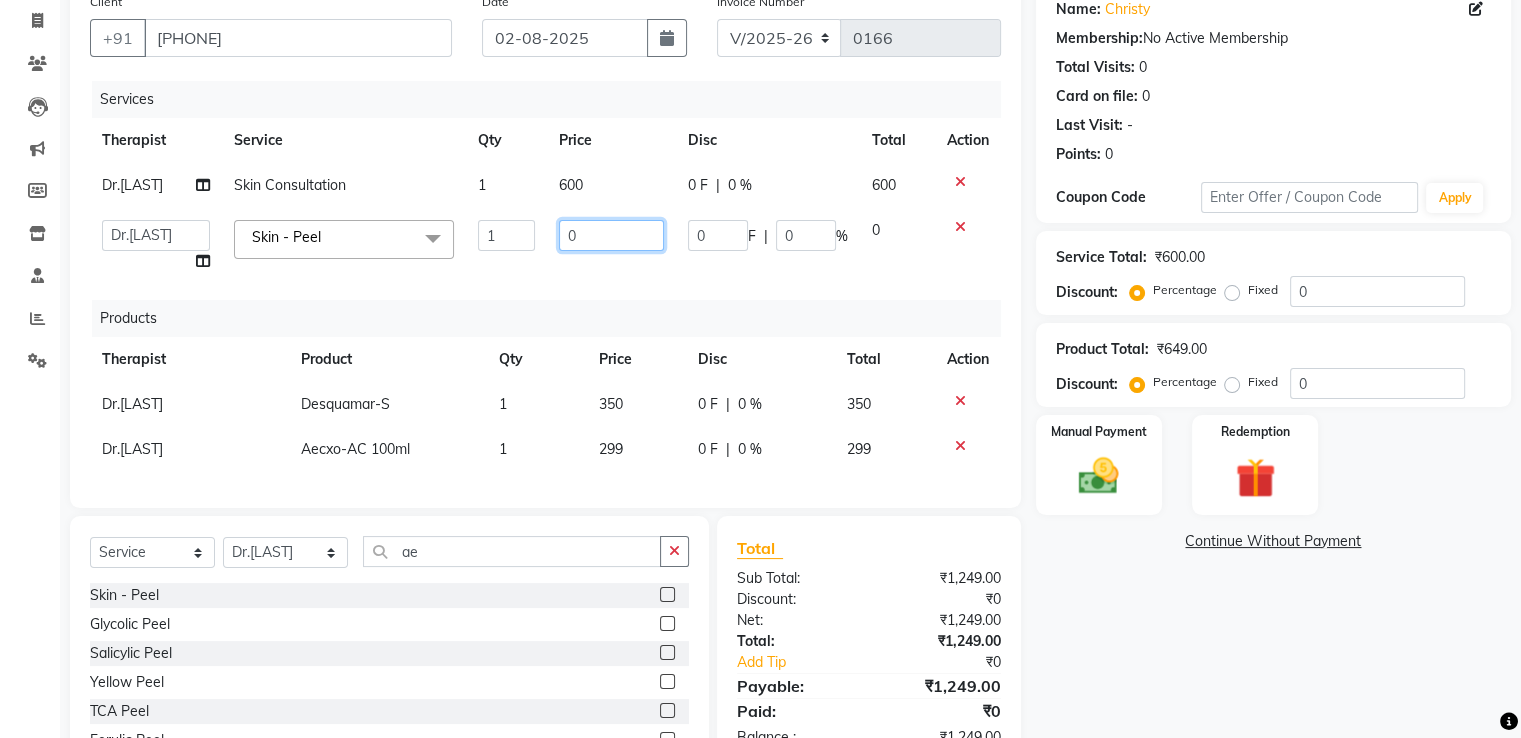 drag, startPoint x: 620, startPoint y: 243, endPoint x: 500, endPoint y: 240, distance: 120.03749 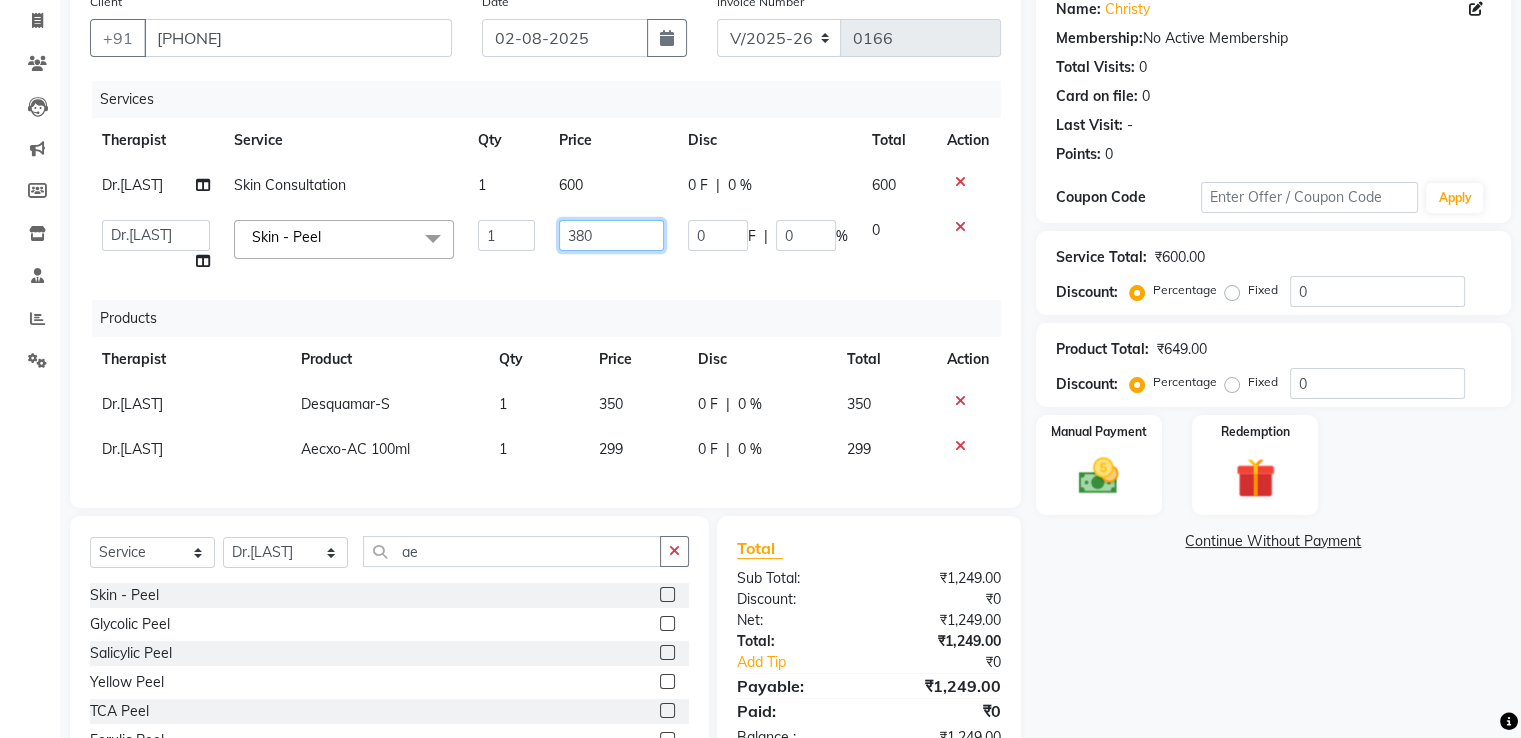 type on "3800" 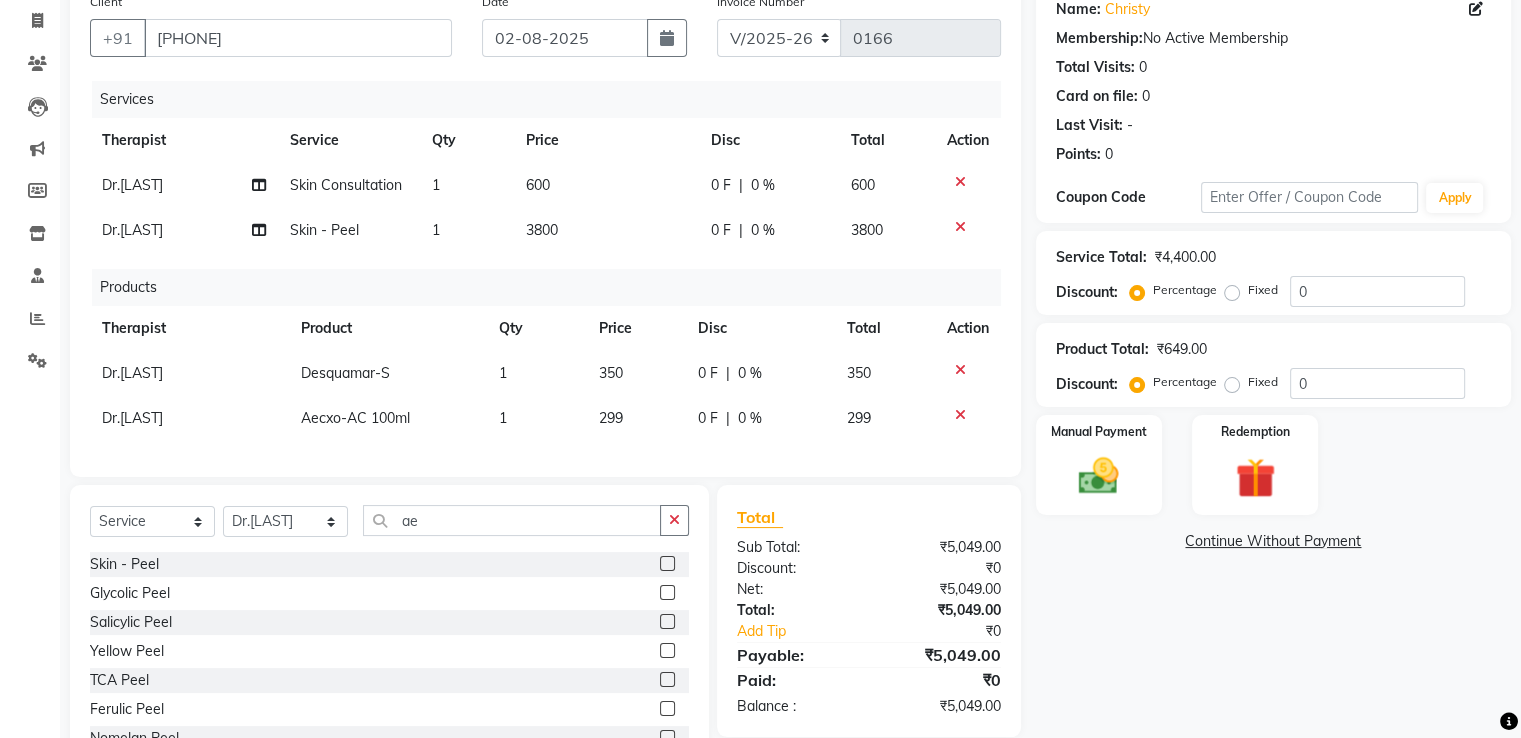 click on "0 F | 0 %" 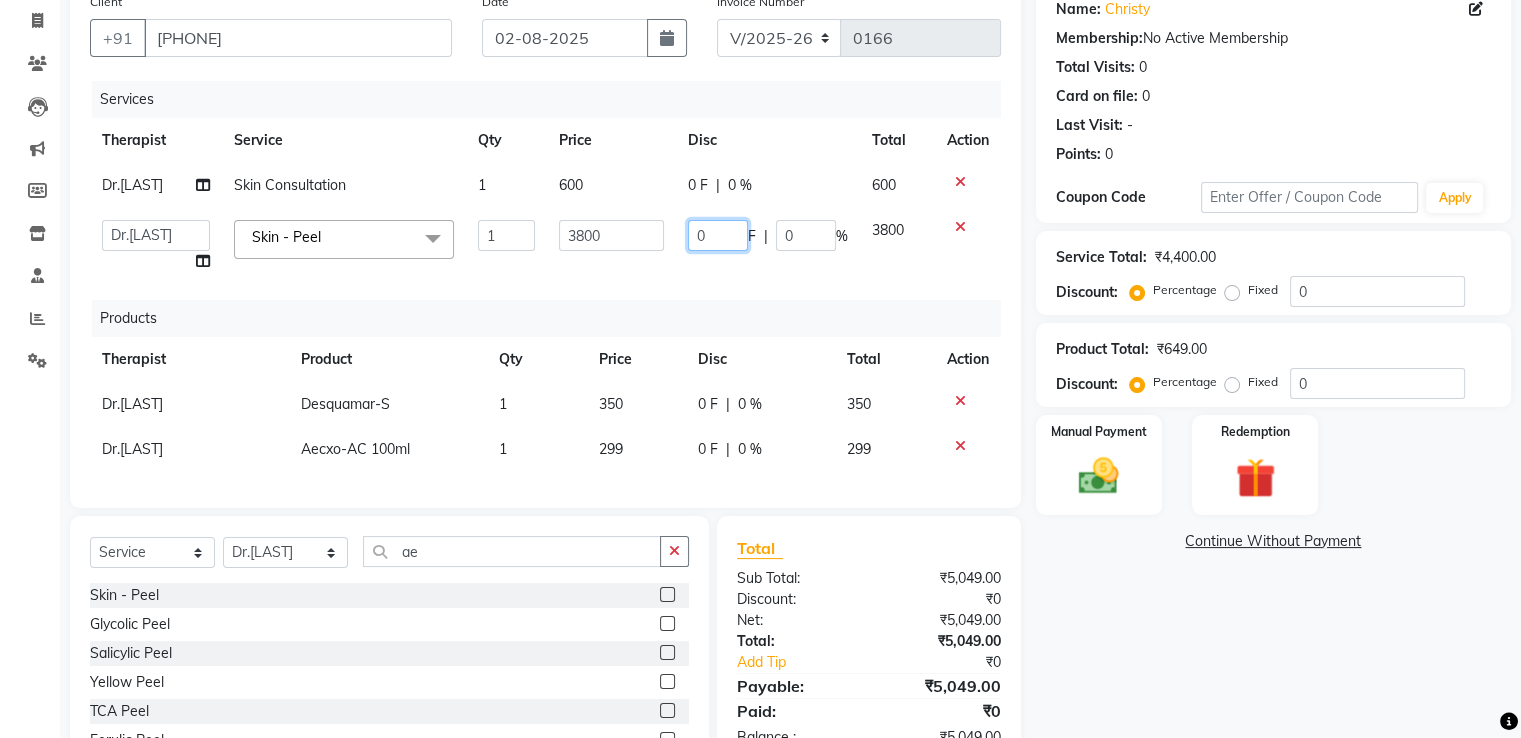 drag, startPoint x: 732, startPoint y: 233, endPoint x: 694, endPoint y: 235, distance: 38.052597 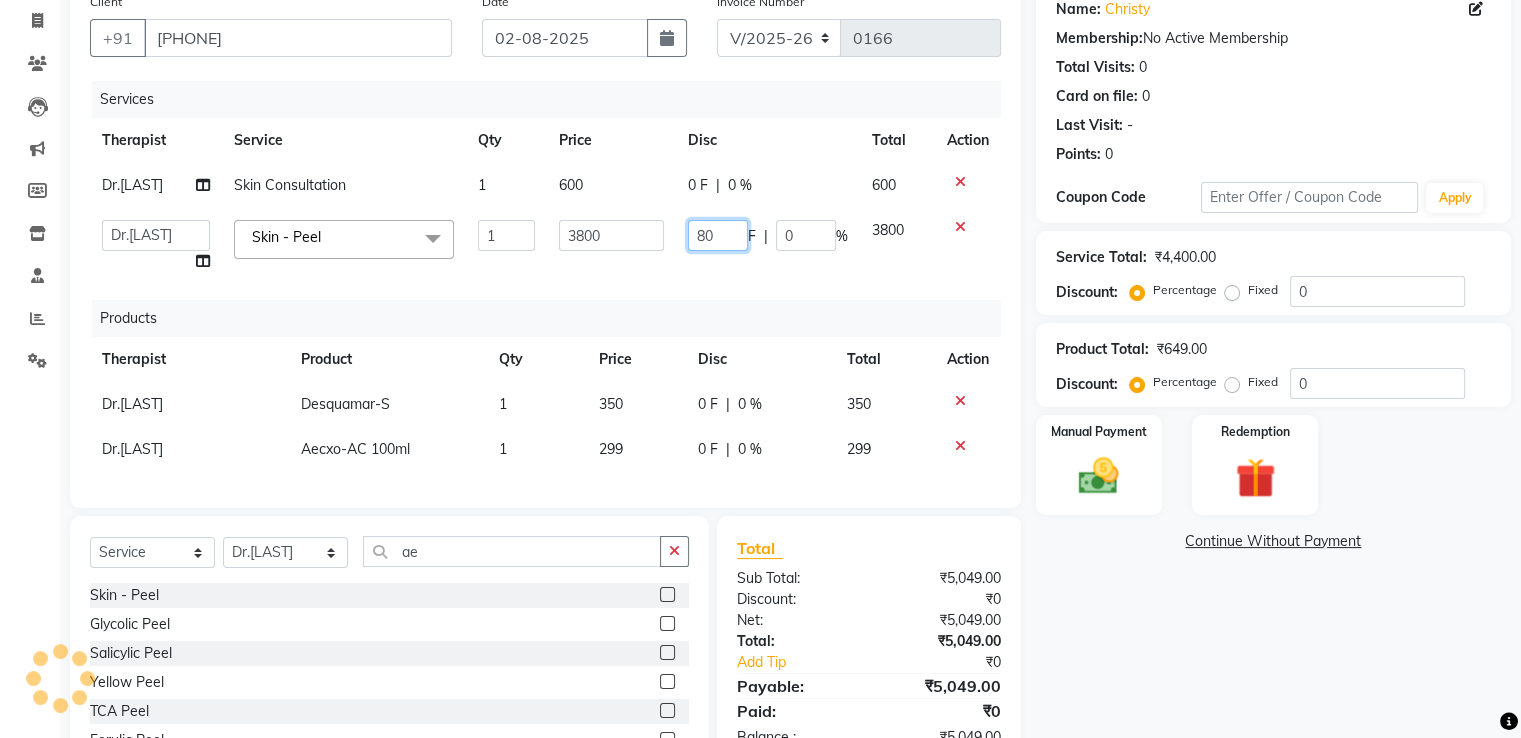 type on "800" 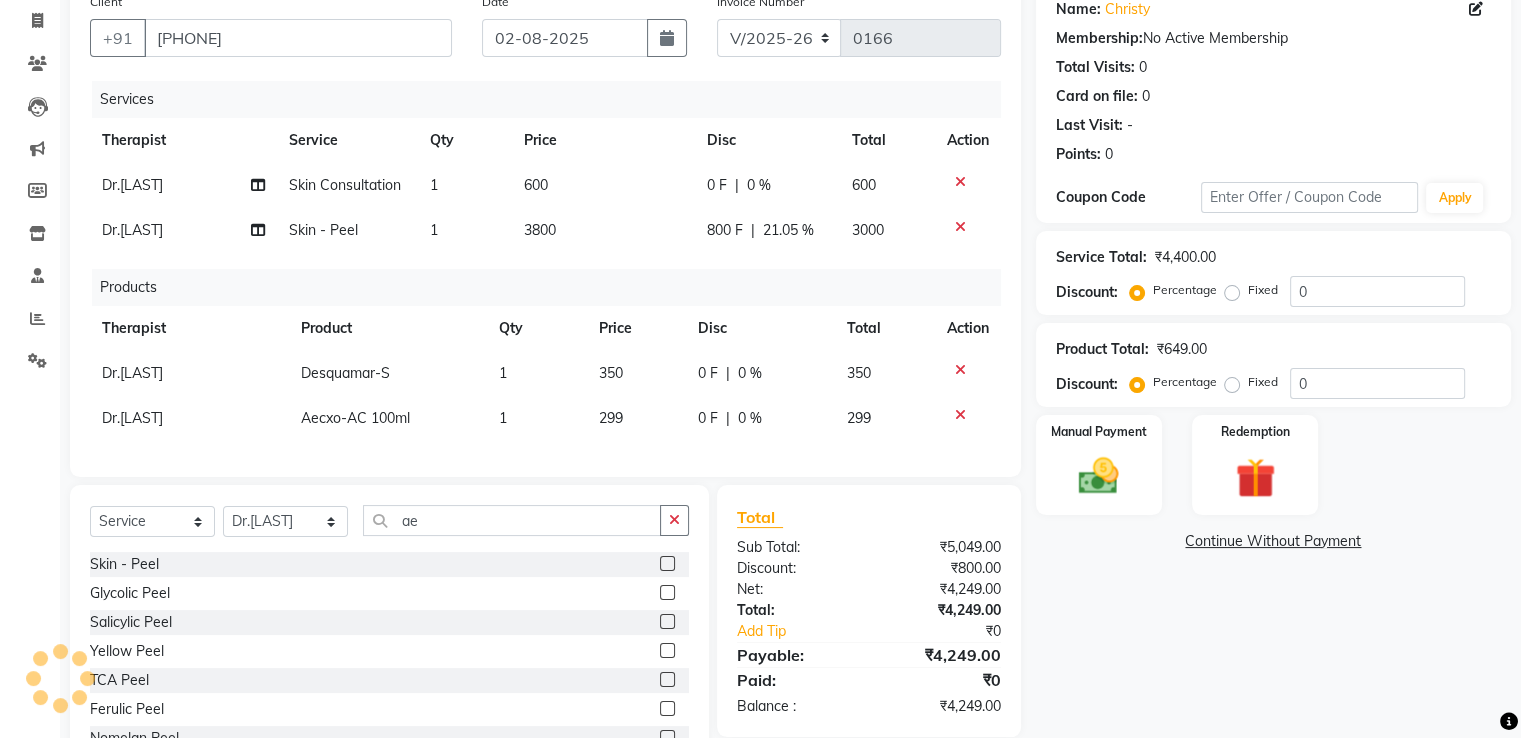 click on "Services Therapist Service Qty Price Disc Total Action Dr.[LAST] Skin Consultation 1 600 0 F | 0 % 600 Dr.[LAST] Skin - Peel 1 3800 800 F | 21.05 % 3000 Products Therapist Product Qty Price Disc Total Action Dr.[LAST] Desquamar-S 1 350 0 F | 0 % 350 Dr.[LAST] Aecxo-AC 100ml 1 299 0 F | 0 % 299" 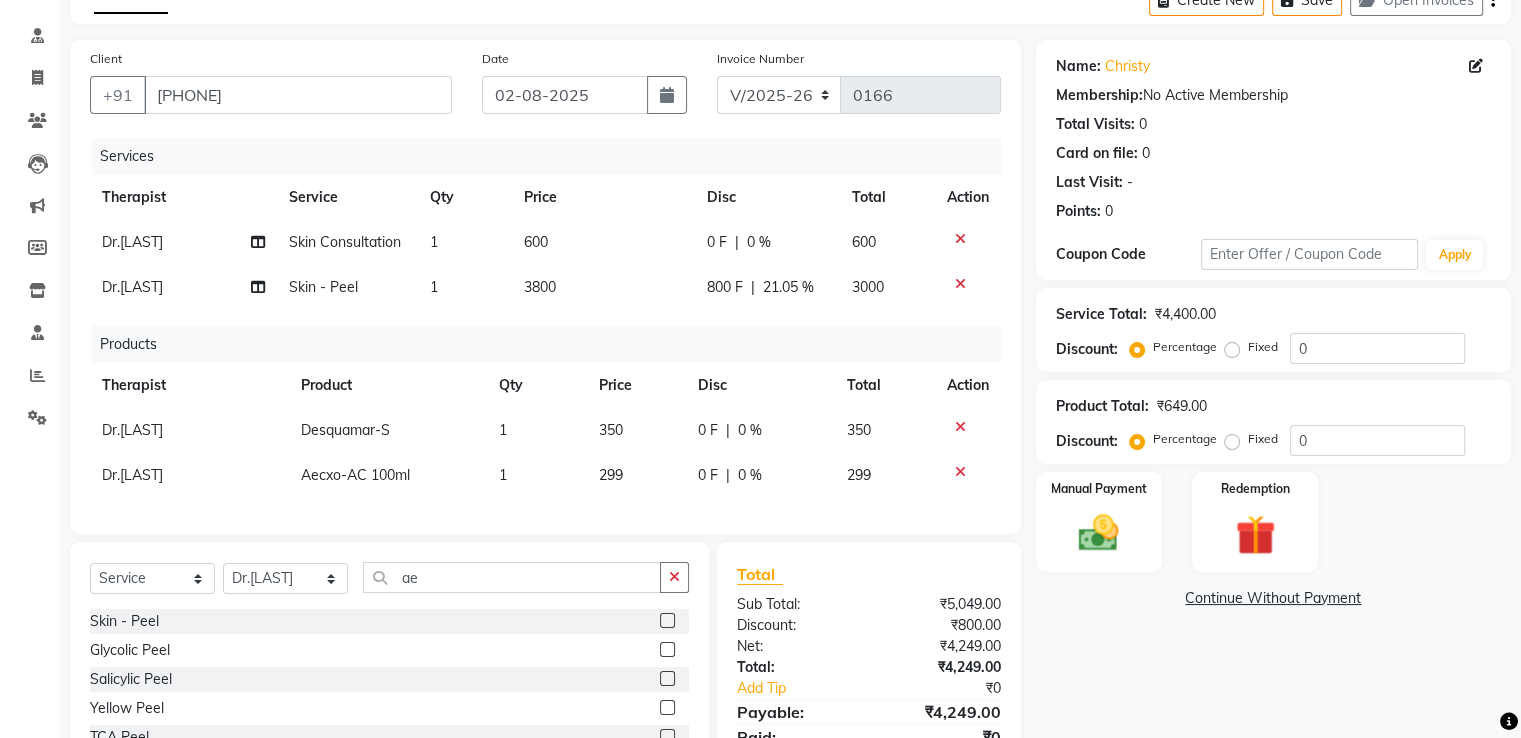 scroll, scrollTop: 0, scrollLeft: 0, axis: both 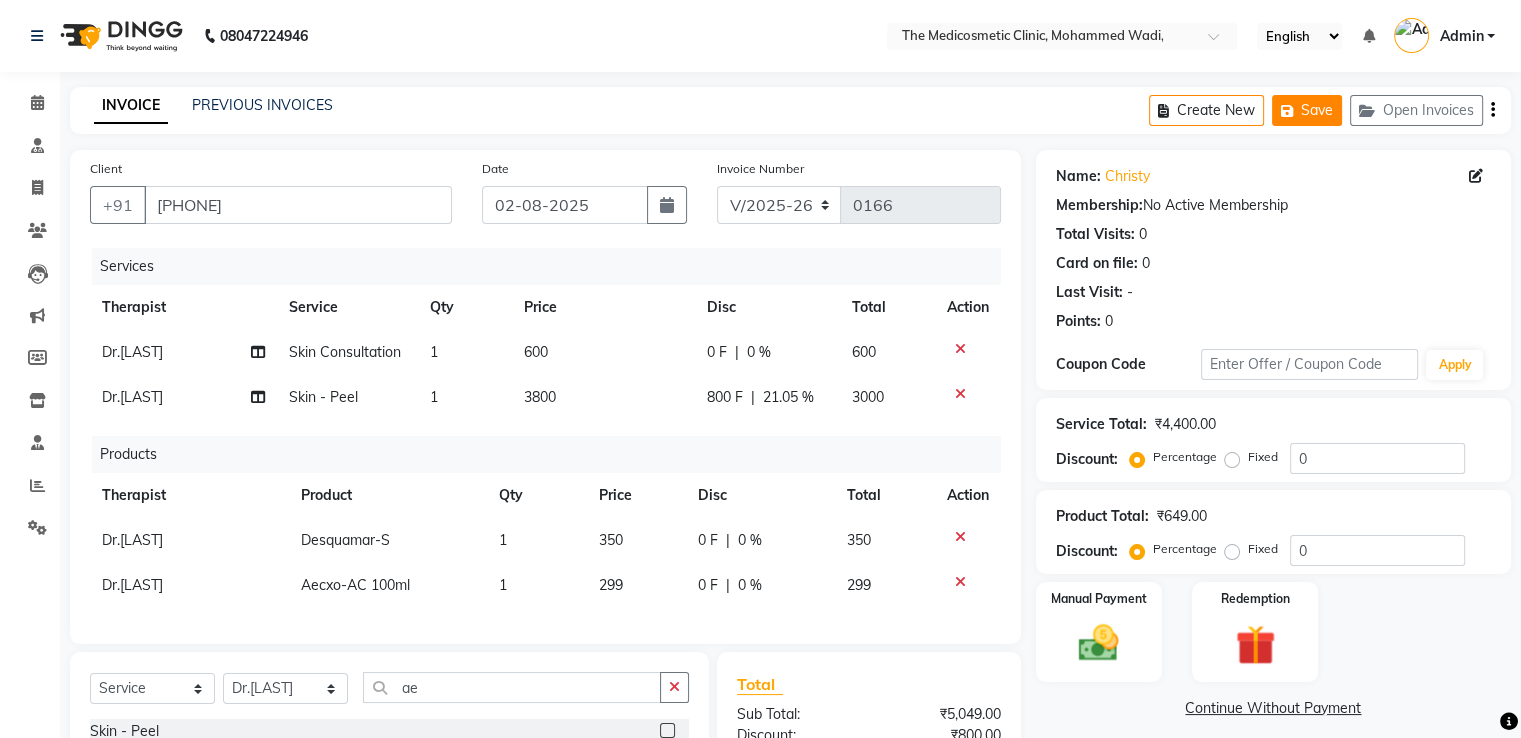 click on "Save" 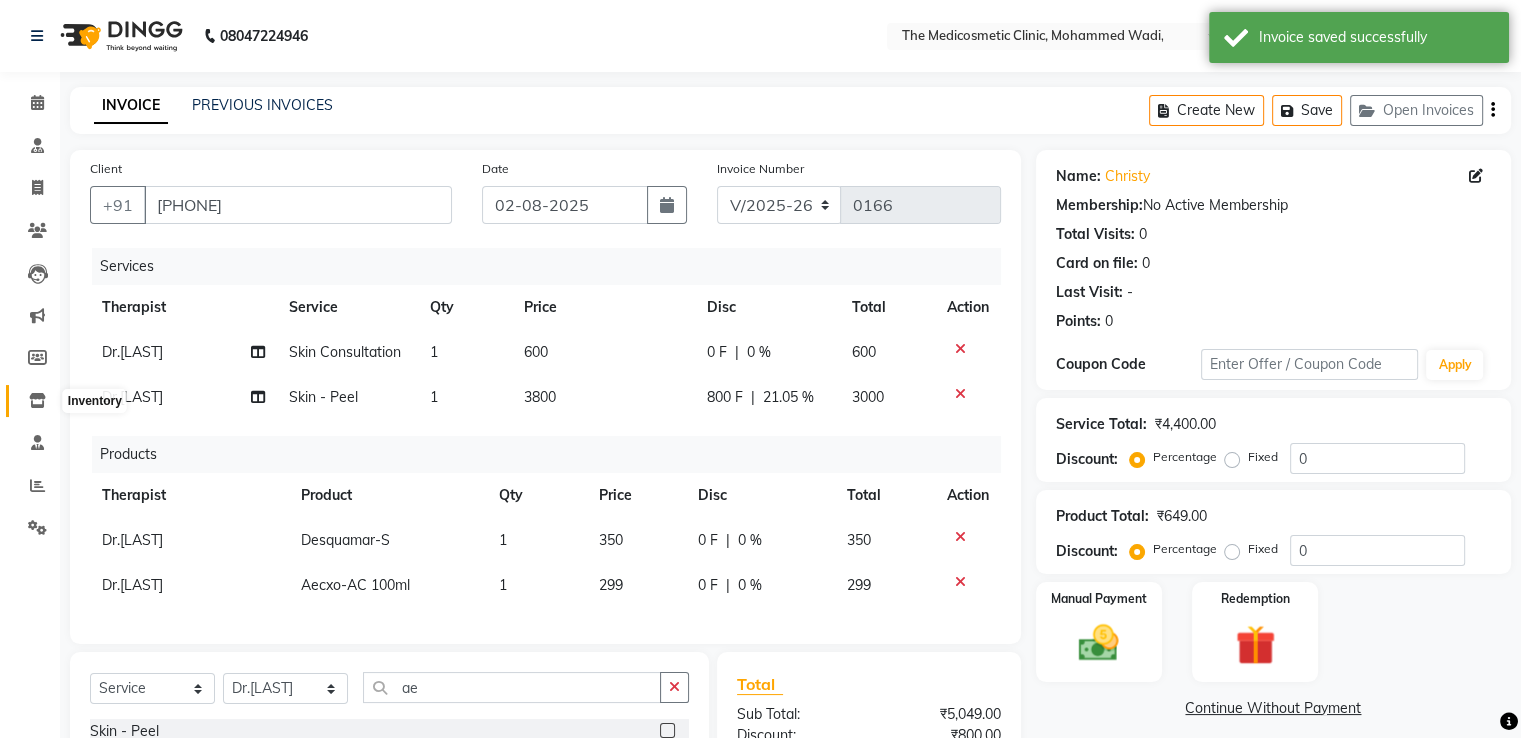 click 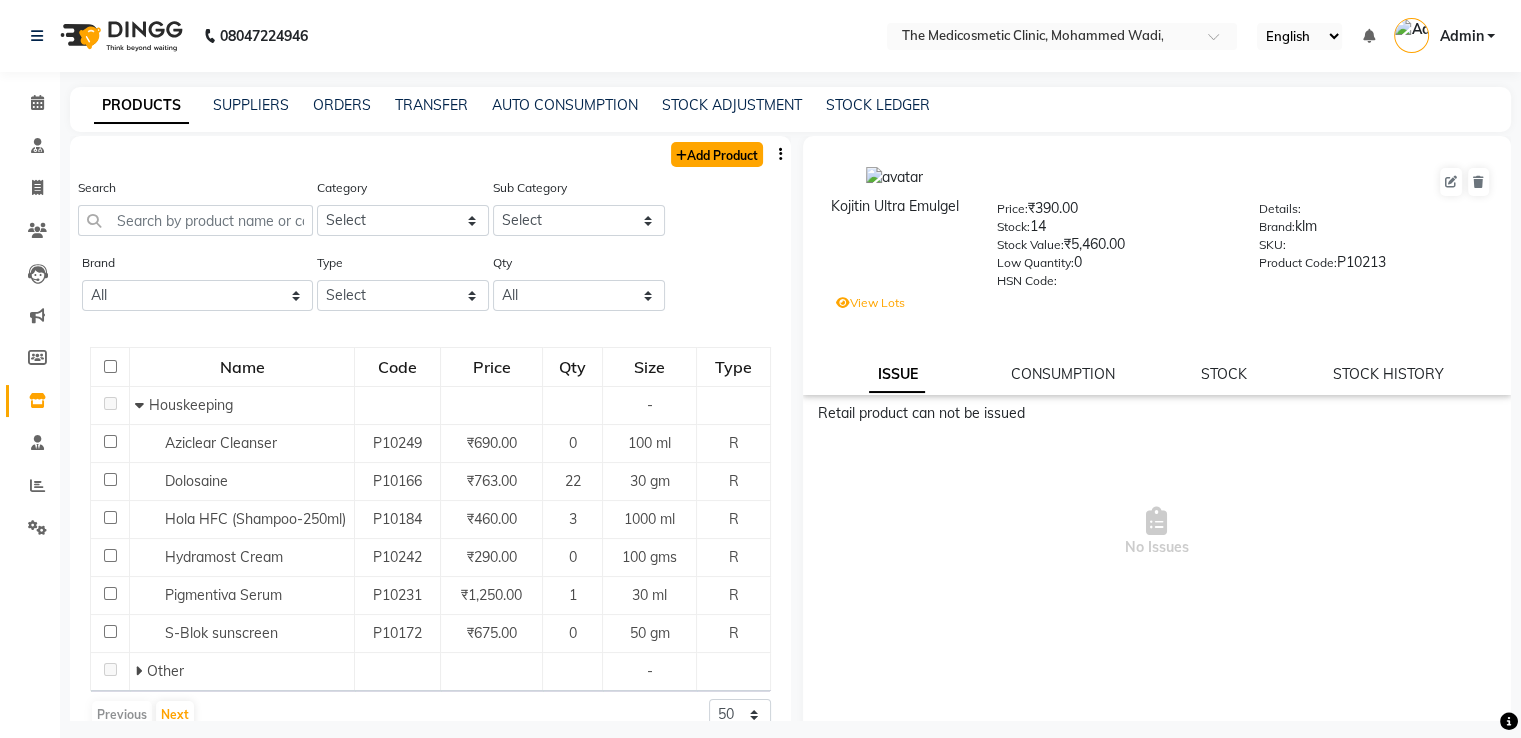 click on "Add Product" 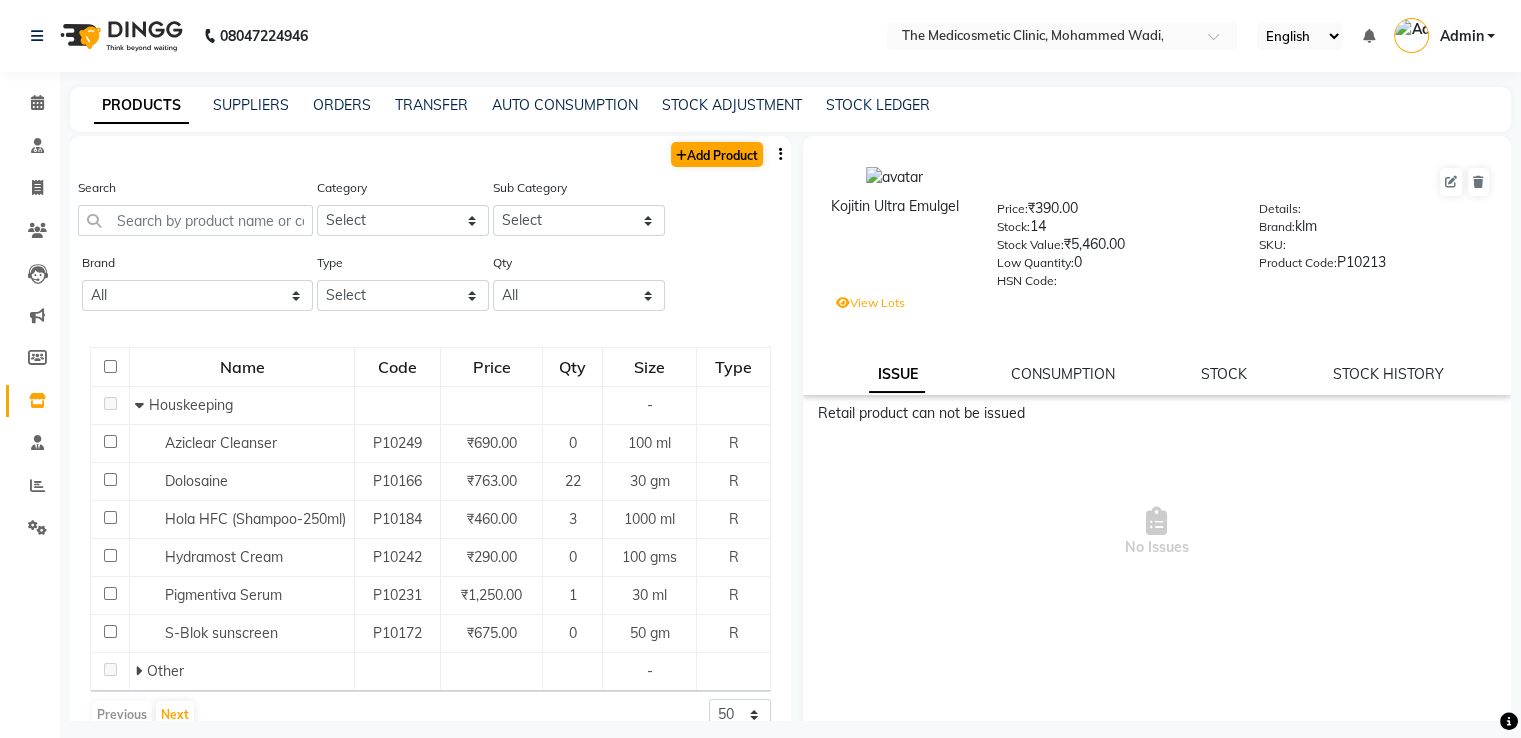 select on "true" 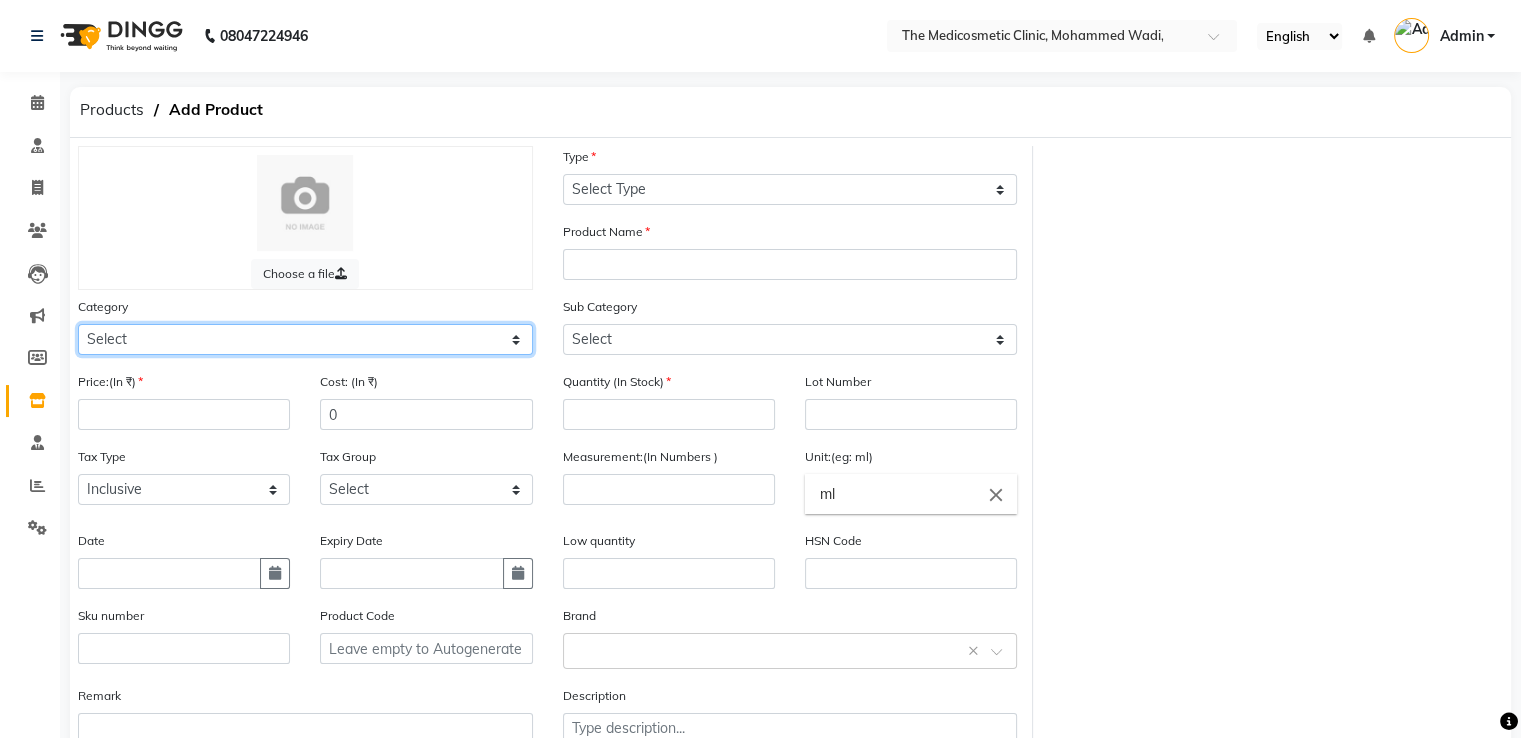 click on "Select Hair Skin Makeup Personal Care Appliances Other" 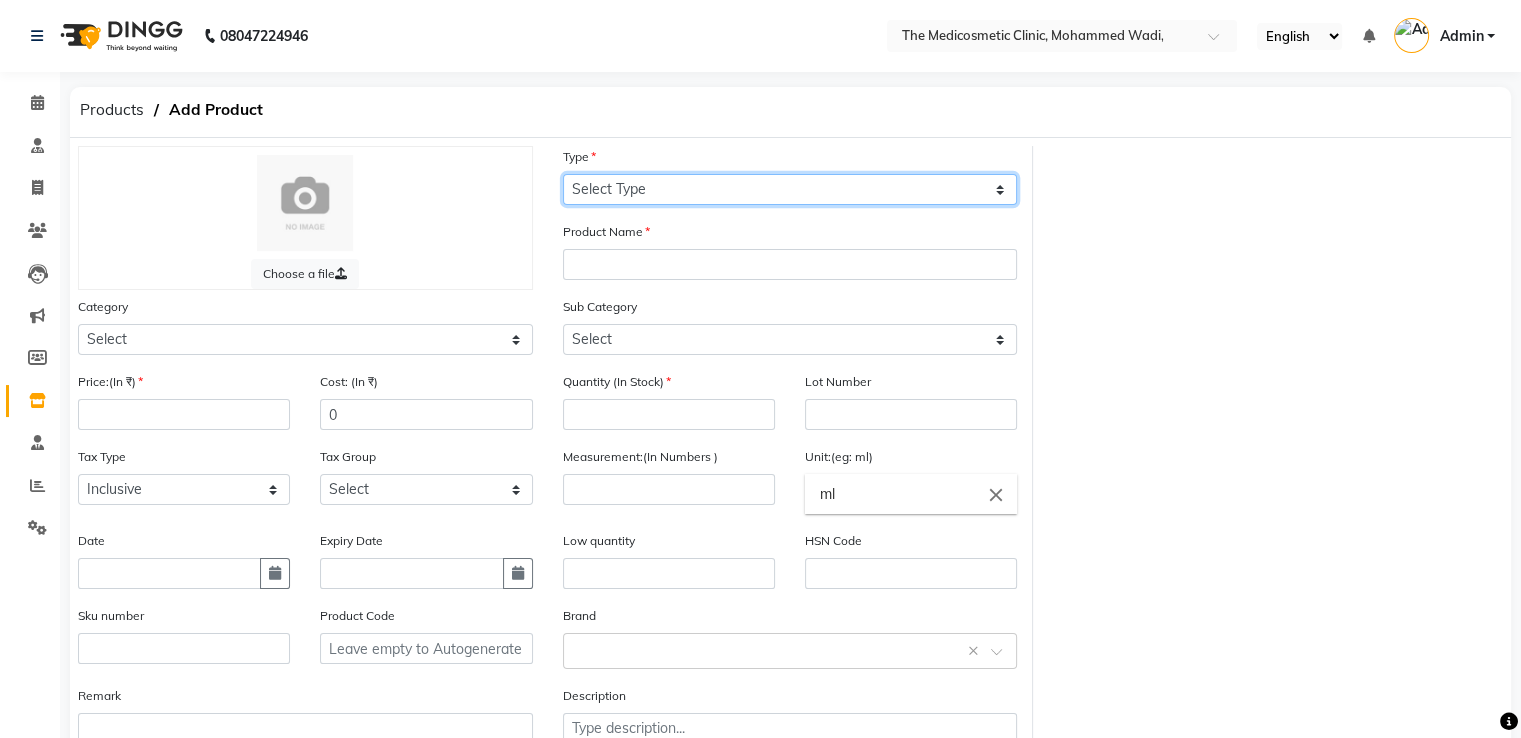 click on "Select Type Both Retail Consumable" 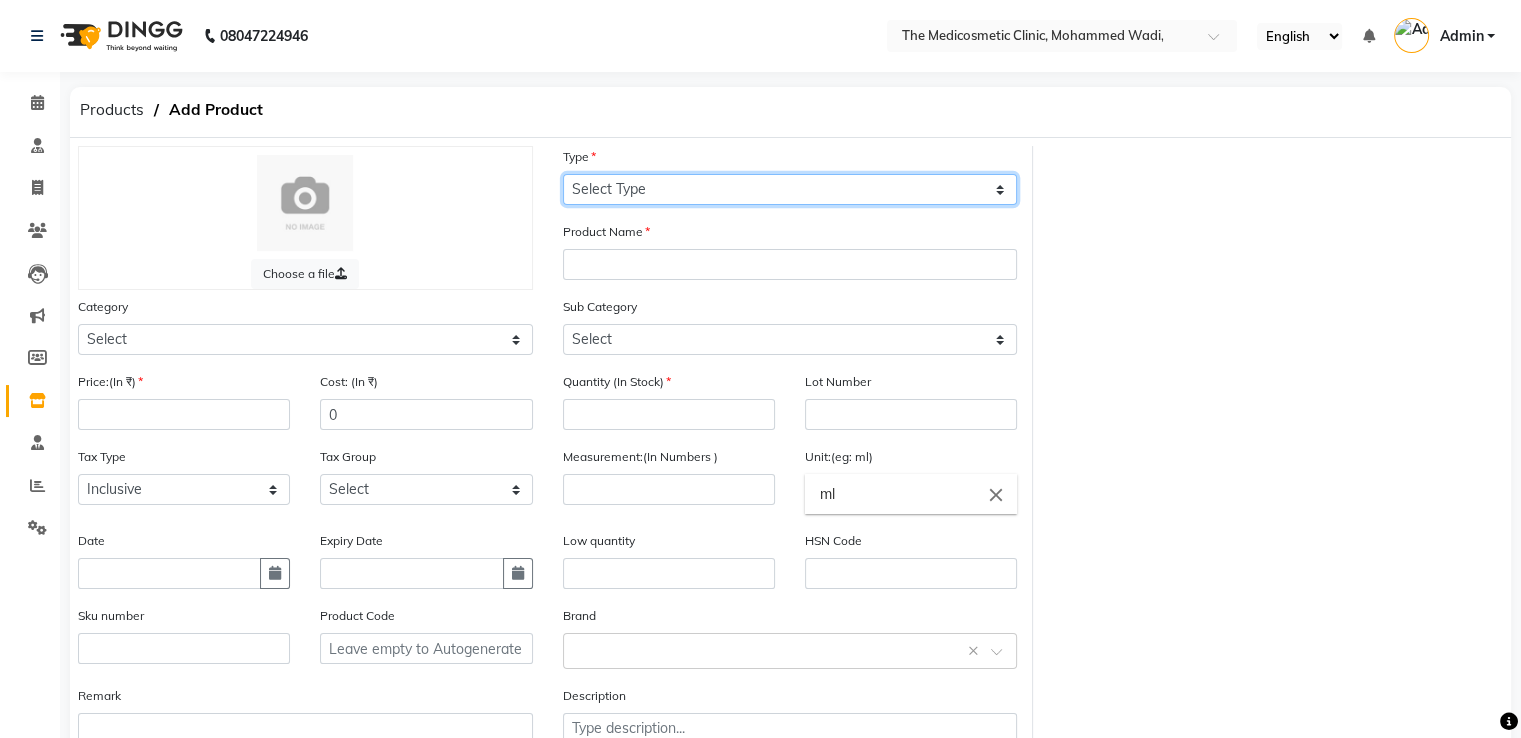 select on "R" 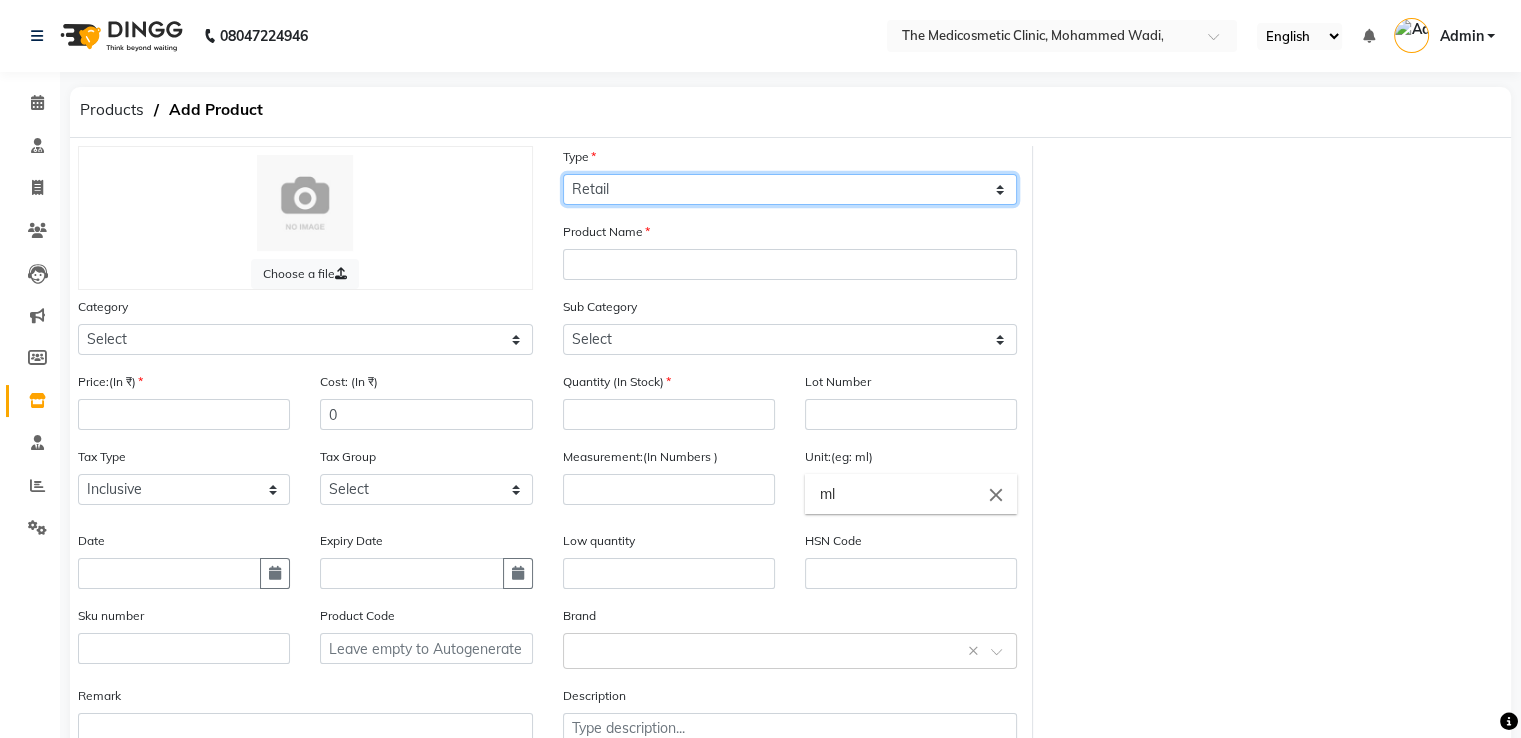 click on "Select Type Both Retail Consumable" 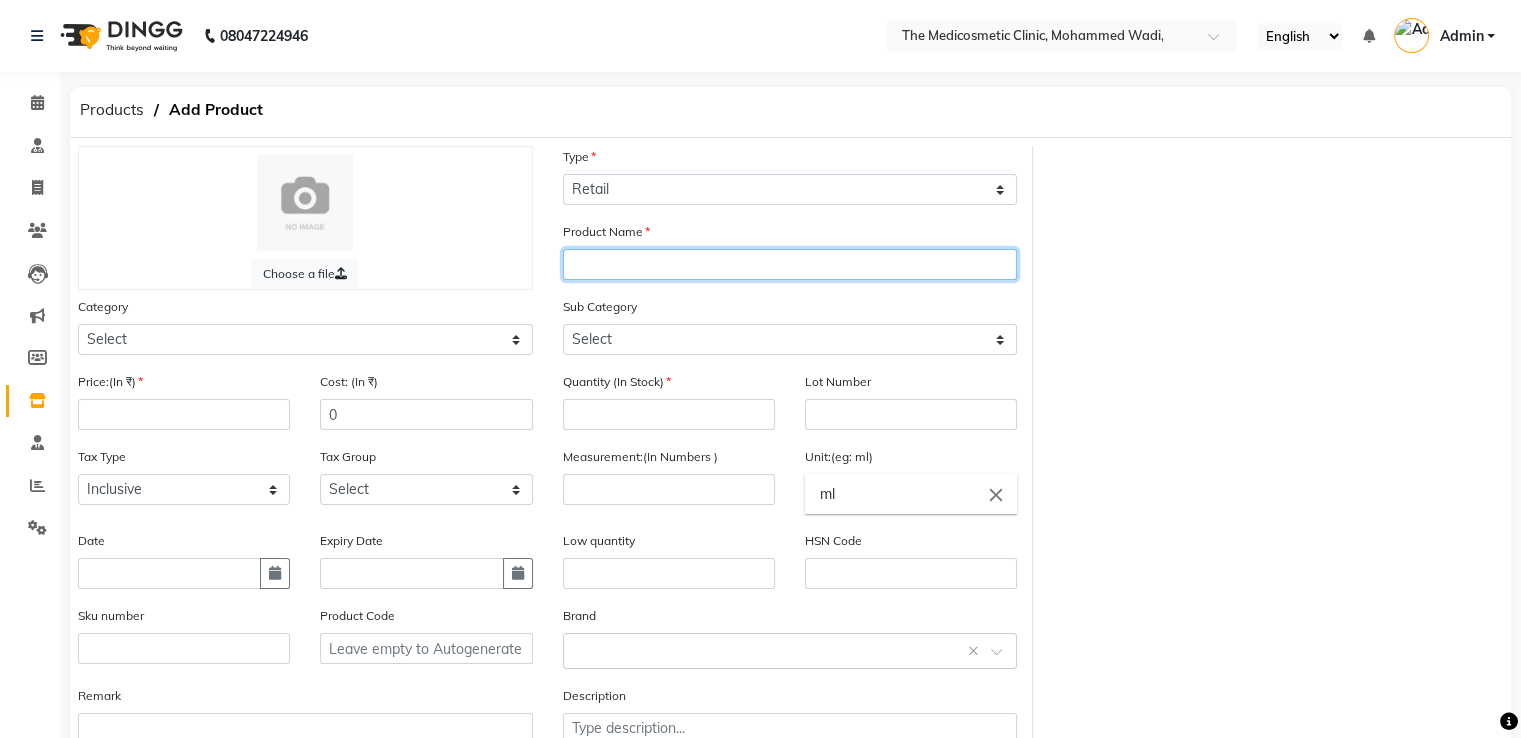 click 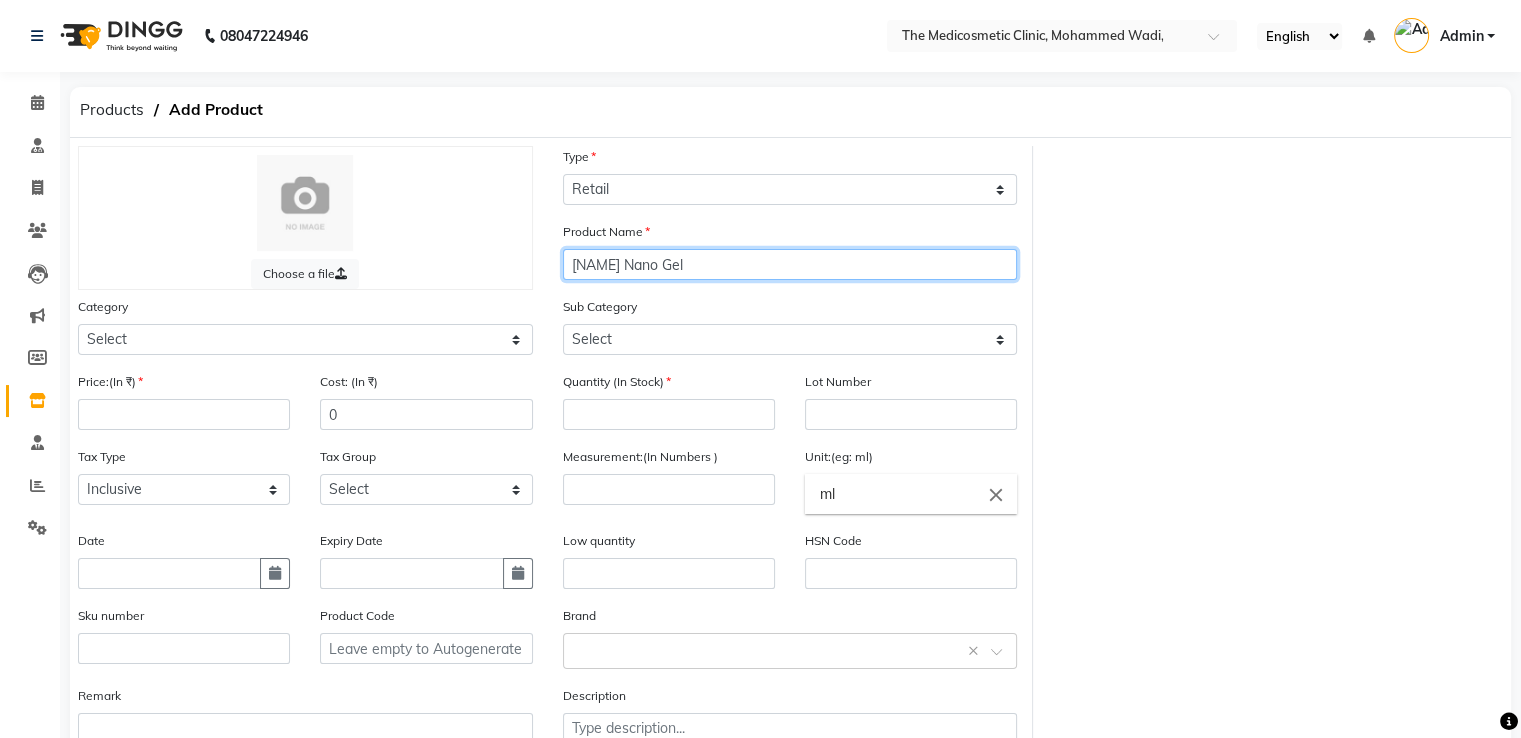type on "[NAME] Nano Gel" 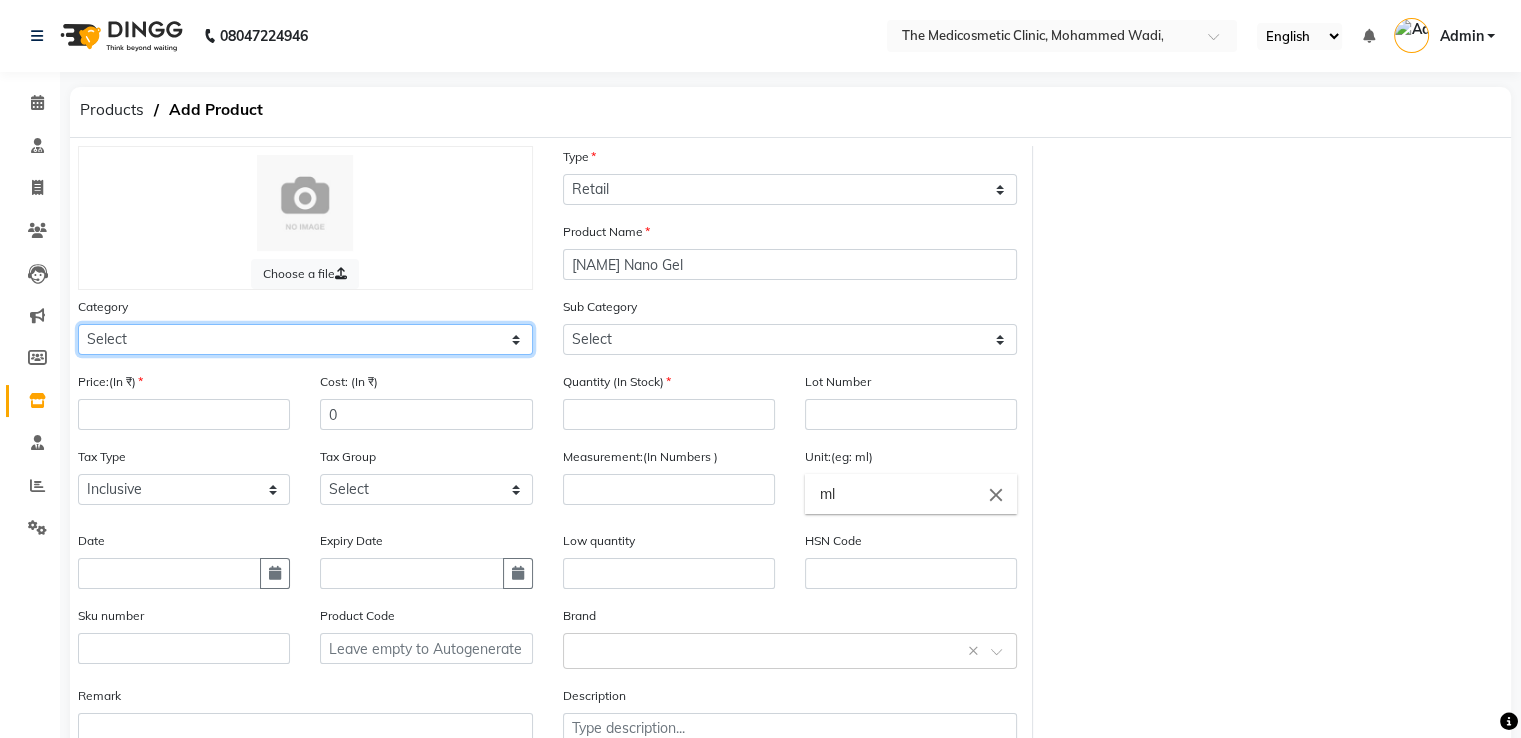 click on "Select Hair Skin Makeup Personal Care Appliances Other" 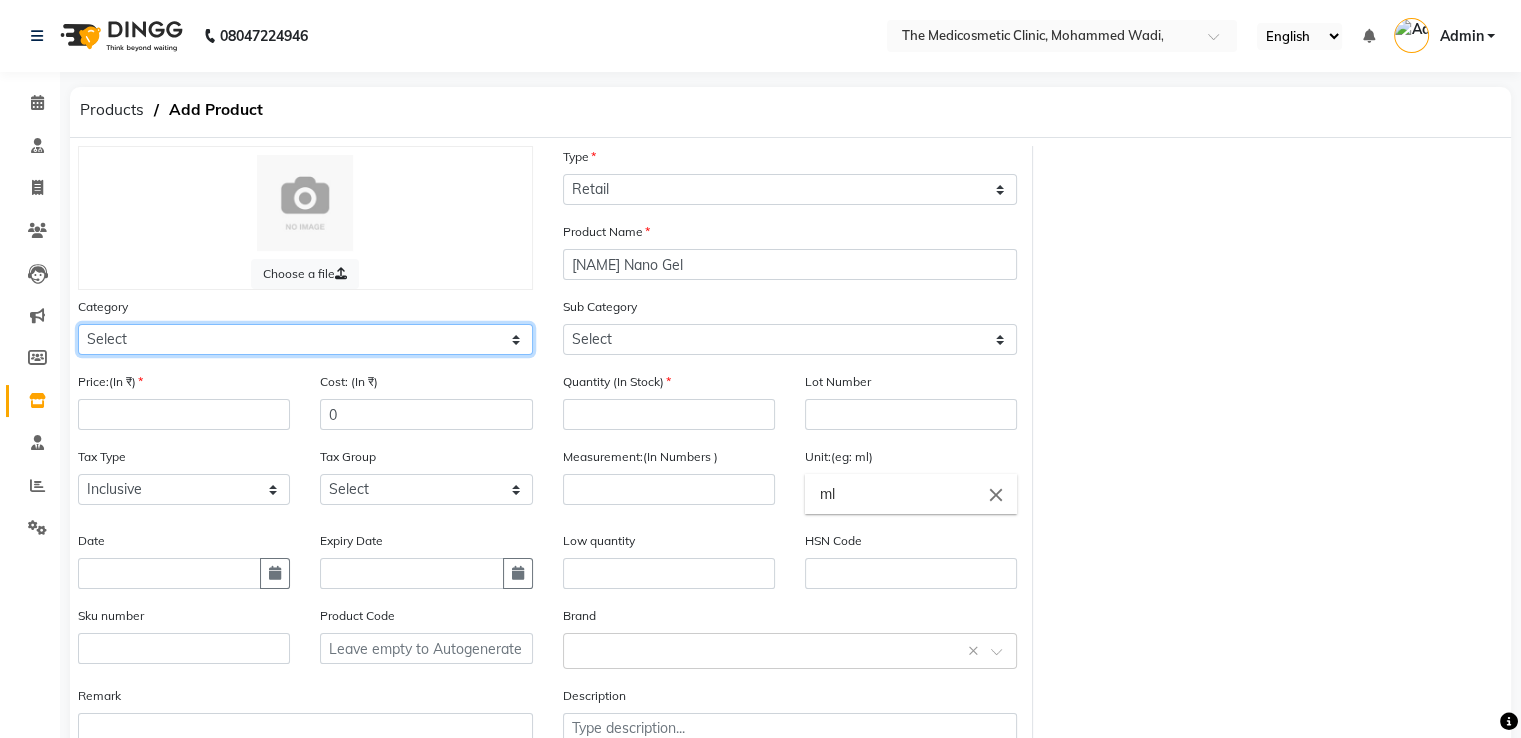 select on "15150" 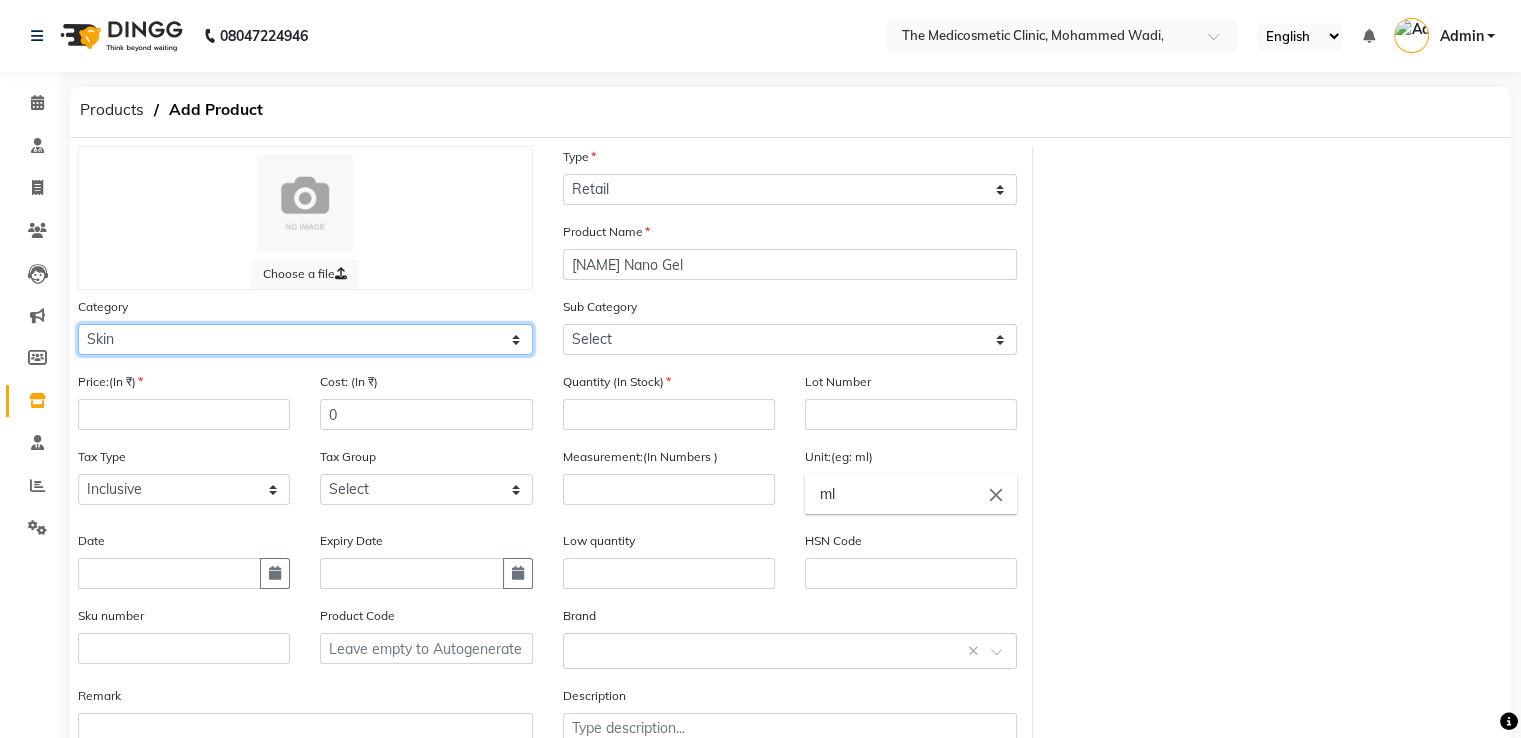 click on "Select Hair Skin Makeup Personal Care Appliances Other" 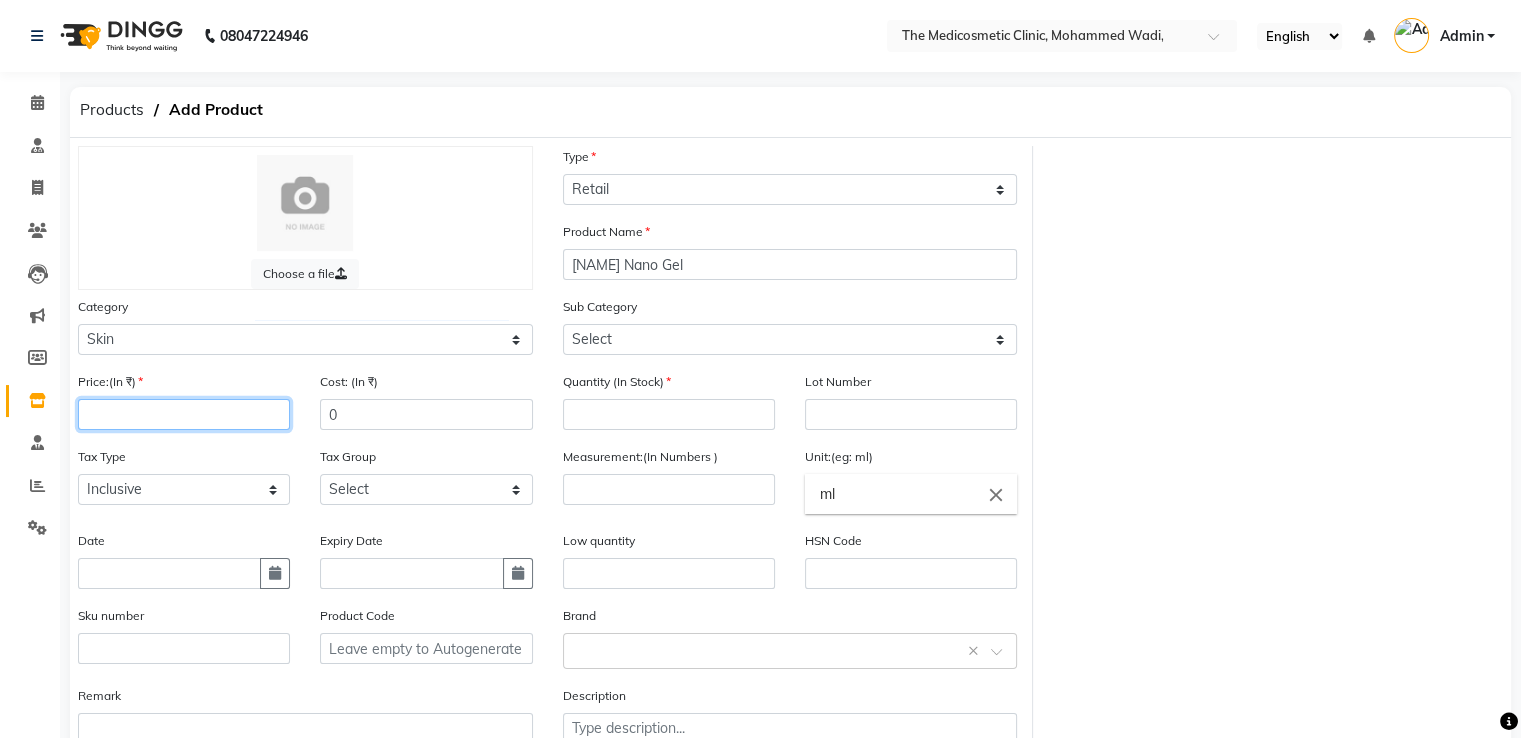 click 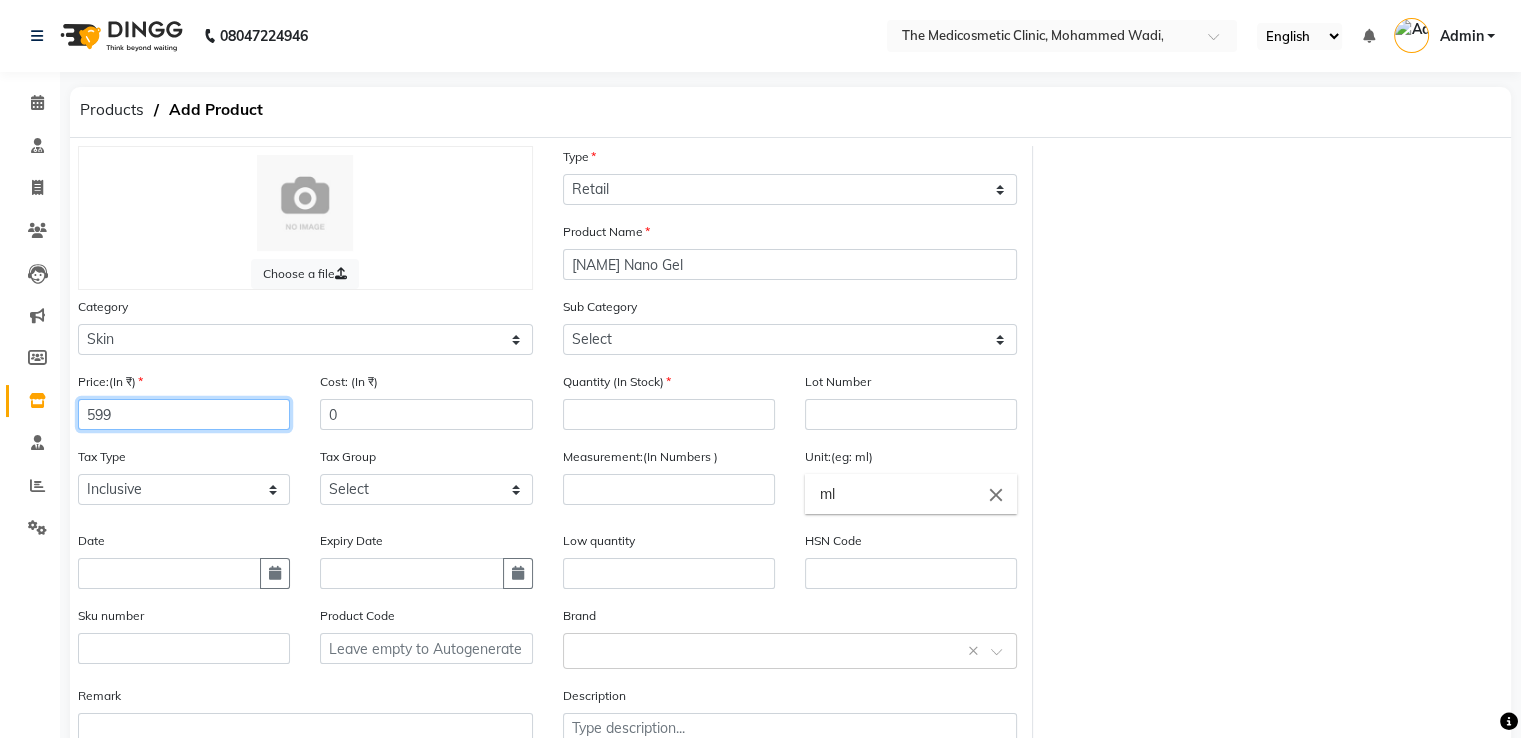 type on "599" 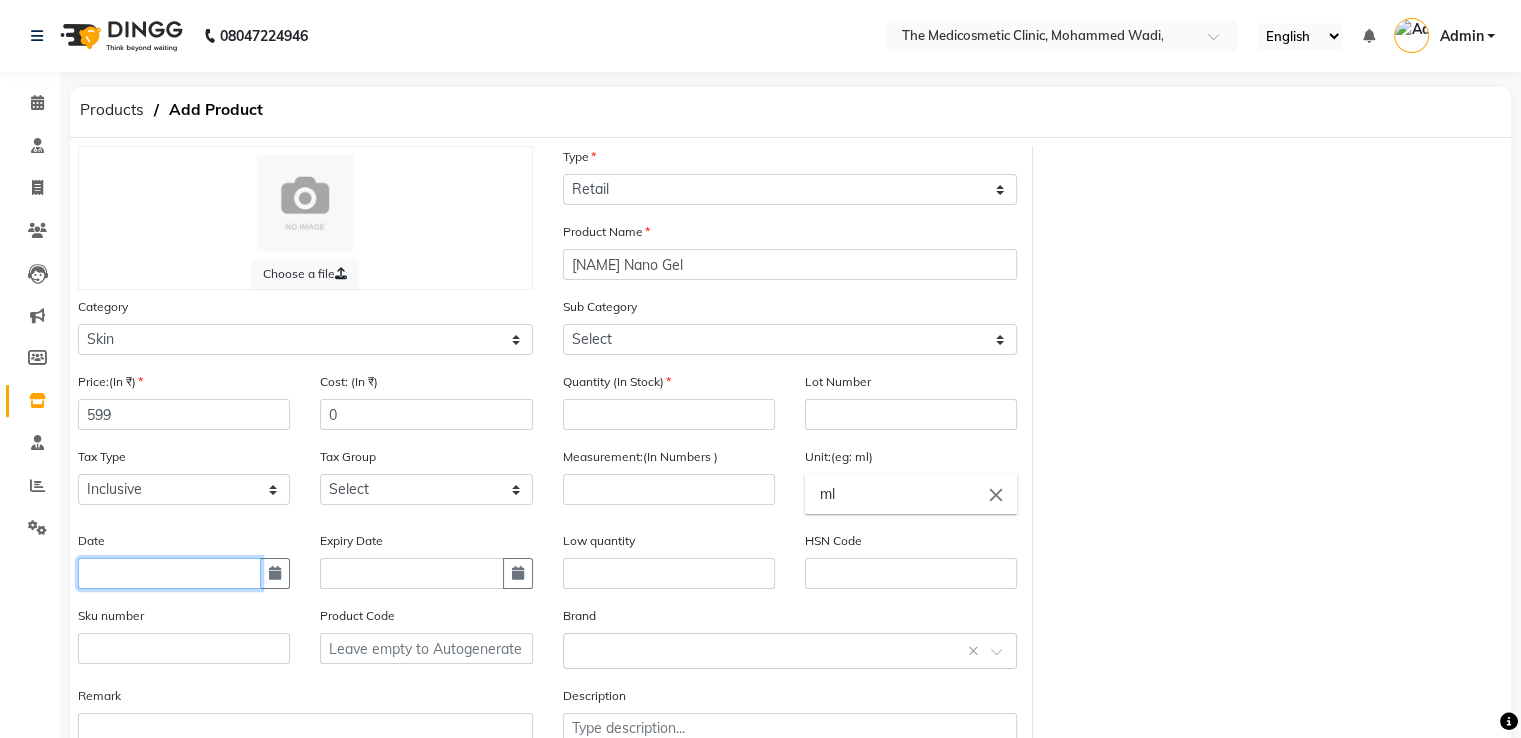 click 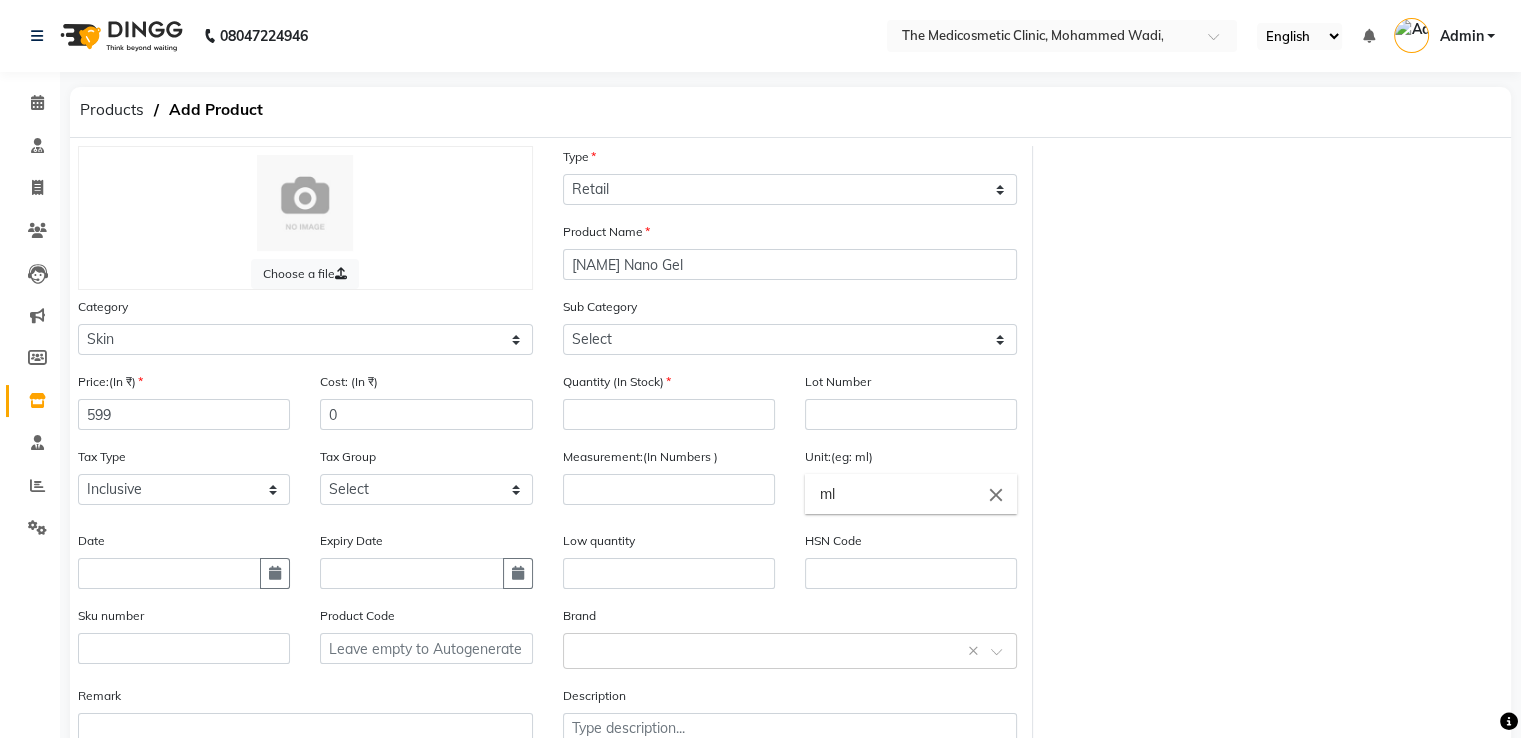 select on "8" 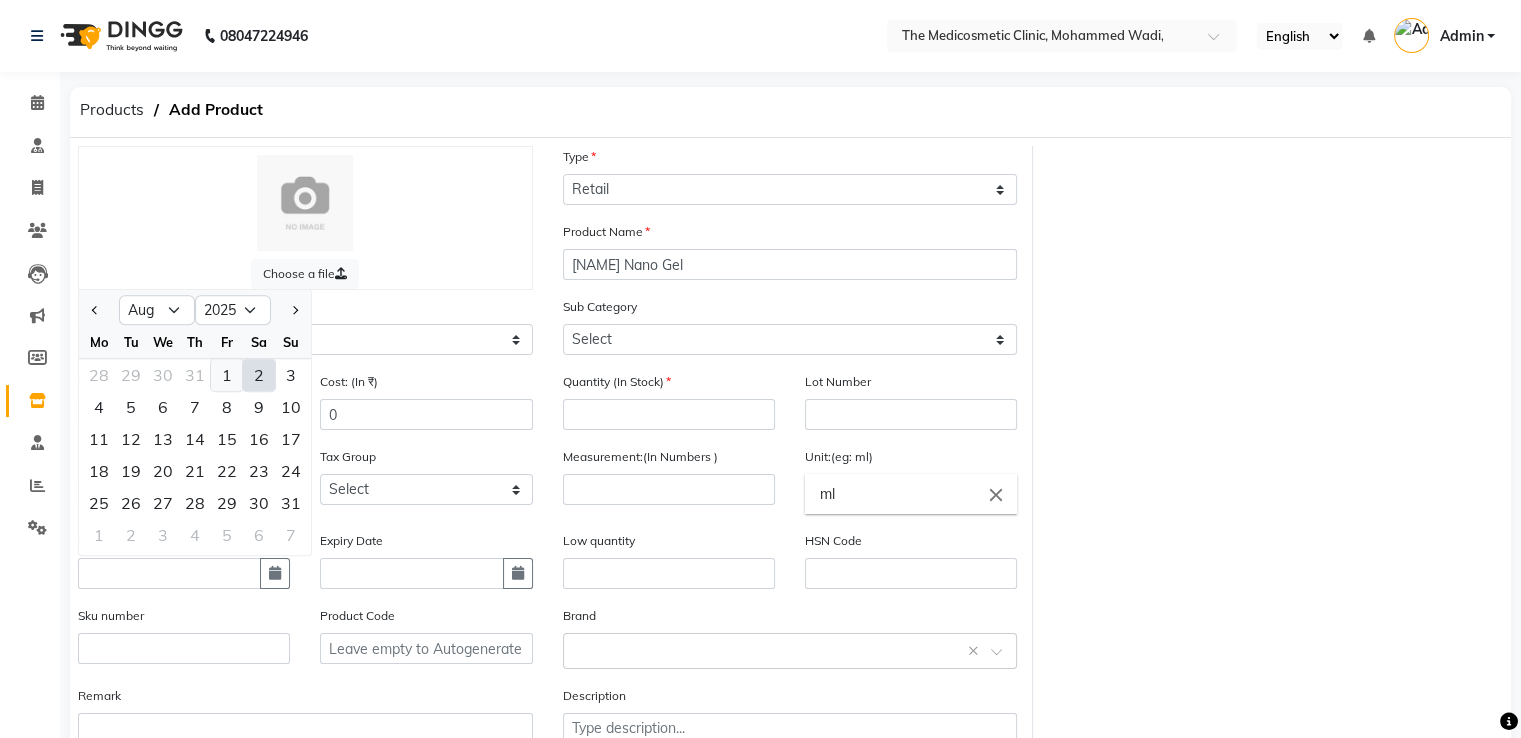 click on "1" 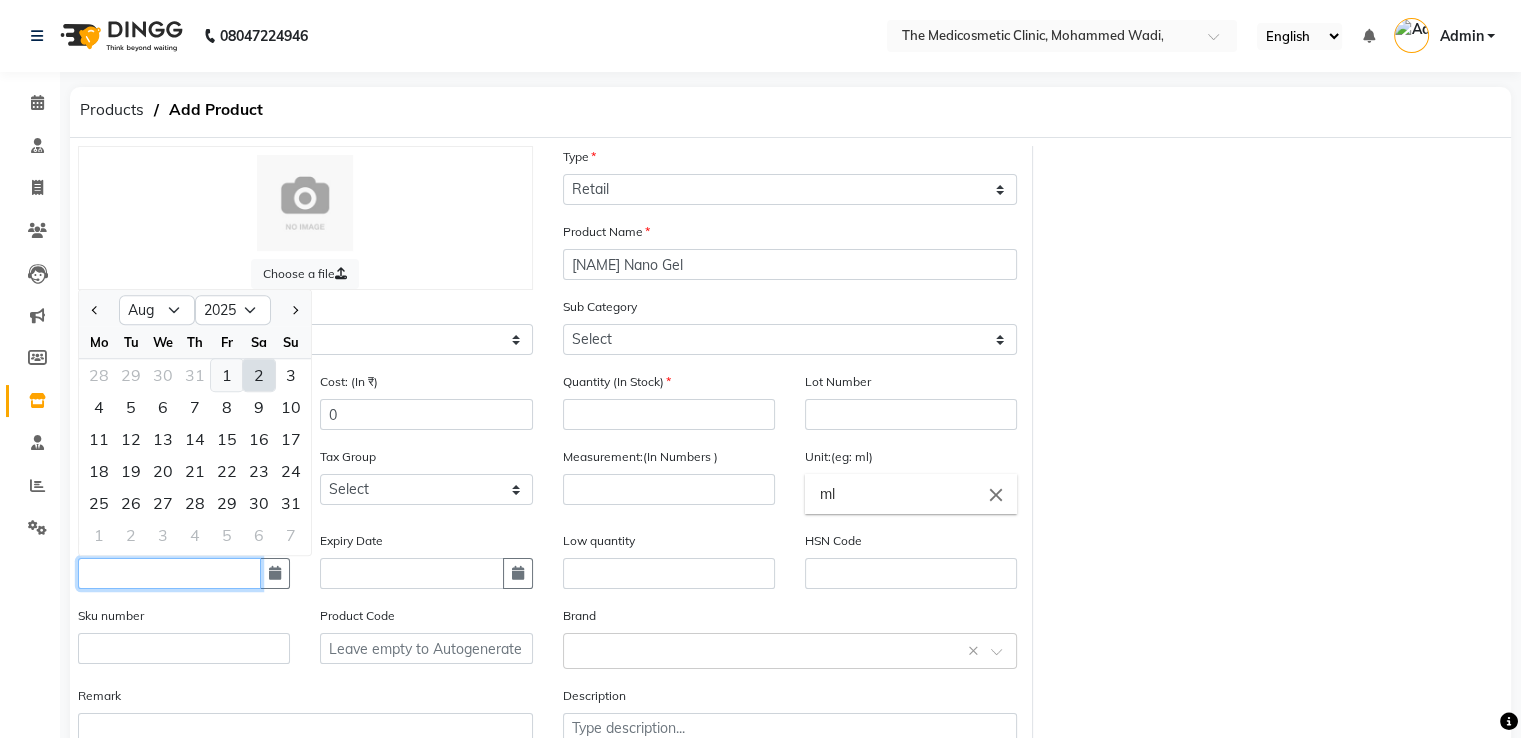 type on "01-08-2025" 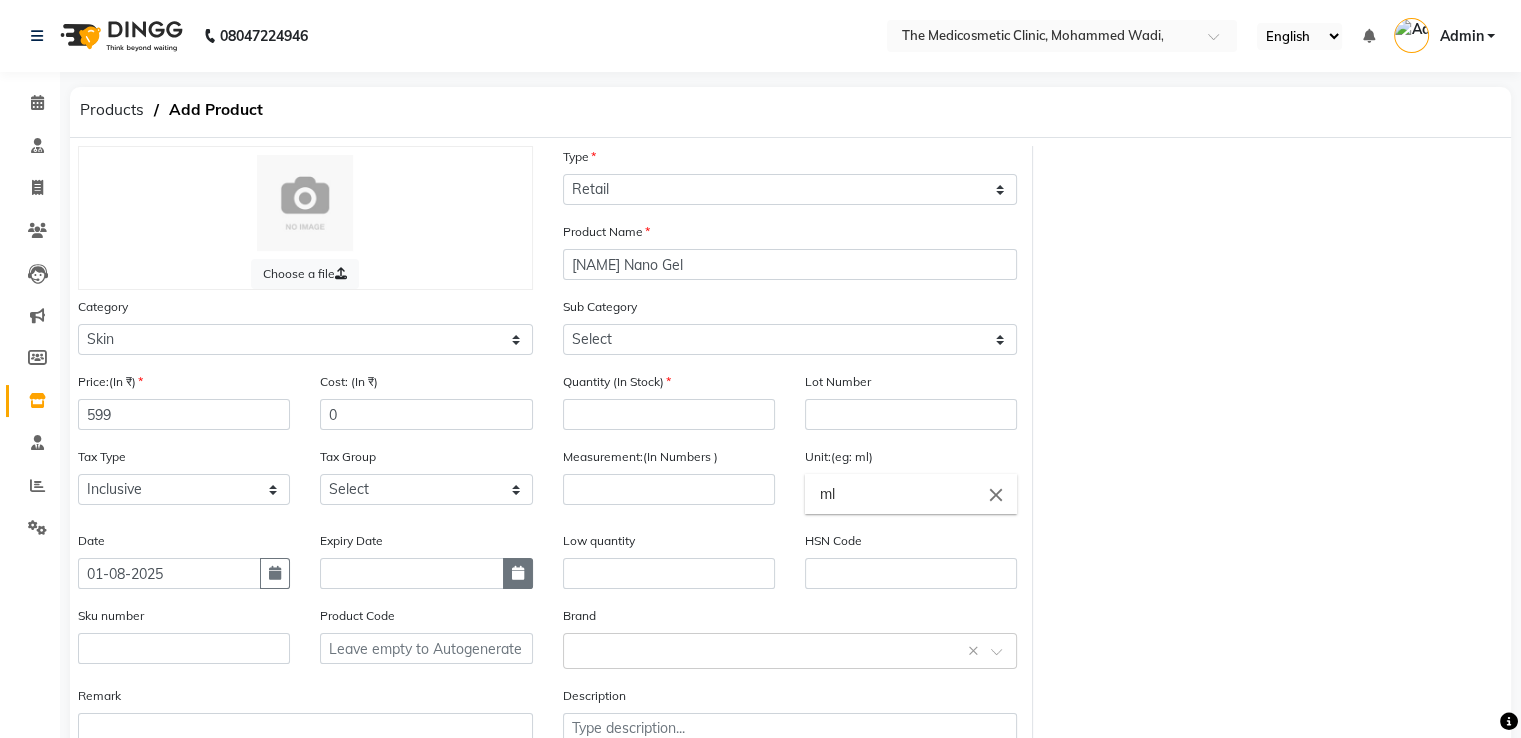 click 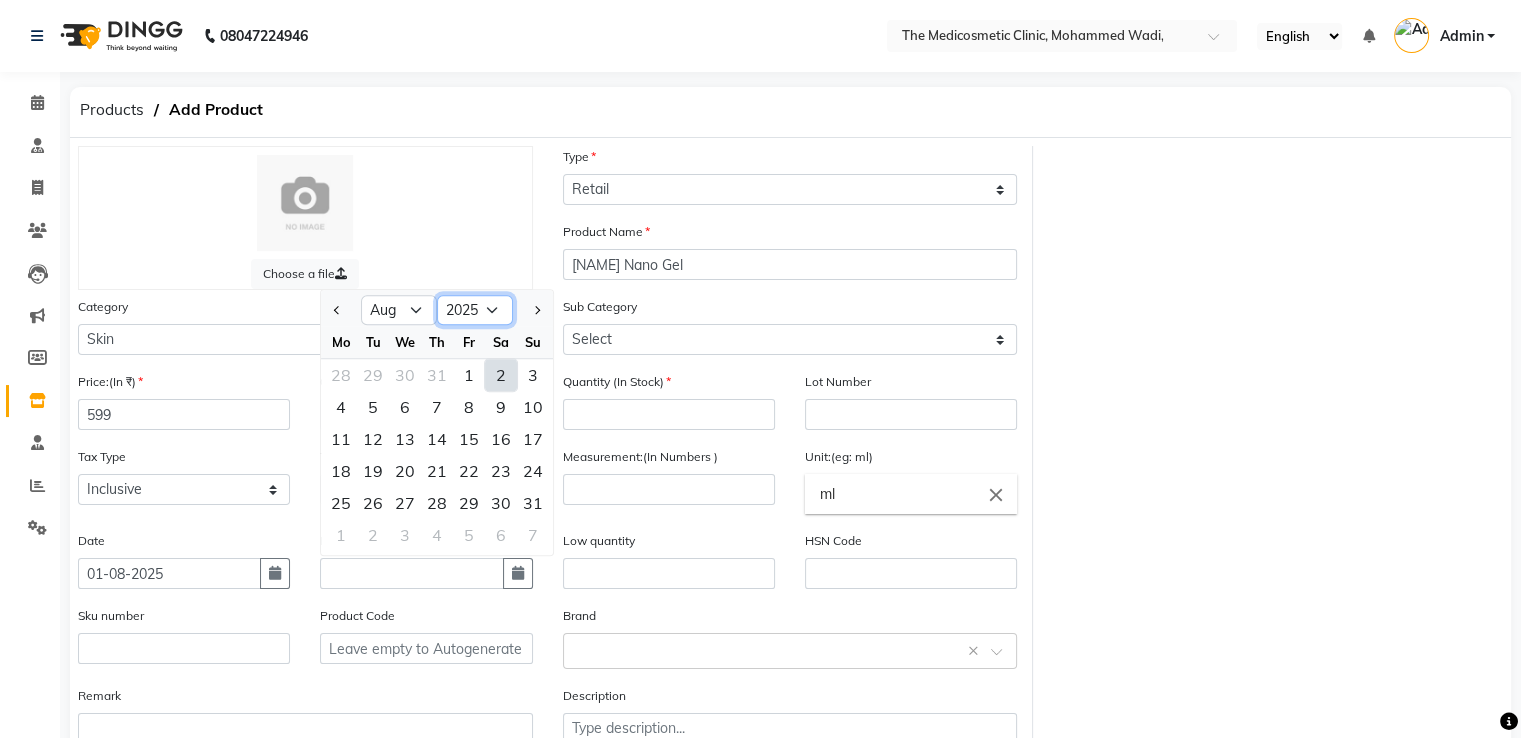 click on "2015 2016 2017 2018 2019 2020 2021 2022 2023 2024 2025 2026 2027 2028 2029 2030 2031 2032 2033 2034 2035" 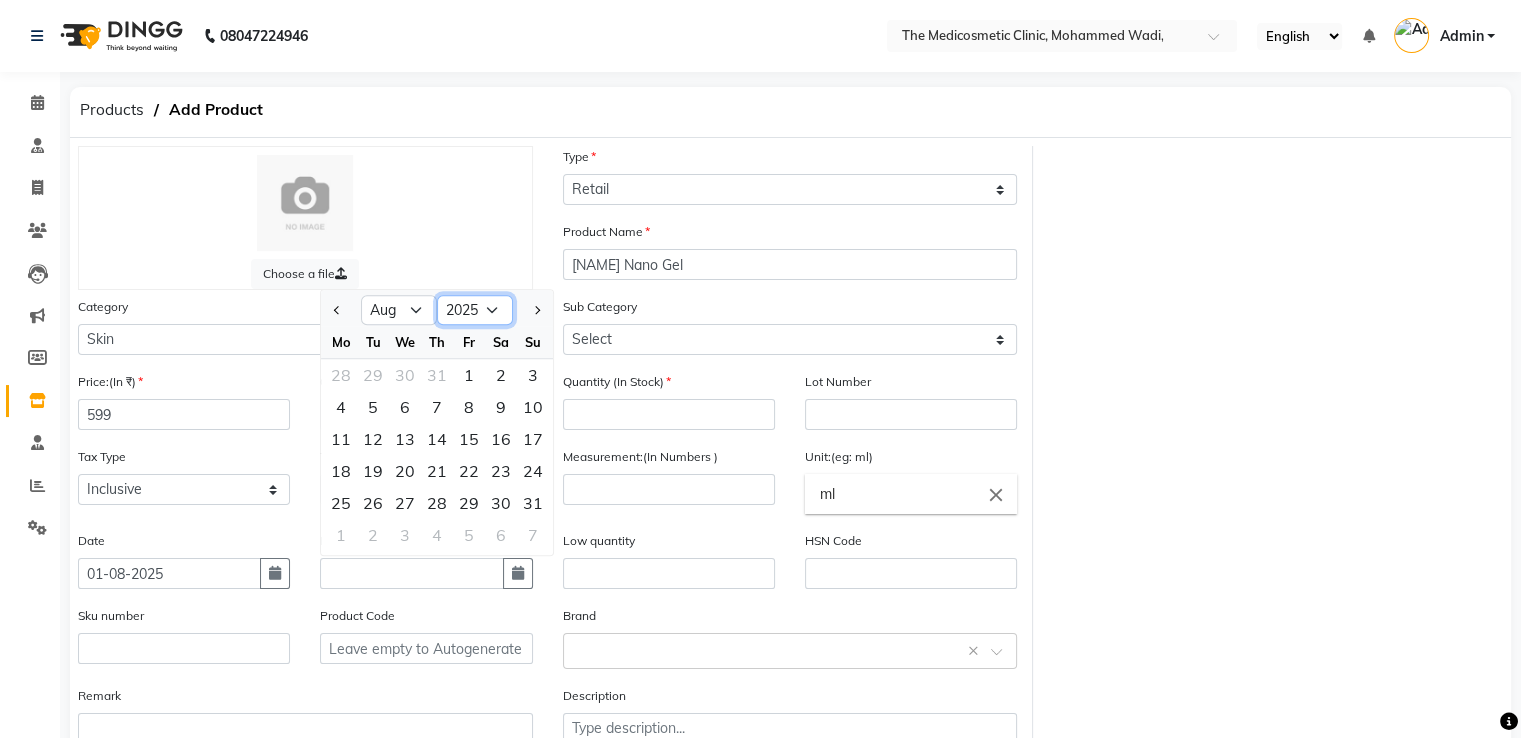 select on "2027" 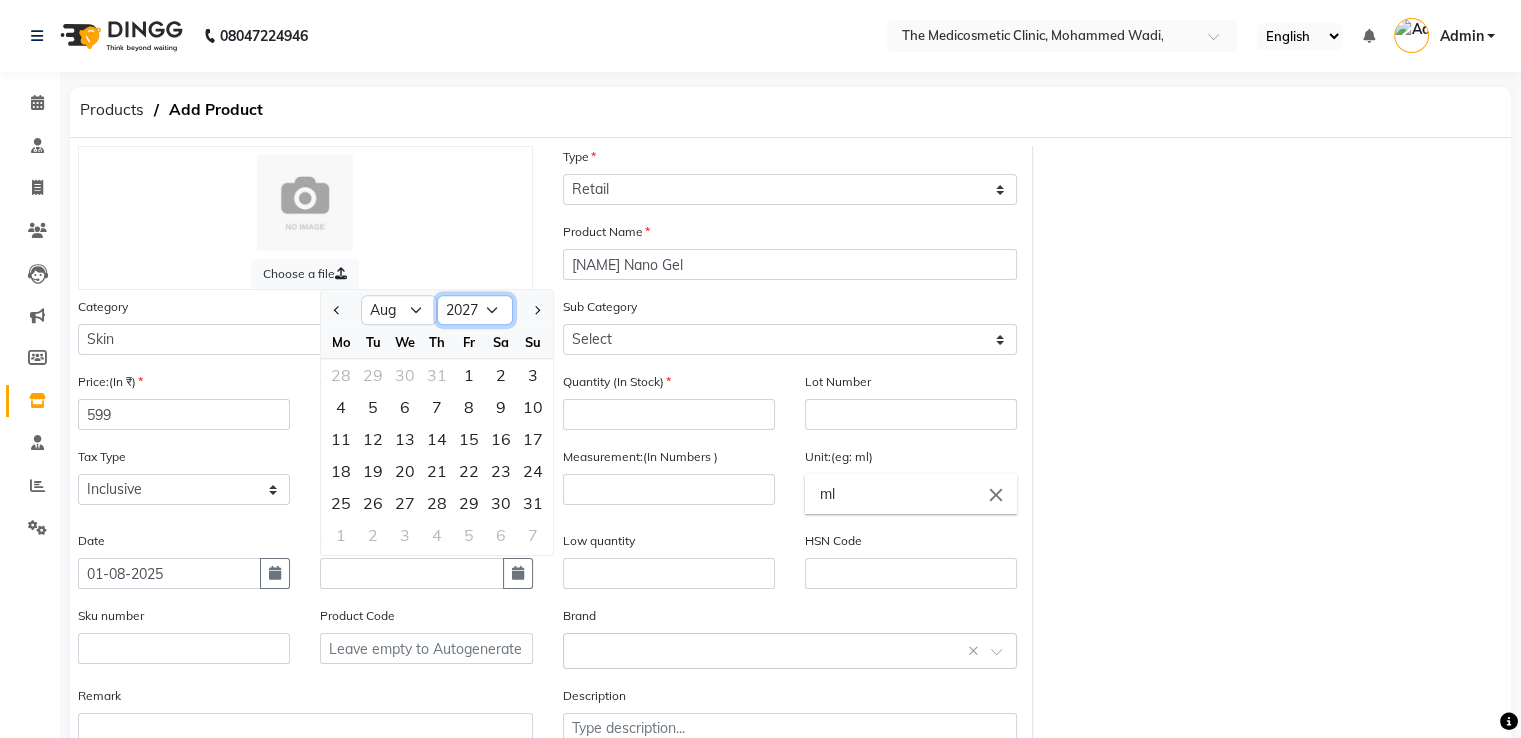 click on "2015 2016 2017 2018 2019 2020 2021 2022 2023 2024 2025 2026 2027 2028 2029 2030 2031 2032 2033 2034 2035" 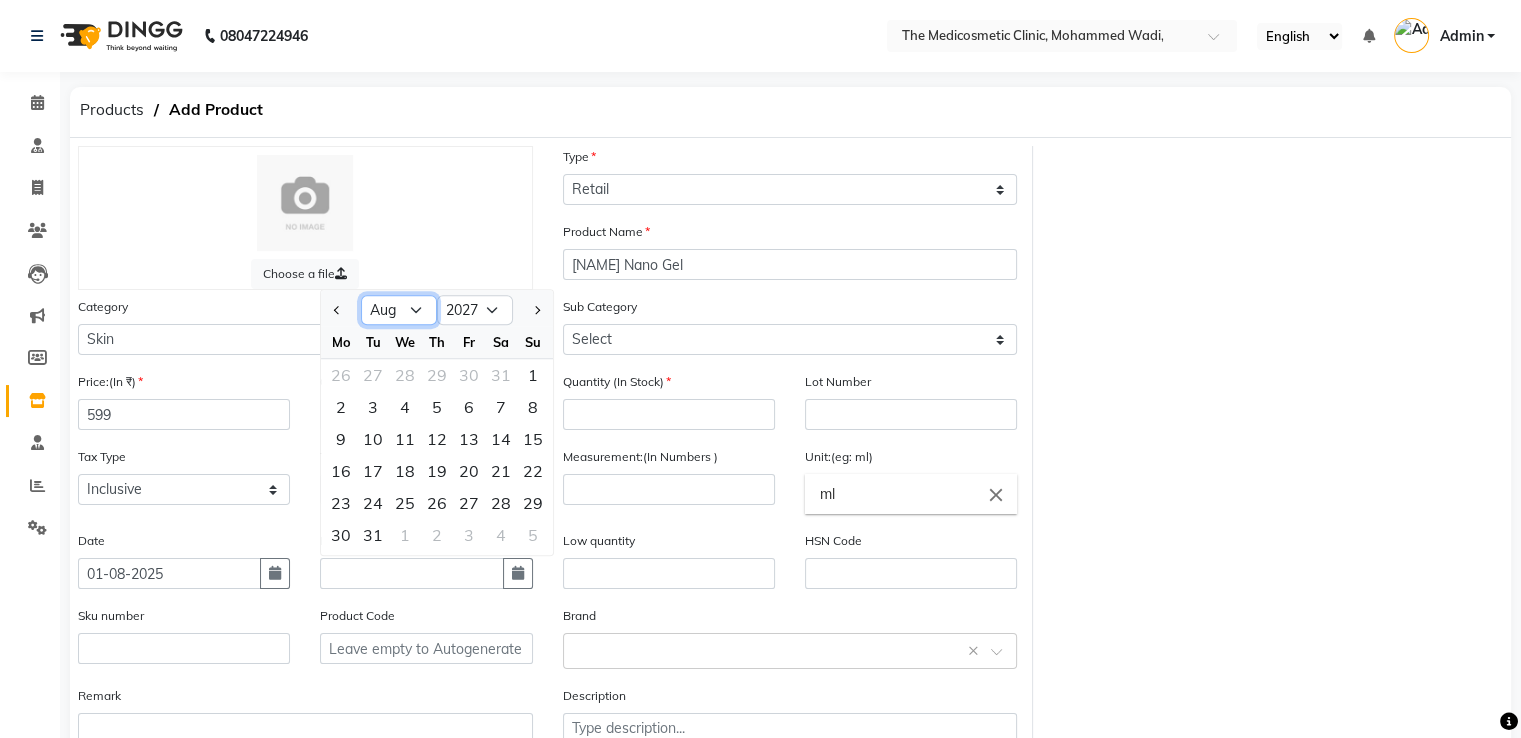 click on "Jan Feb Mar Apr May Jun Jul Aug Sep Oct Nov Dec" 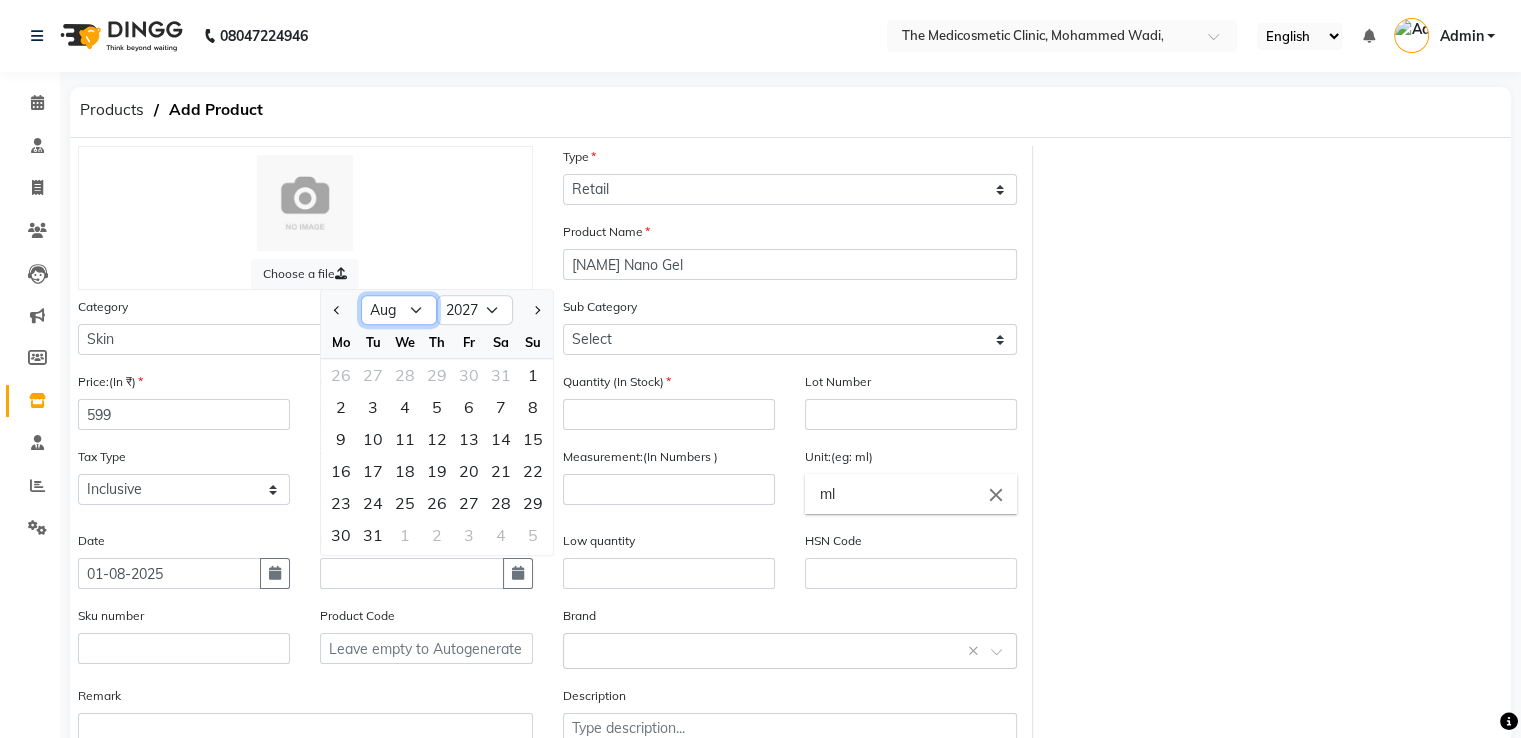 select on "4" 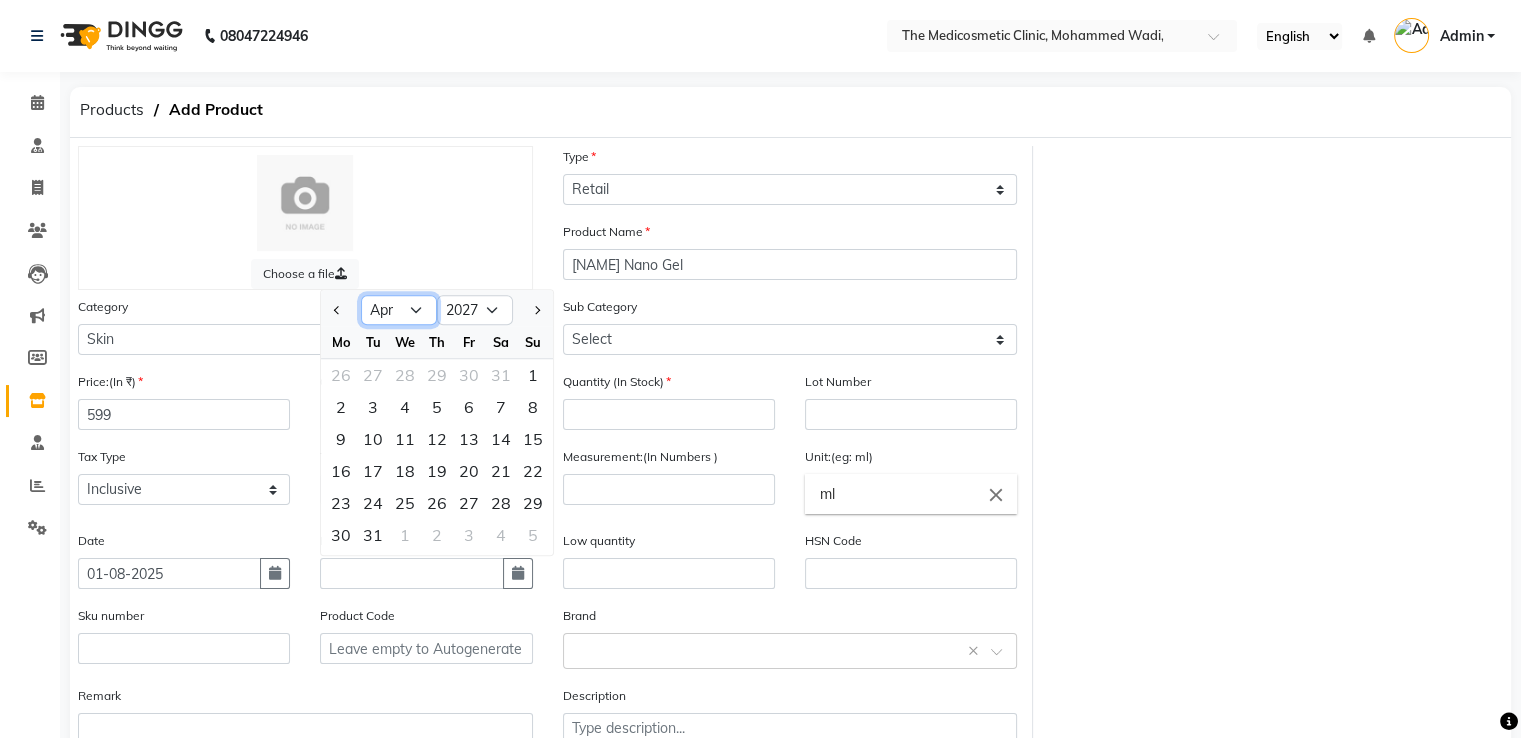 click on "Jan Feb Mar Apr May Jun Jul Aug Sep Oct Nov Dec" 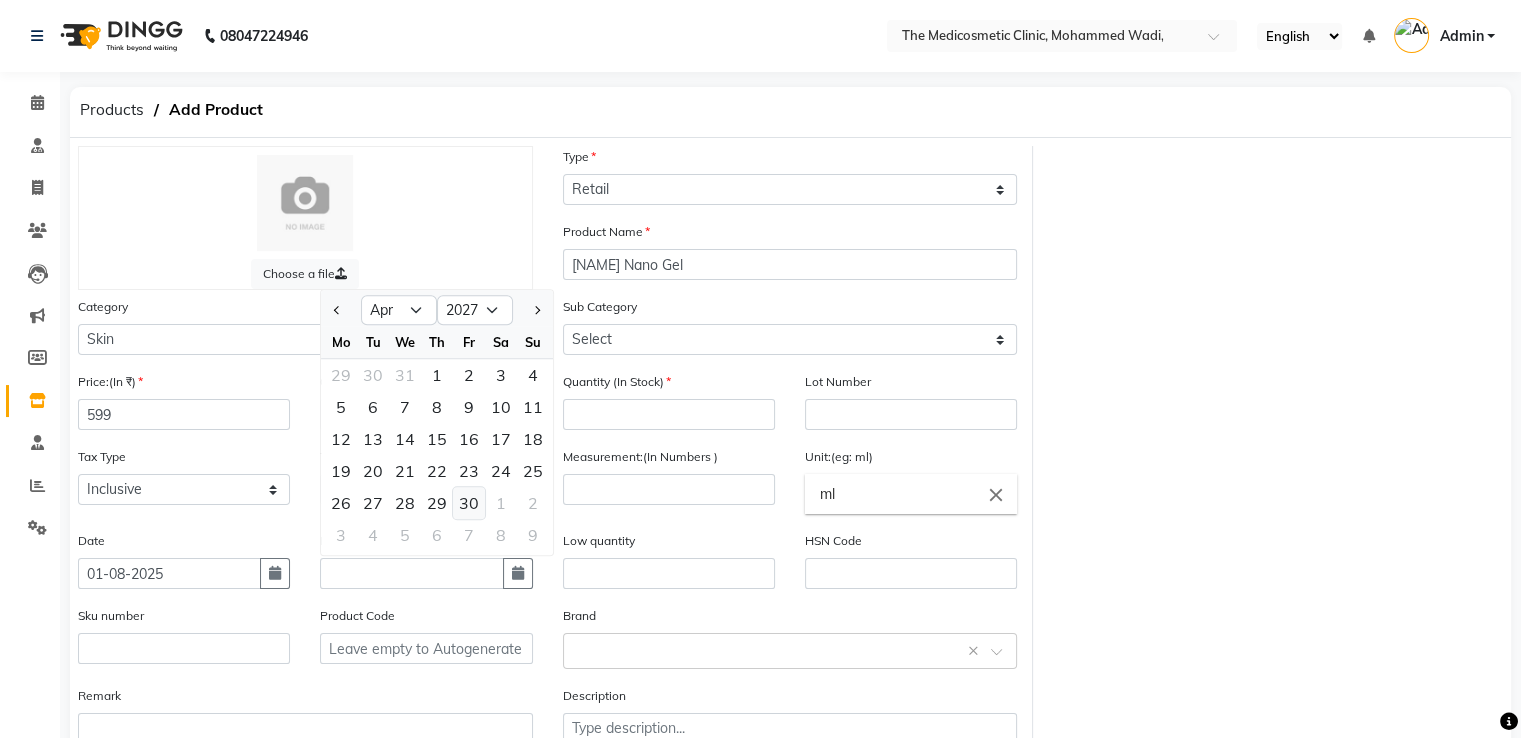 click on "30" 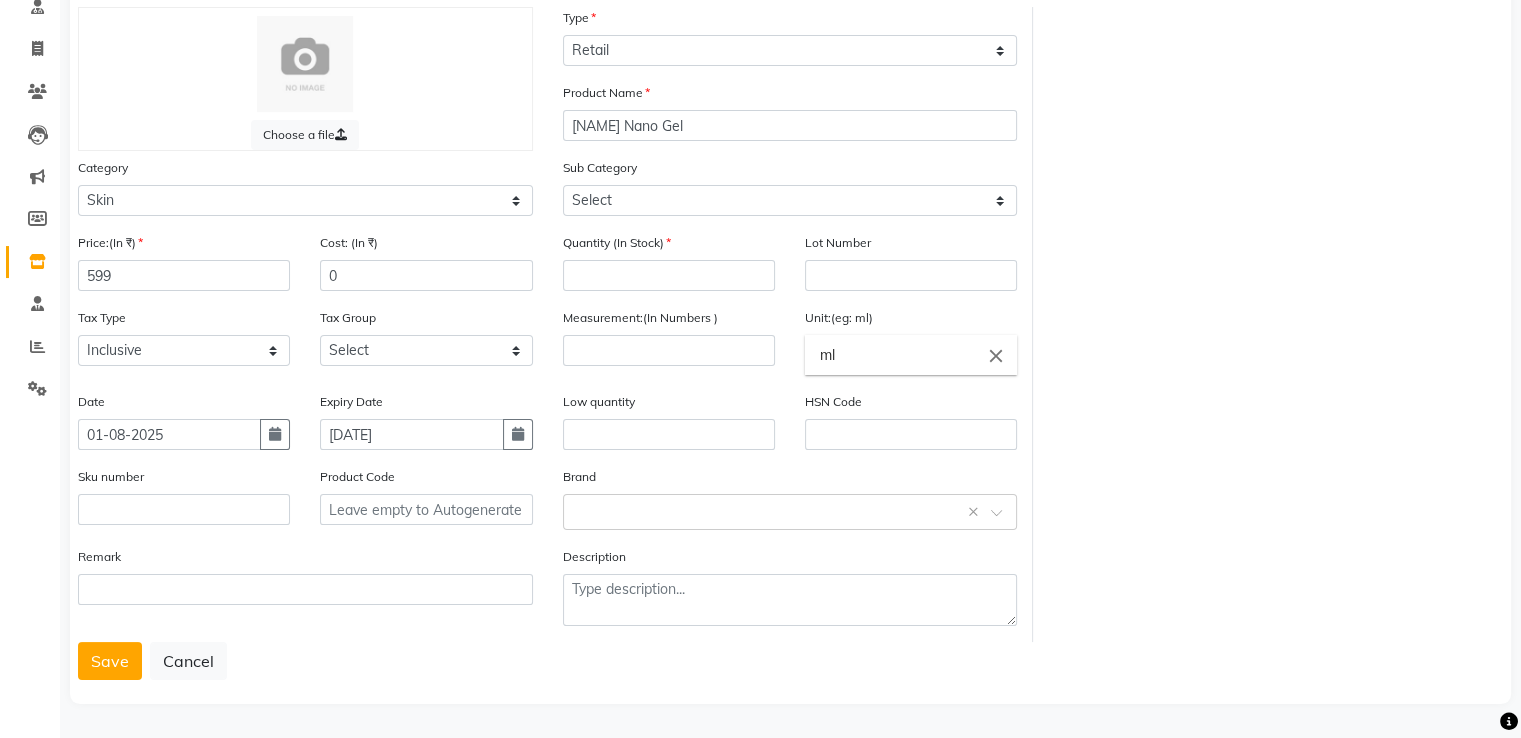 scroll, scrollTop: 0, scrollLeft: 0, axis: both 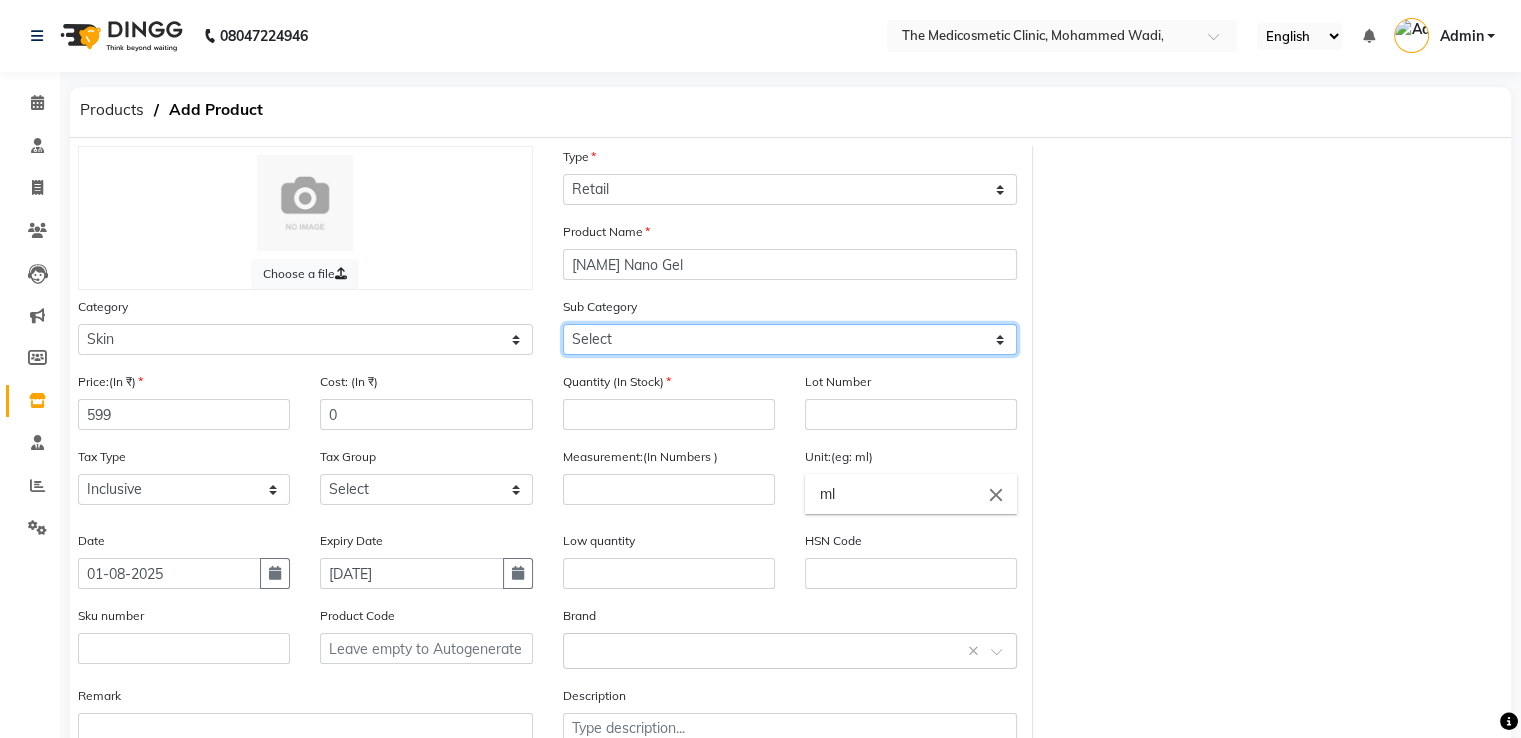 click on "Select Cleanser Facial Moisturiser Serum Toner Sun Care Masks Lip Care Eye Care Body Care Hand & Feet Kit & Combo Treatment Other Skin" 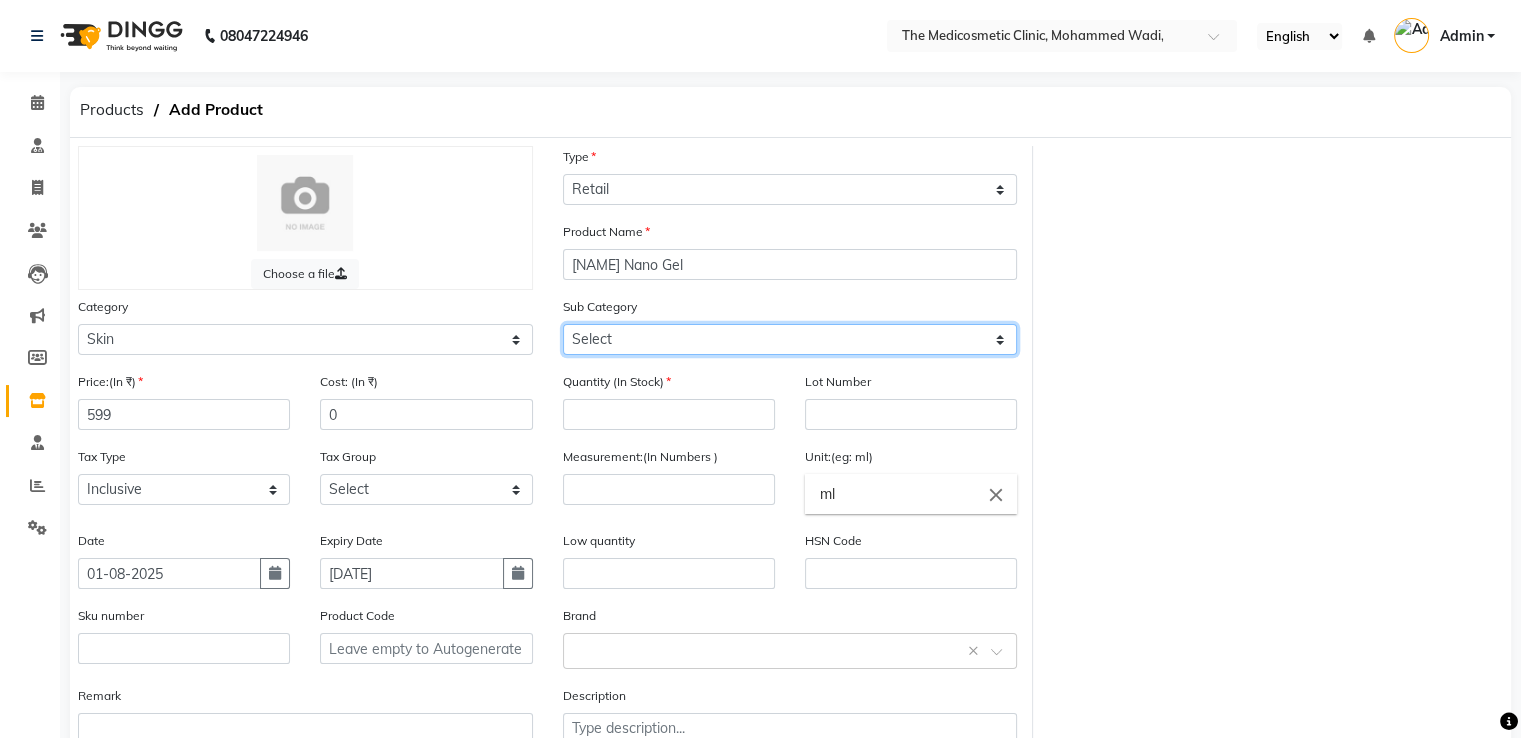 select on "15156" 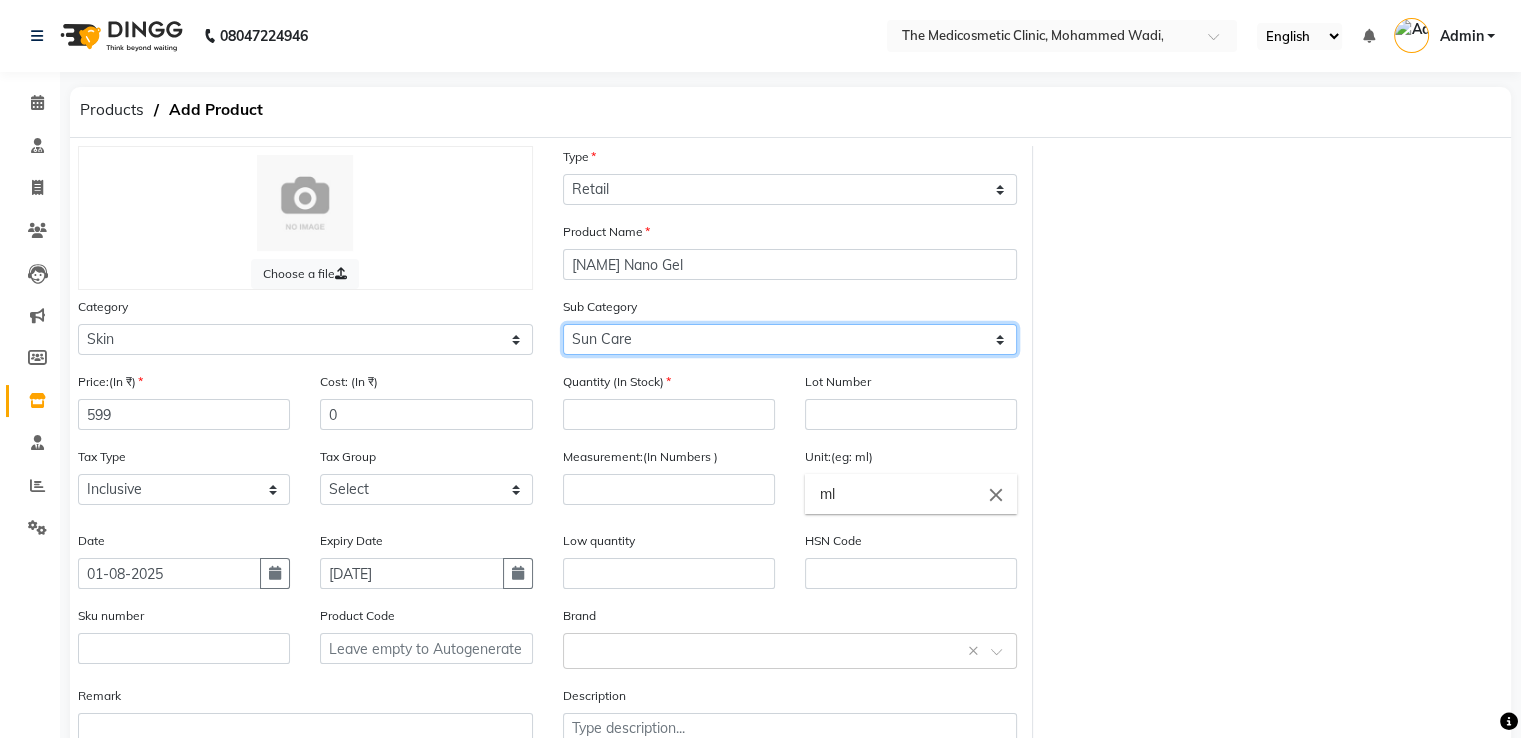 click on "Select Cleanser Facial Moisturiser Serum Toner Sun Care Masks Lip Care Eye Care Body Care Hand & Feet Kit & Combo Treatment Other Skin" 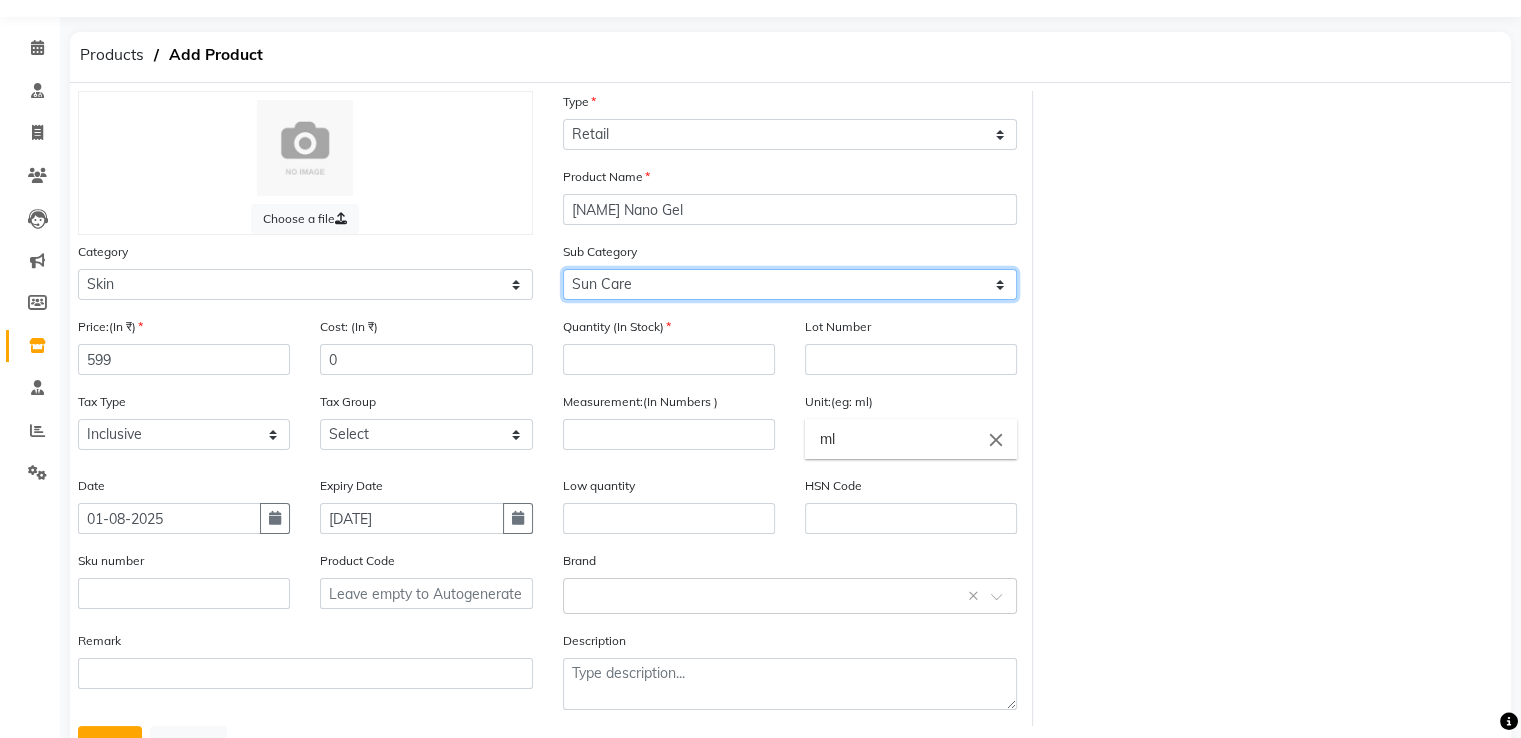 scroll, scrollTop: 100, scrollLeft: 0, axis: vertical 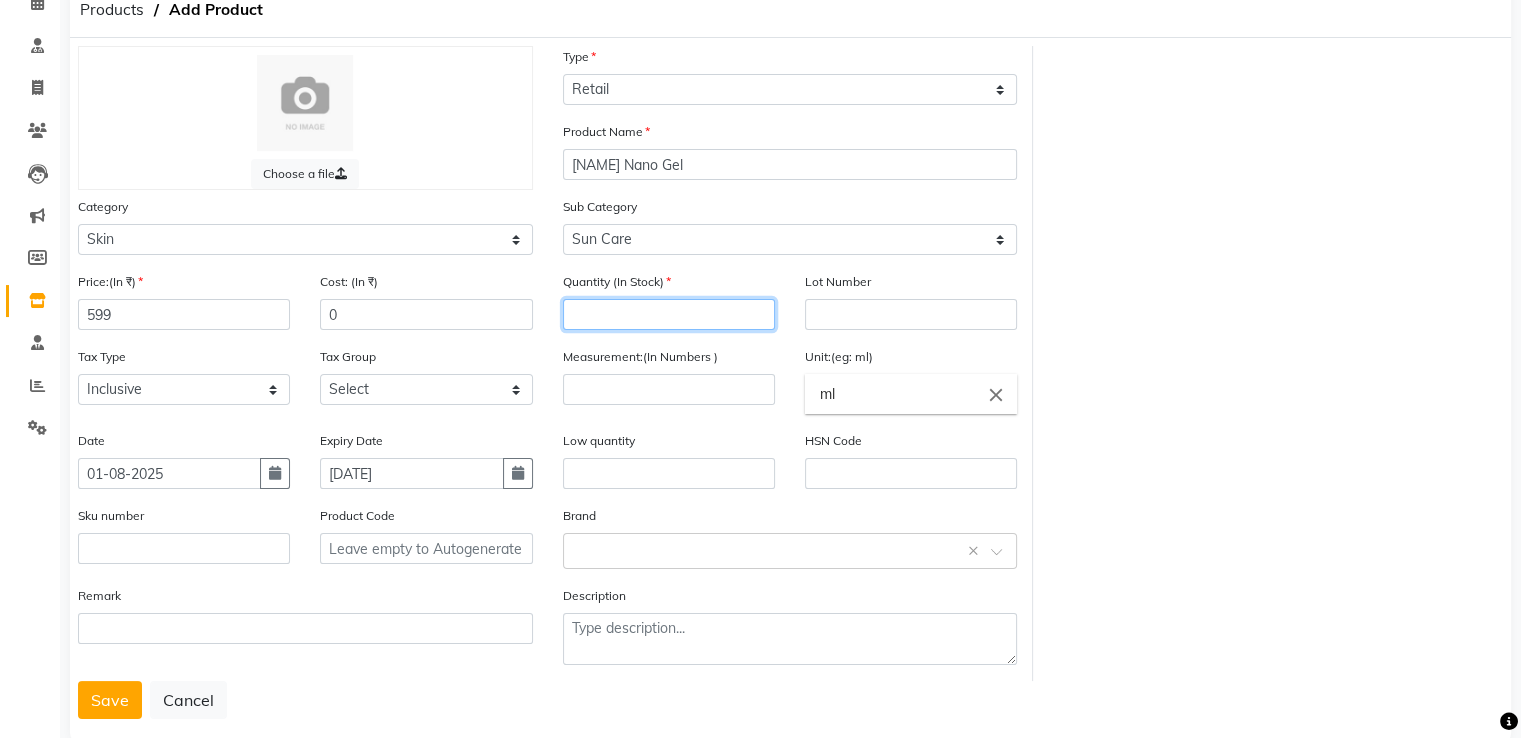 click 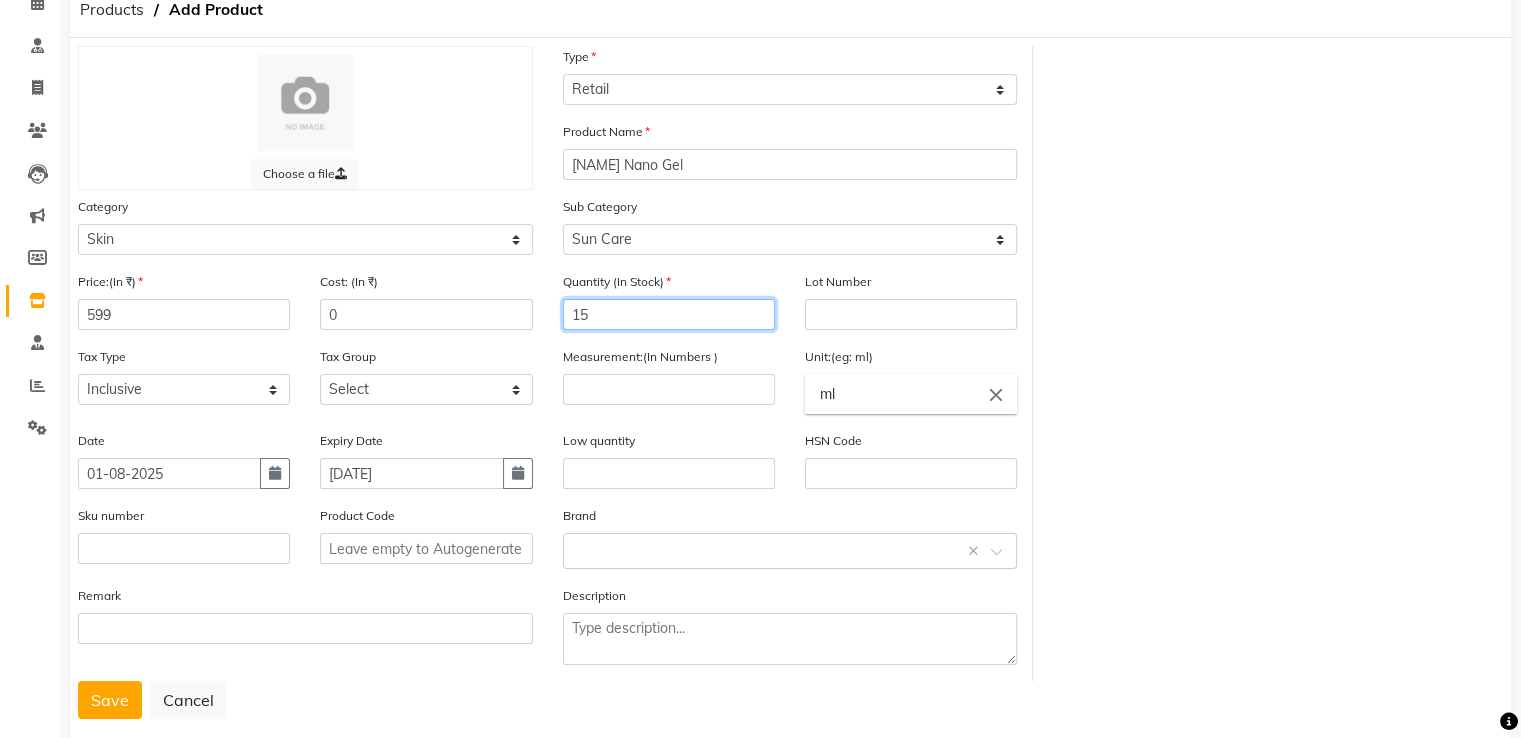 type on "15" 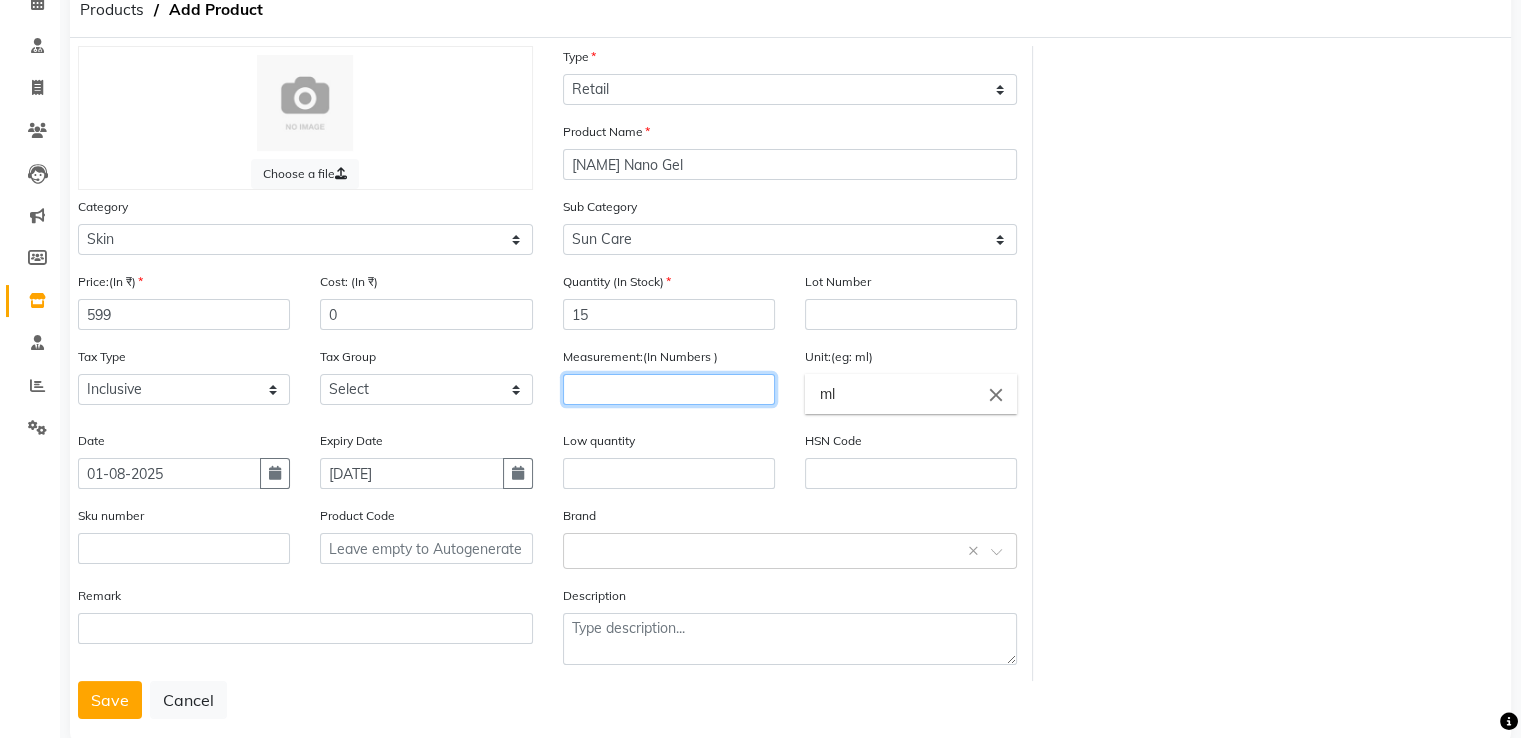 click 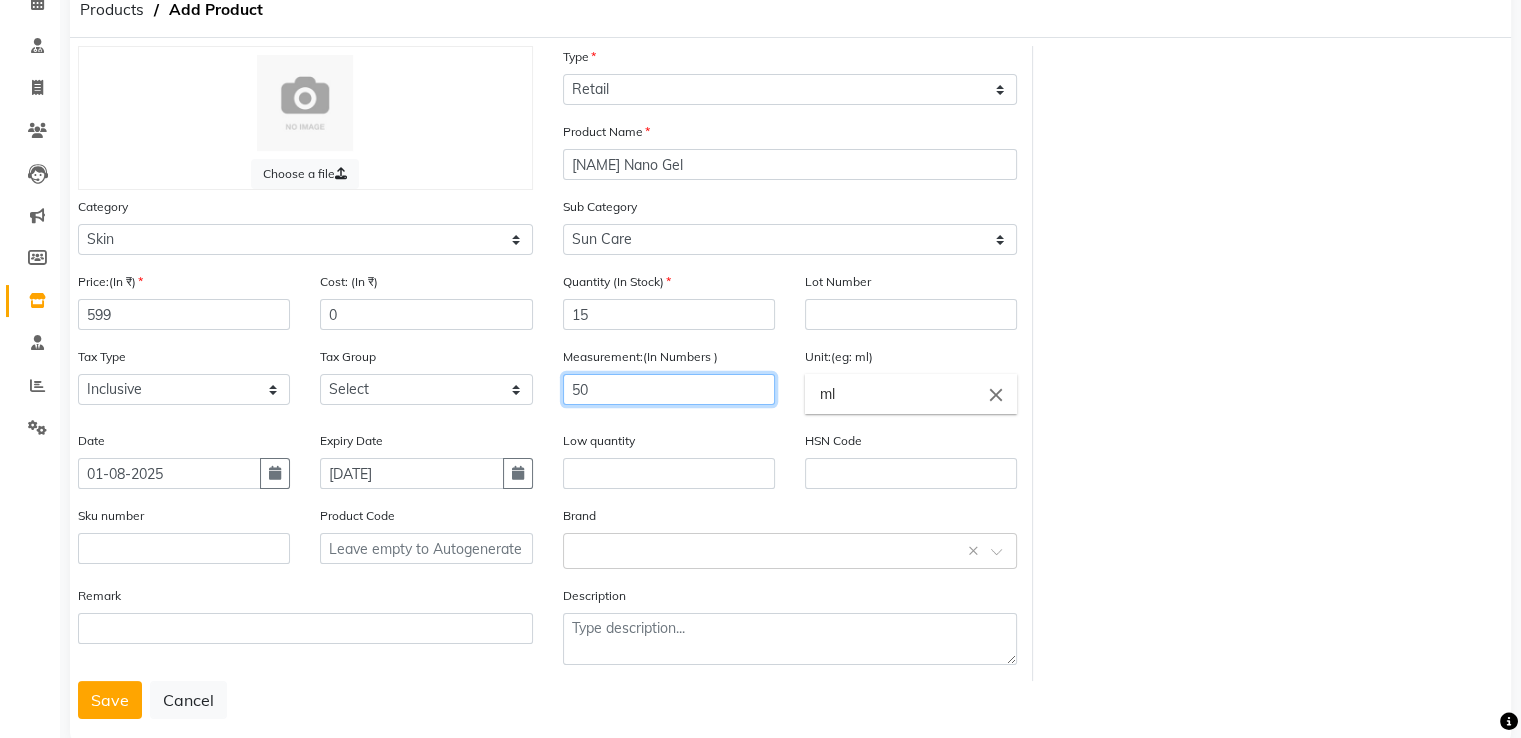 type on "50" 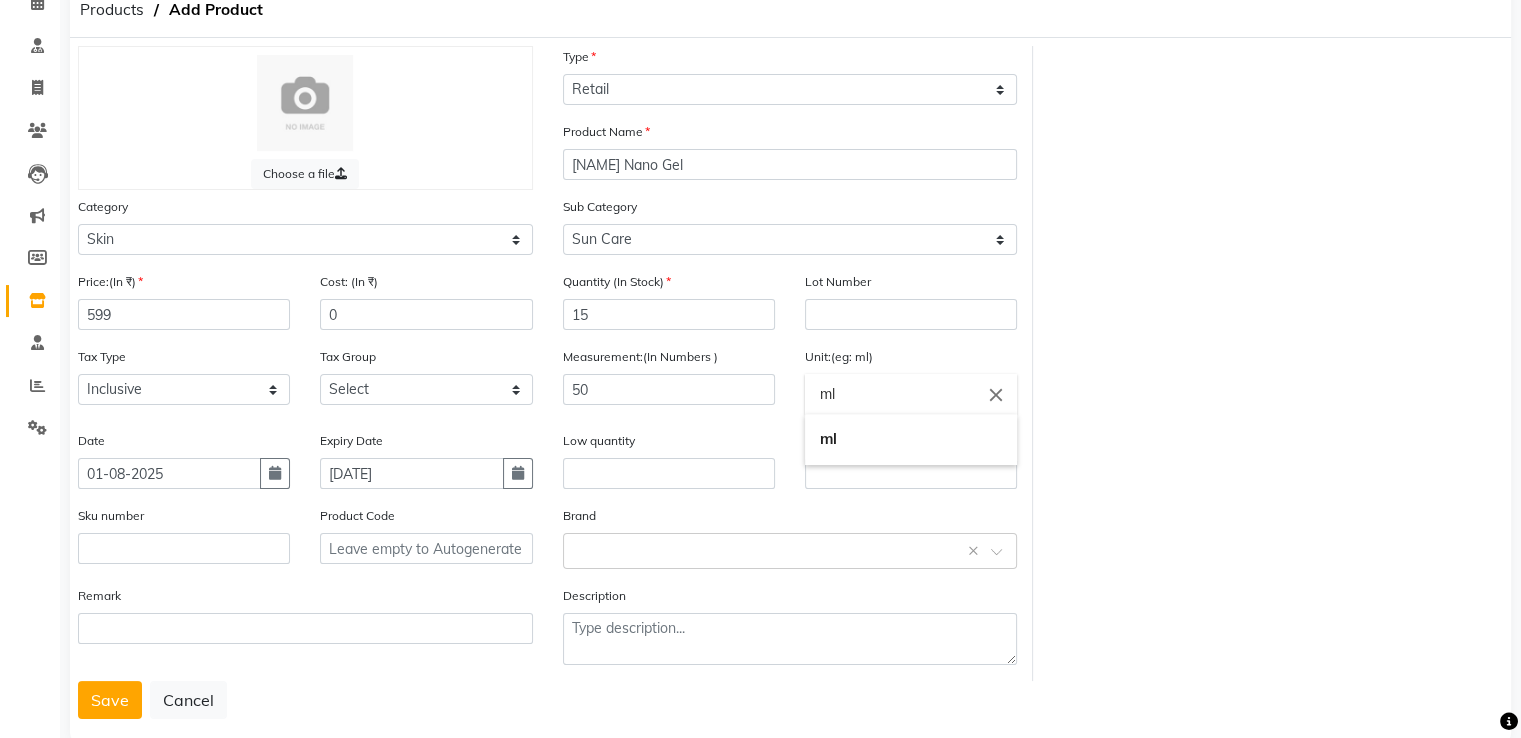 click on "ml" 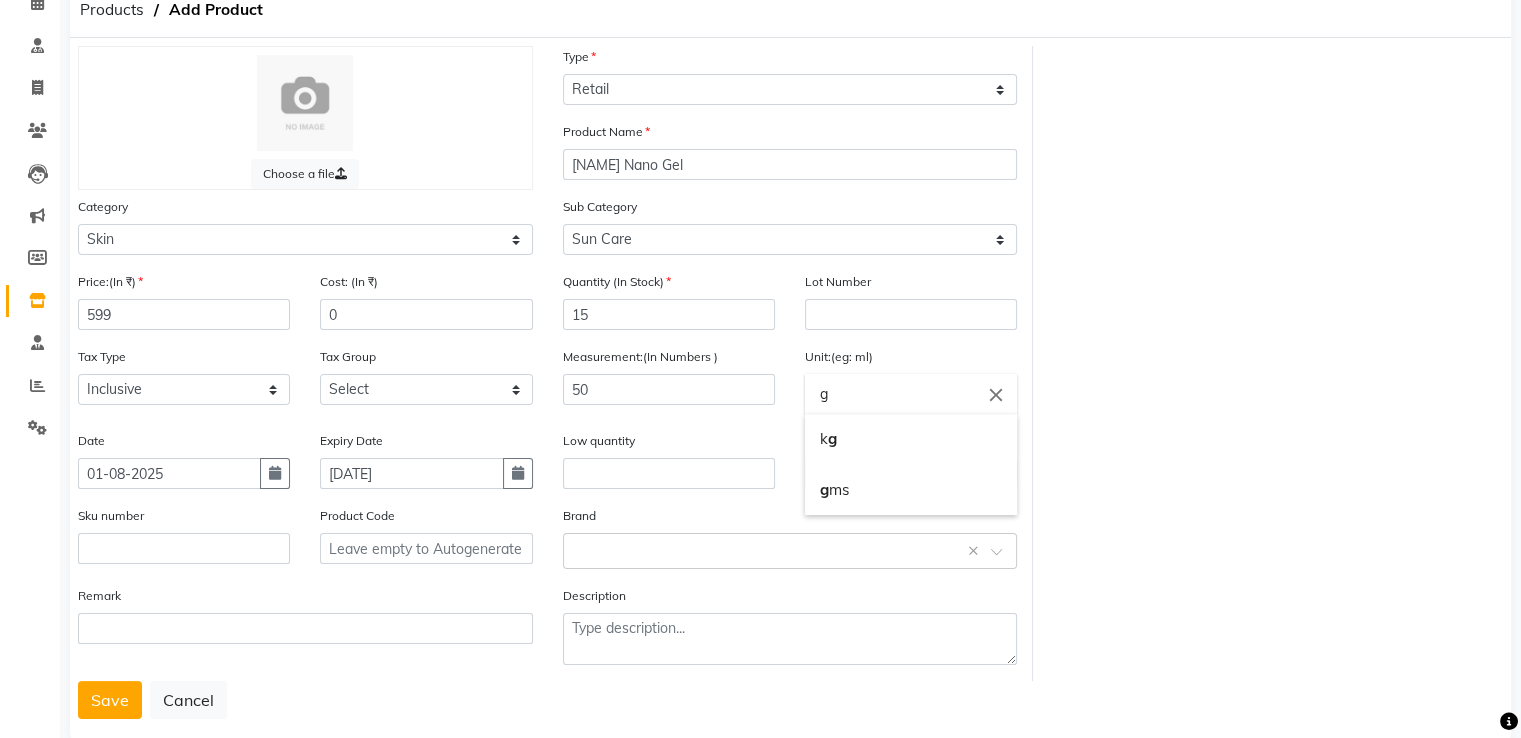 type on "g" 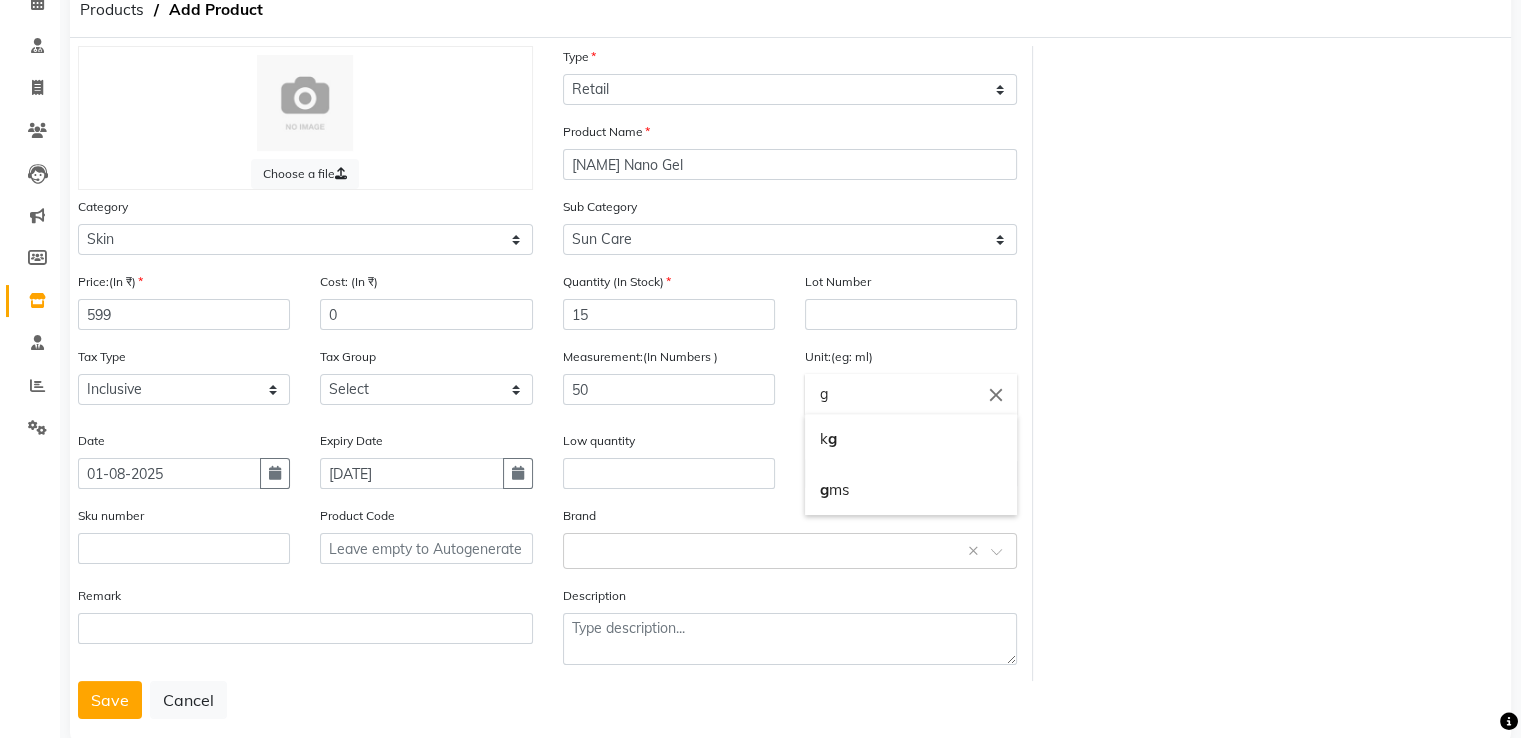 click 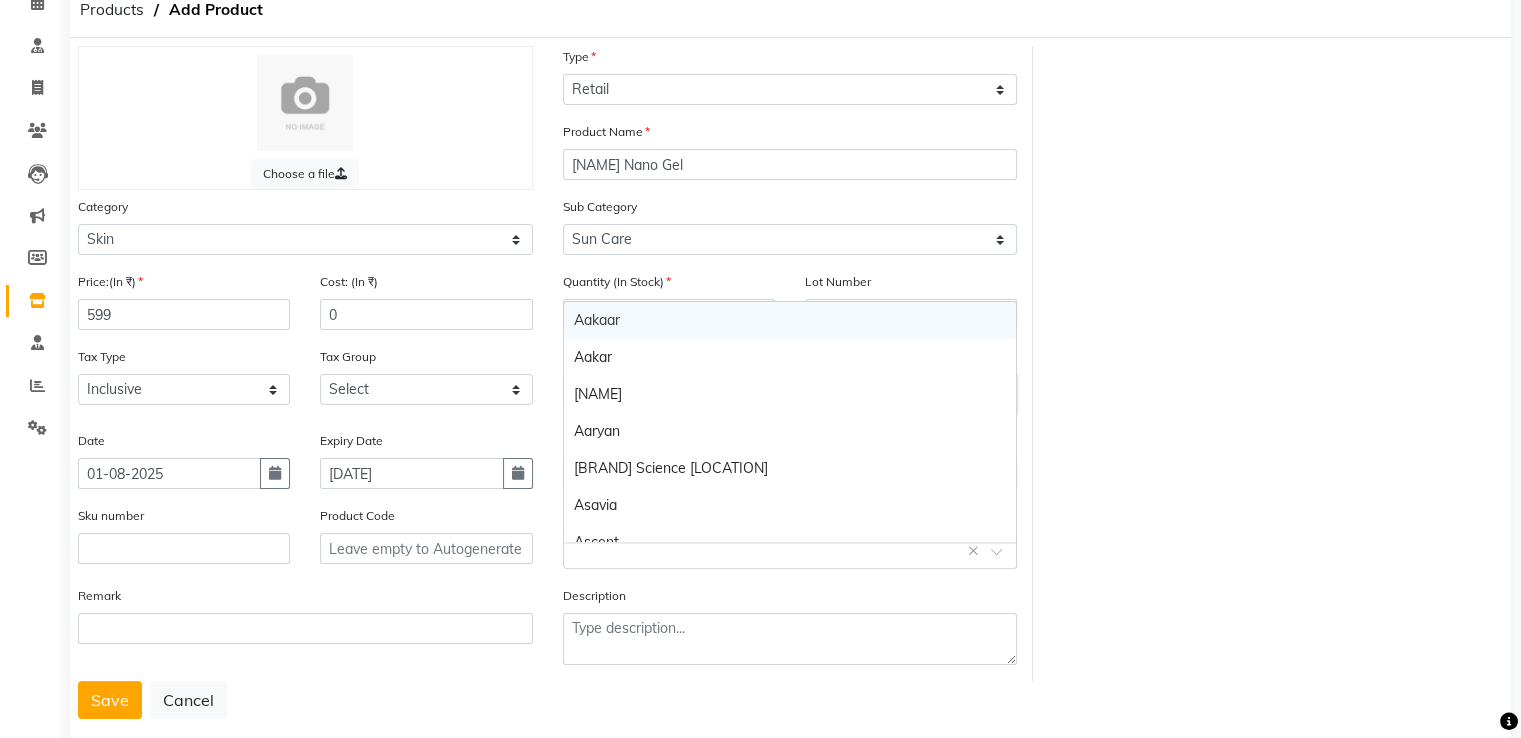 click 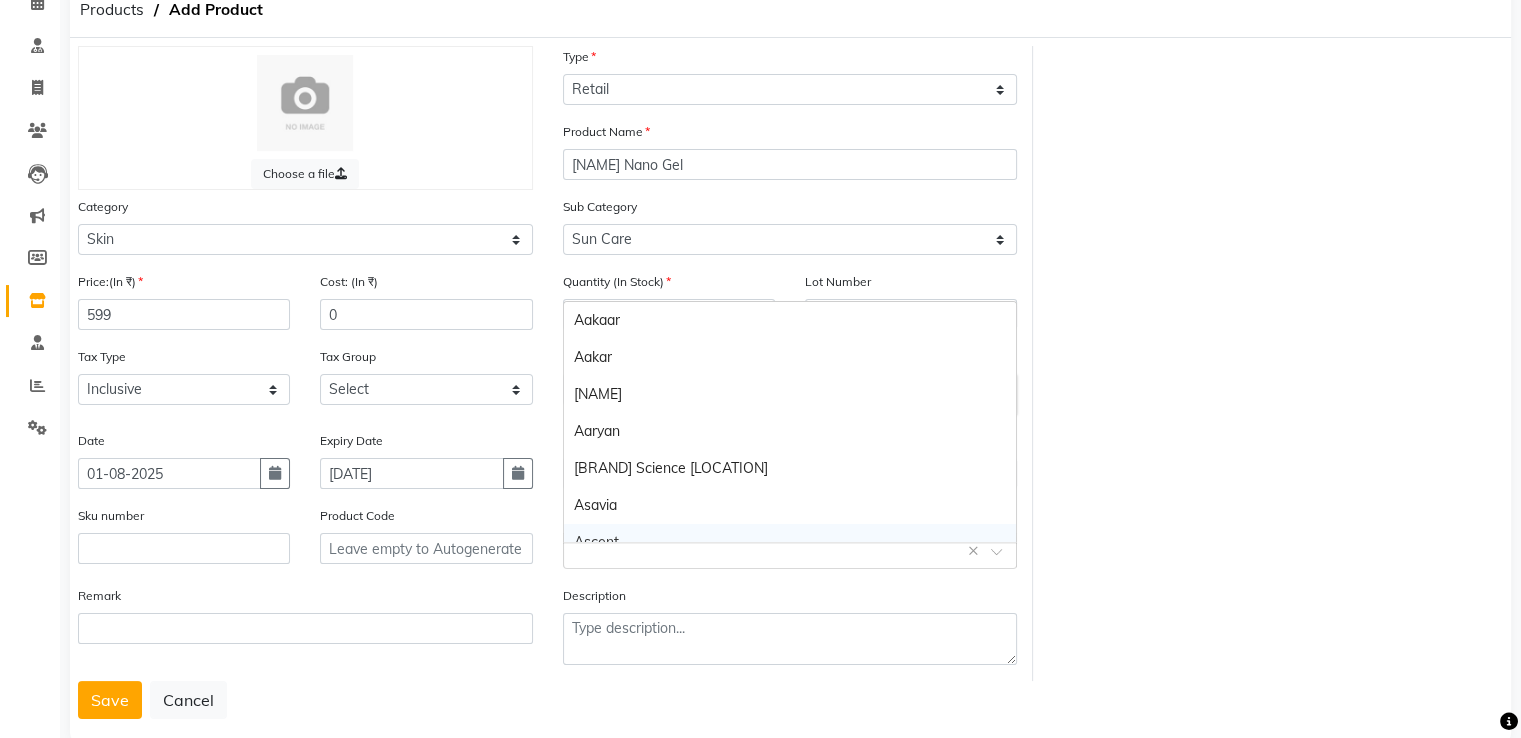 click 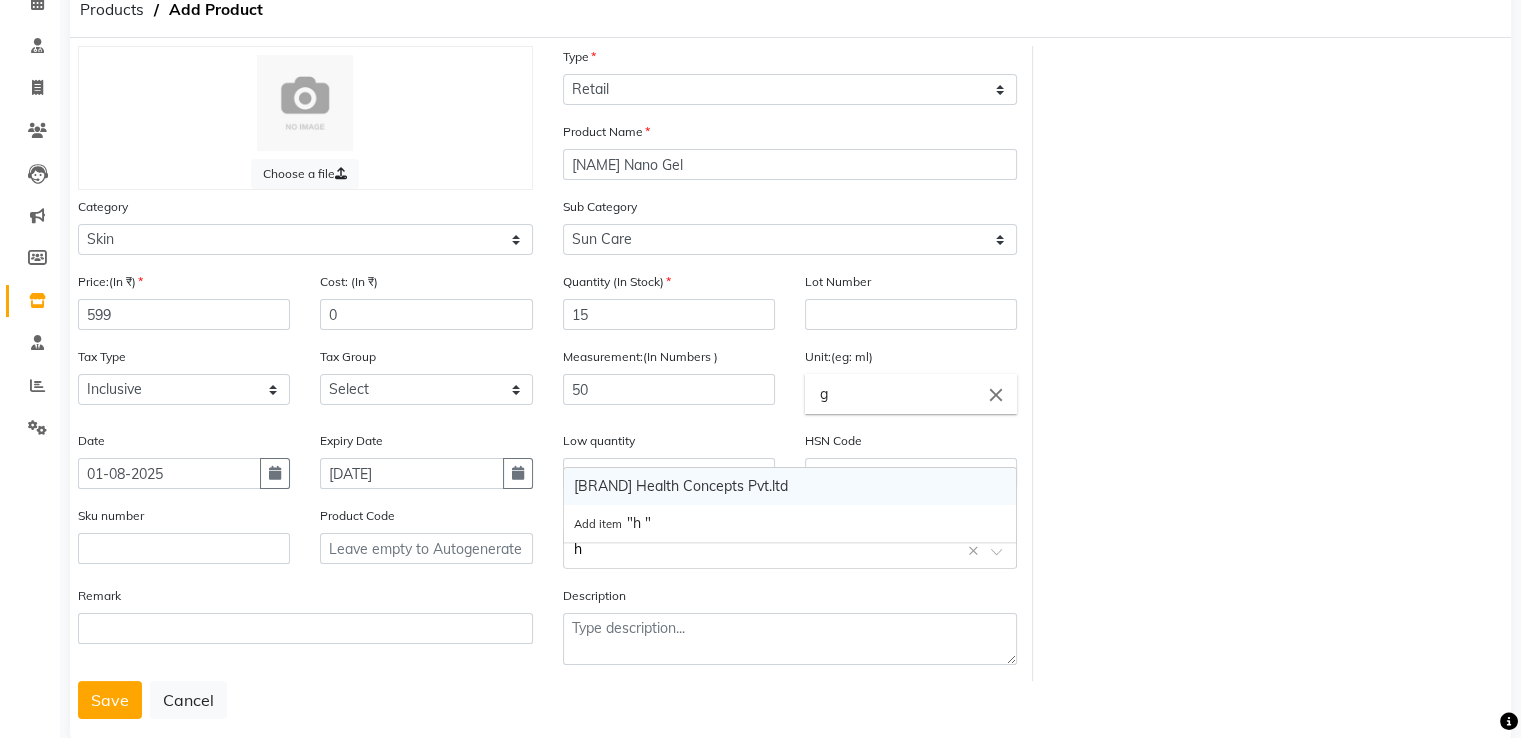 type on "h" 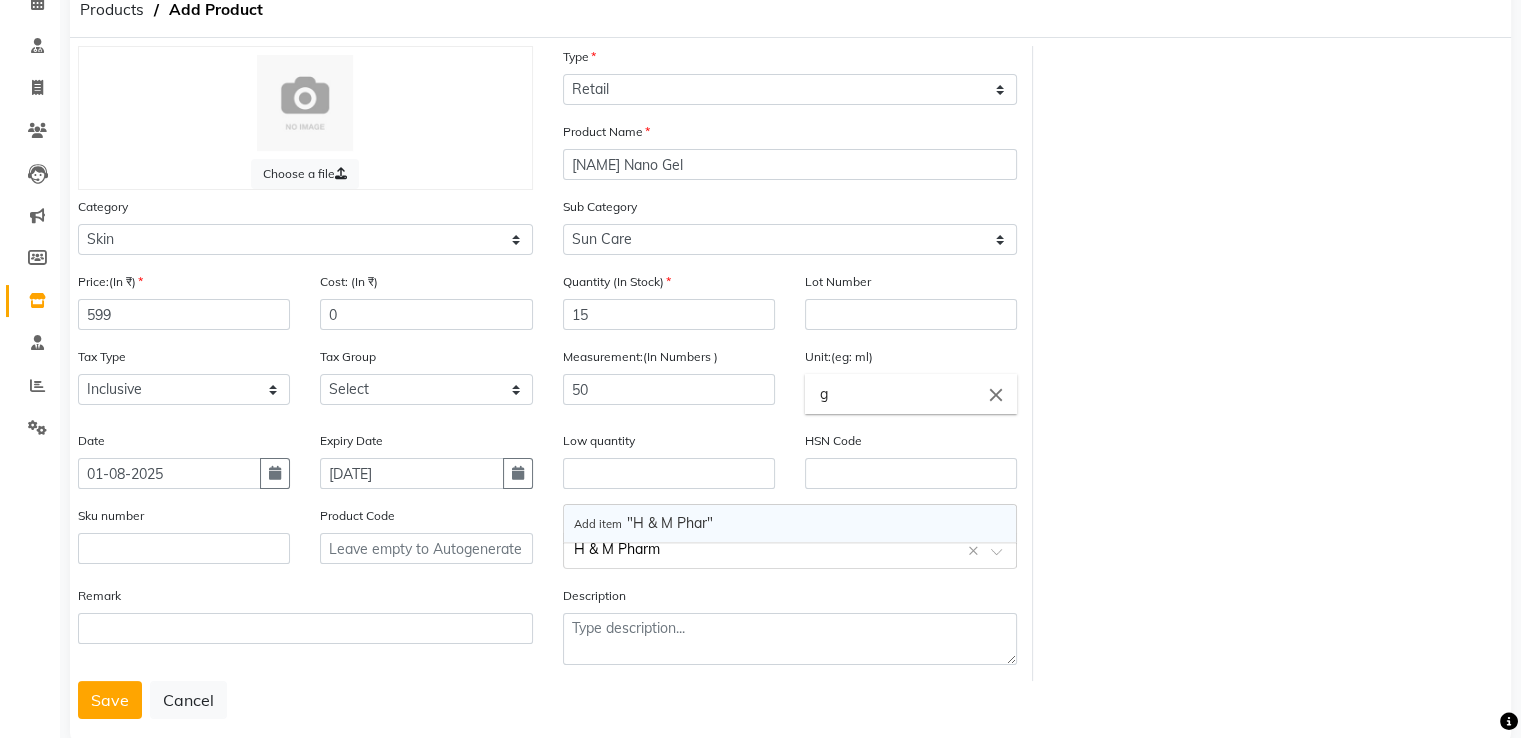 type on "H & M Pharma" 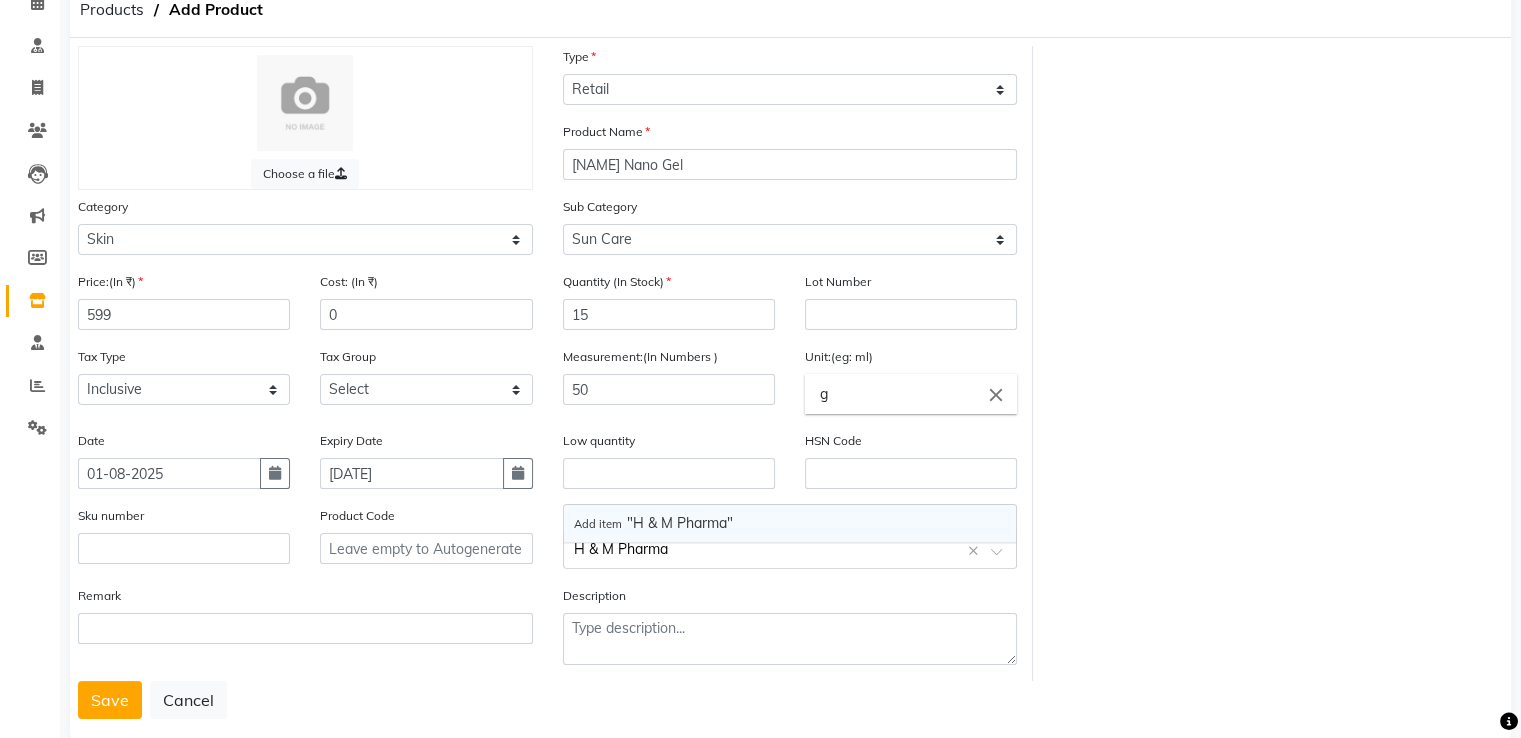 scroll, scrollTop: 148, scrollLeft: 0, axis: vertical 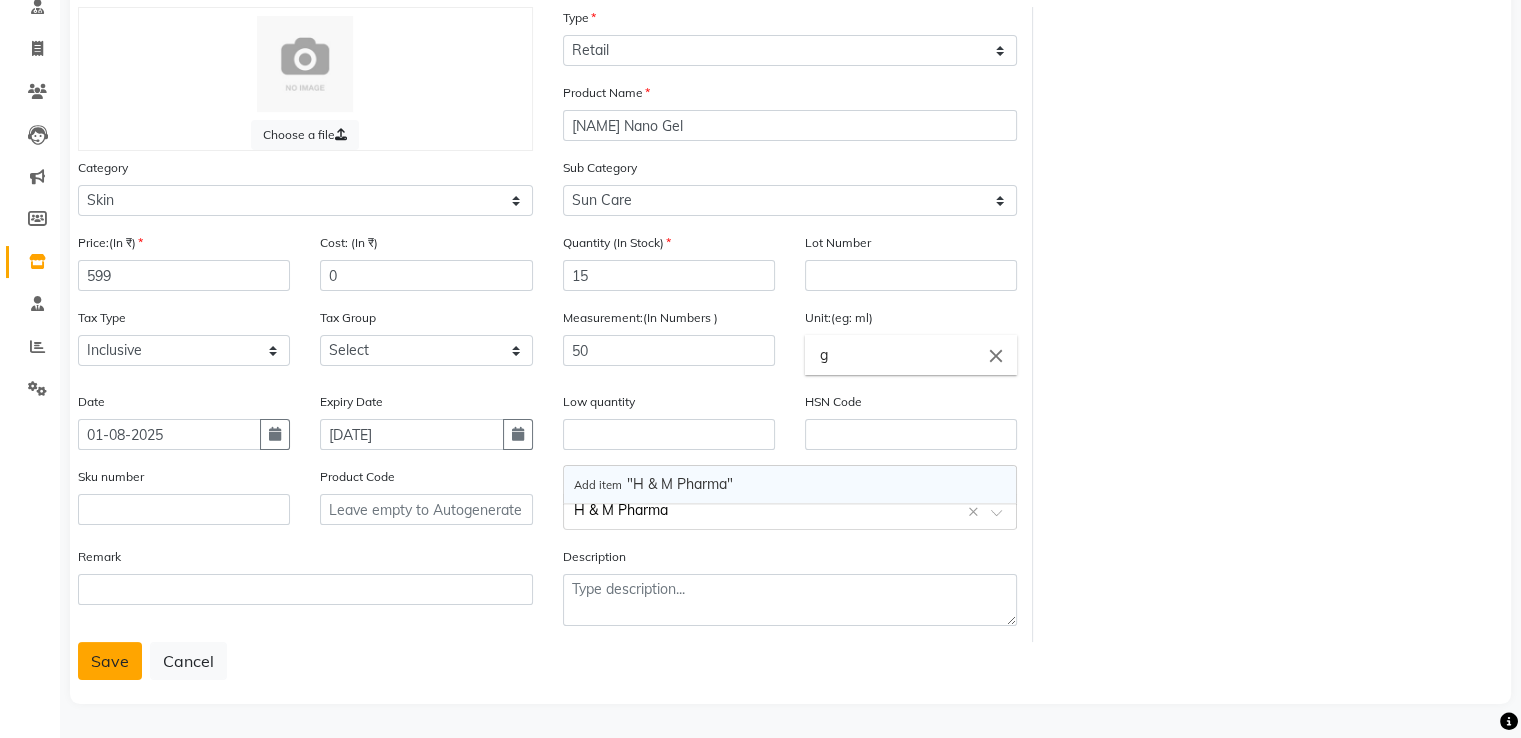 type 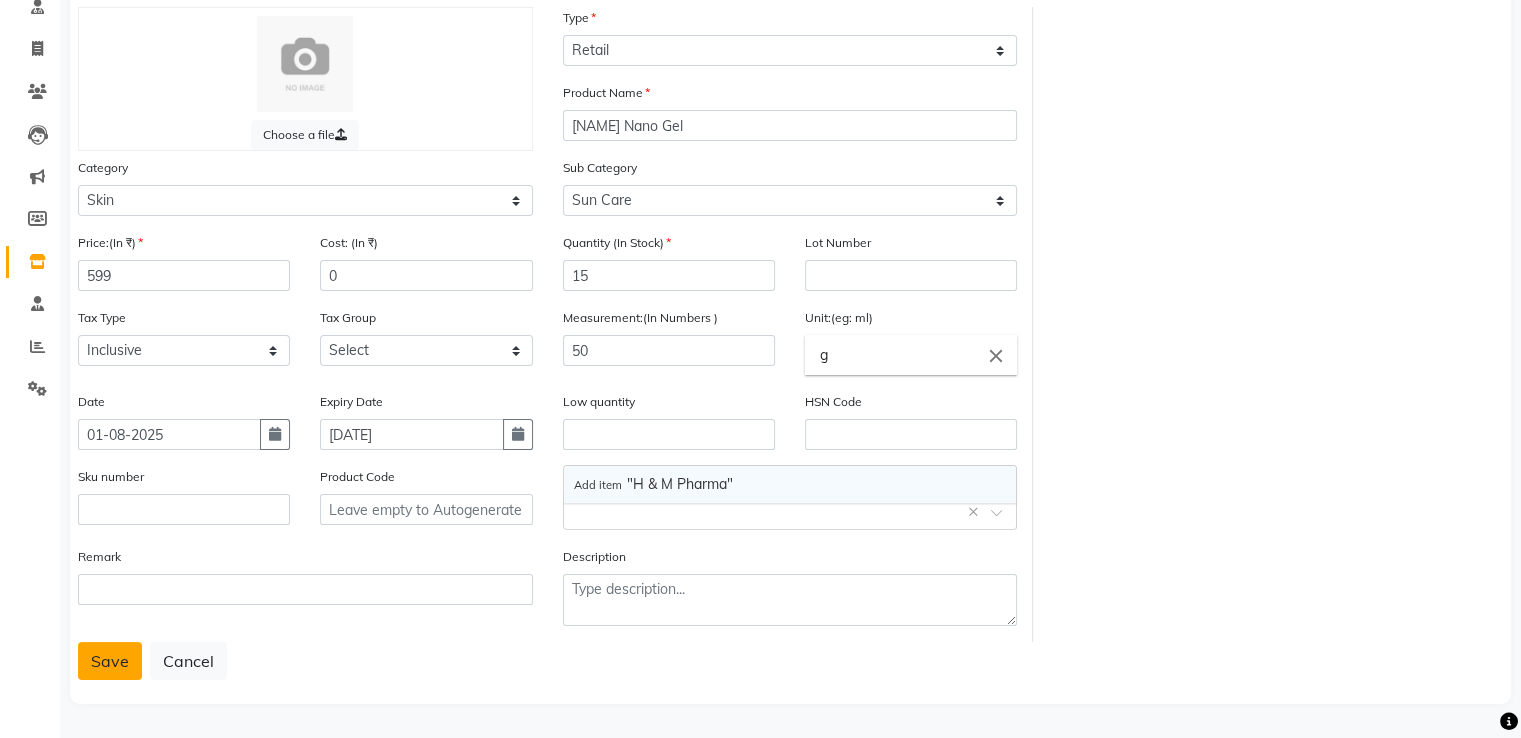click on "Save" 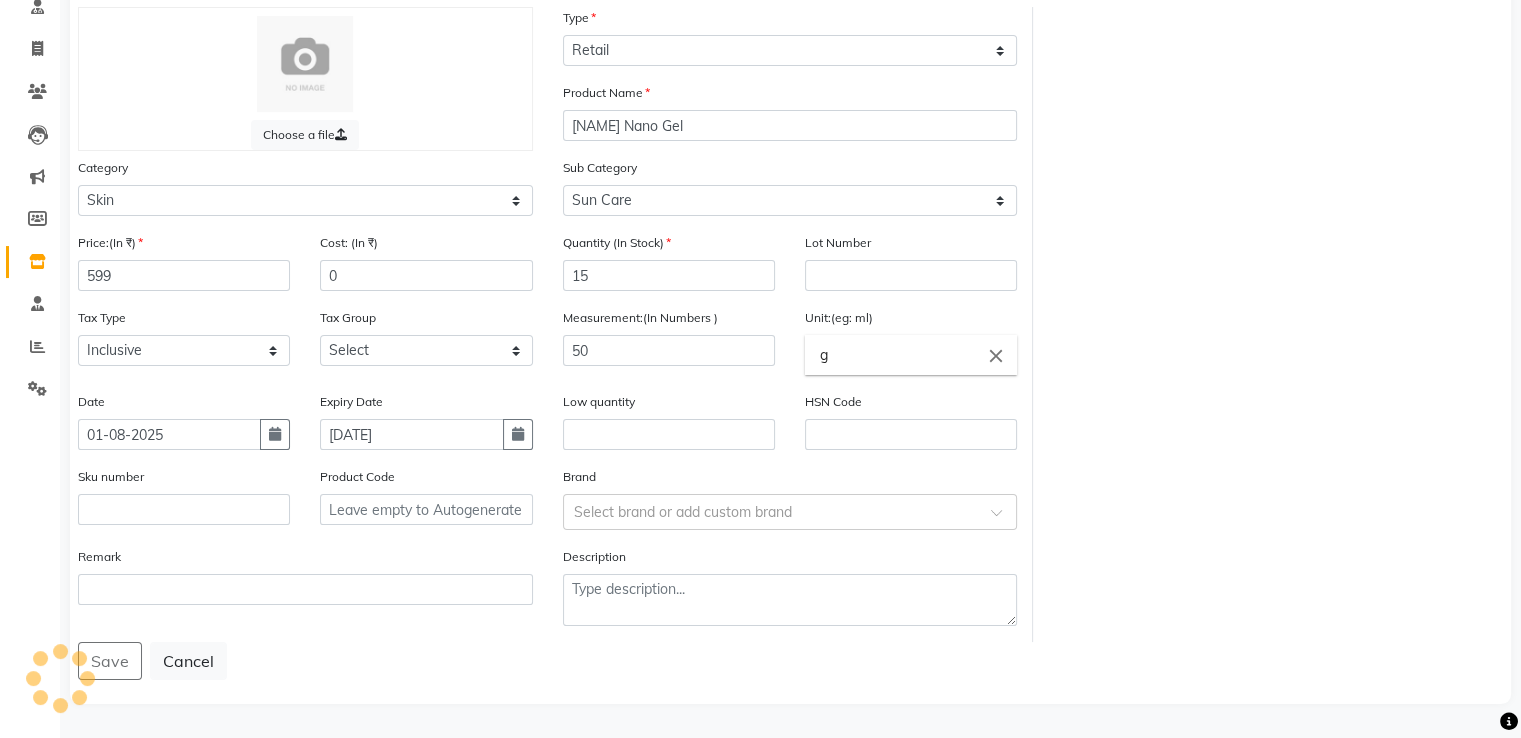 scroll, scrollTop: 0, scrollLeft: 0, axis: both 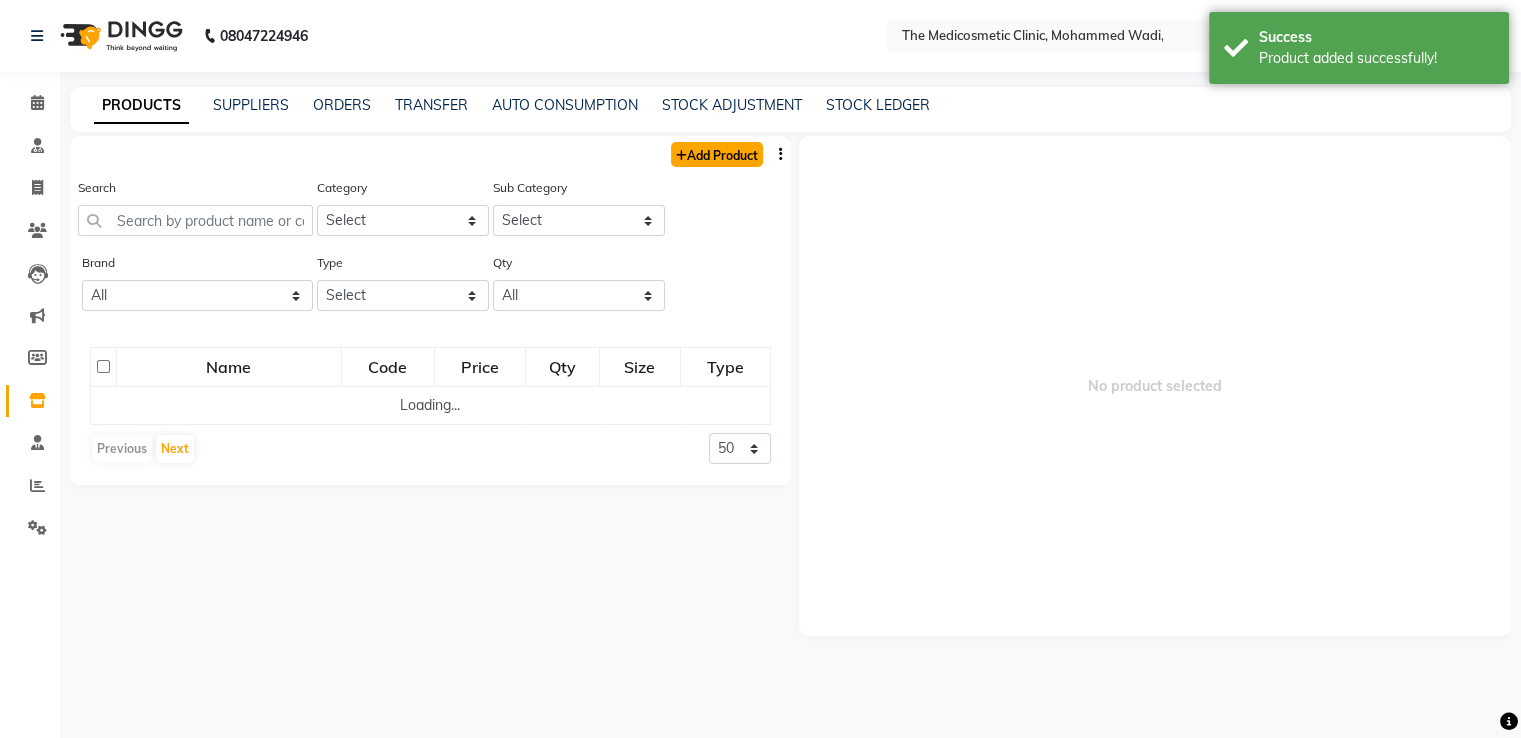 click on "Add Product" 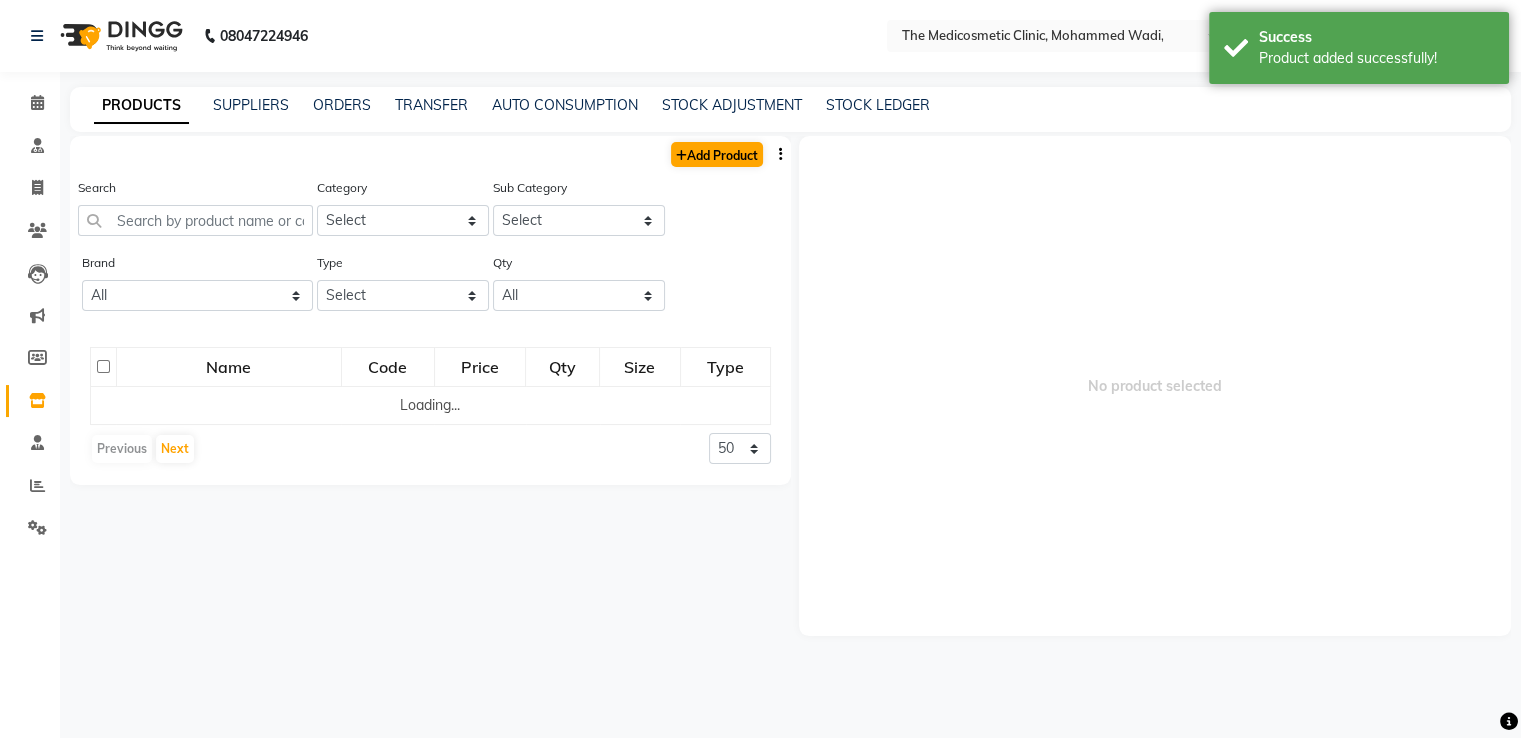 select on "true" 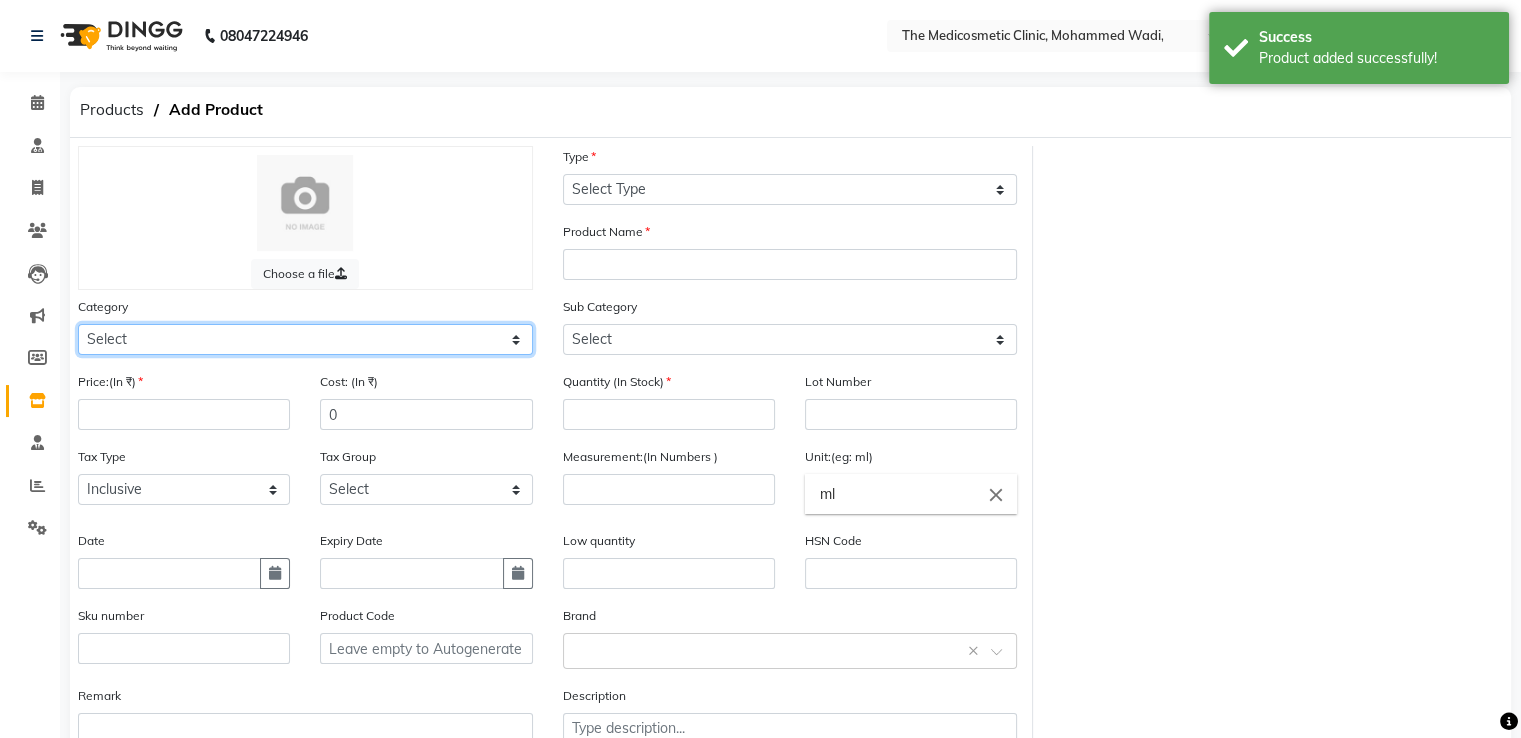 click on "Select Hair Skin Makeup Personal Care Appliances Other" 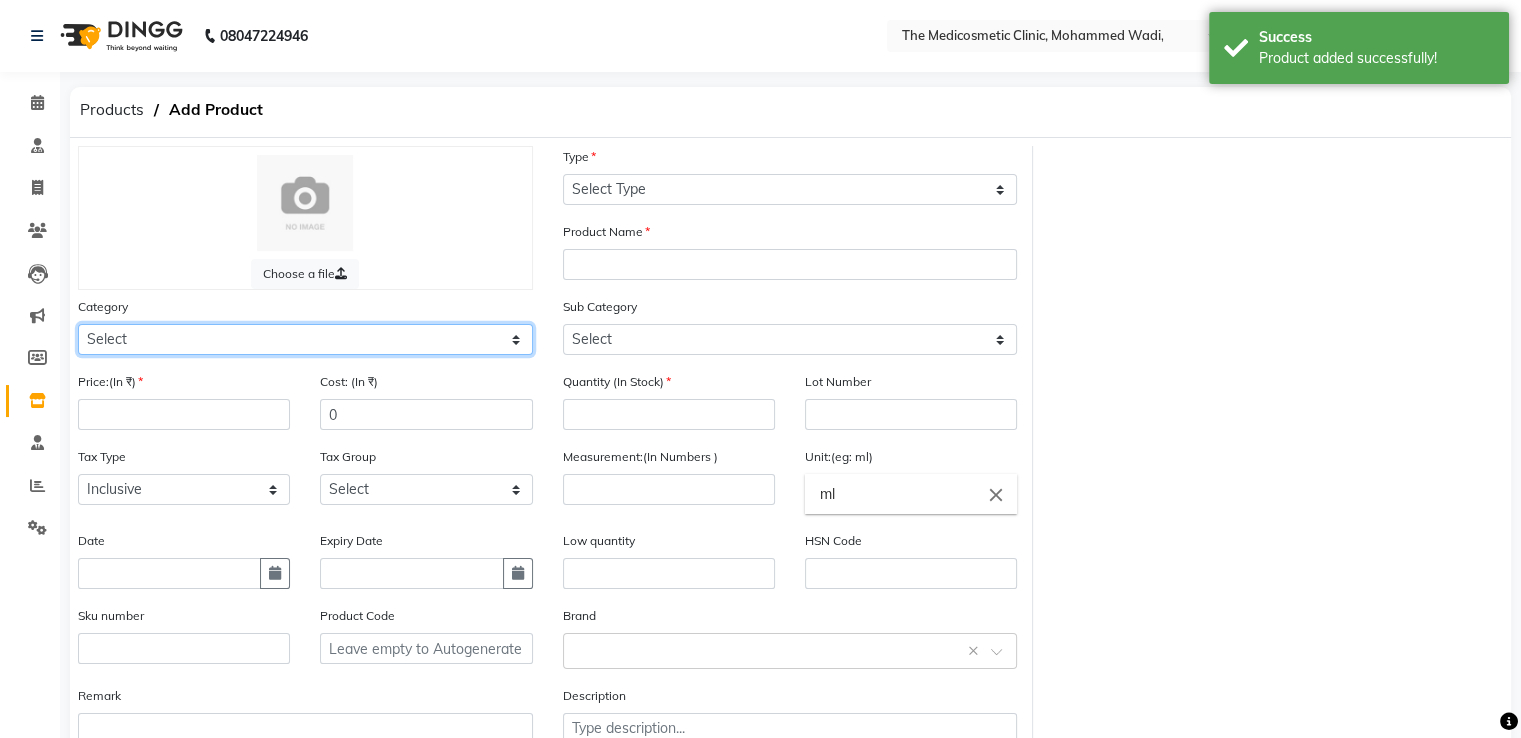 select on "15150" 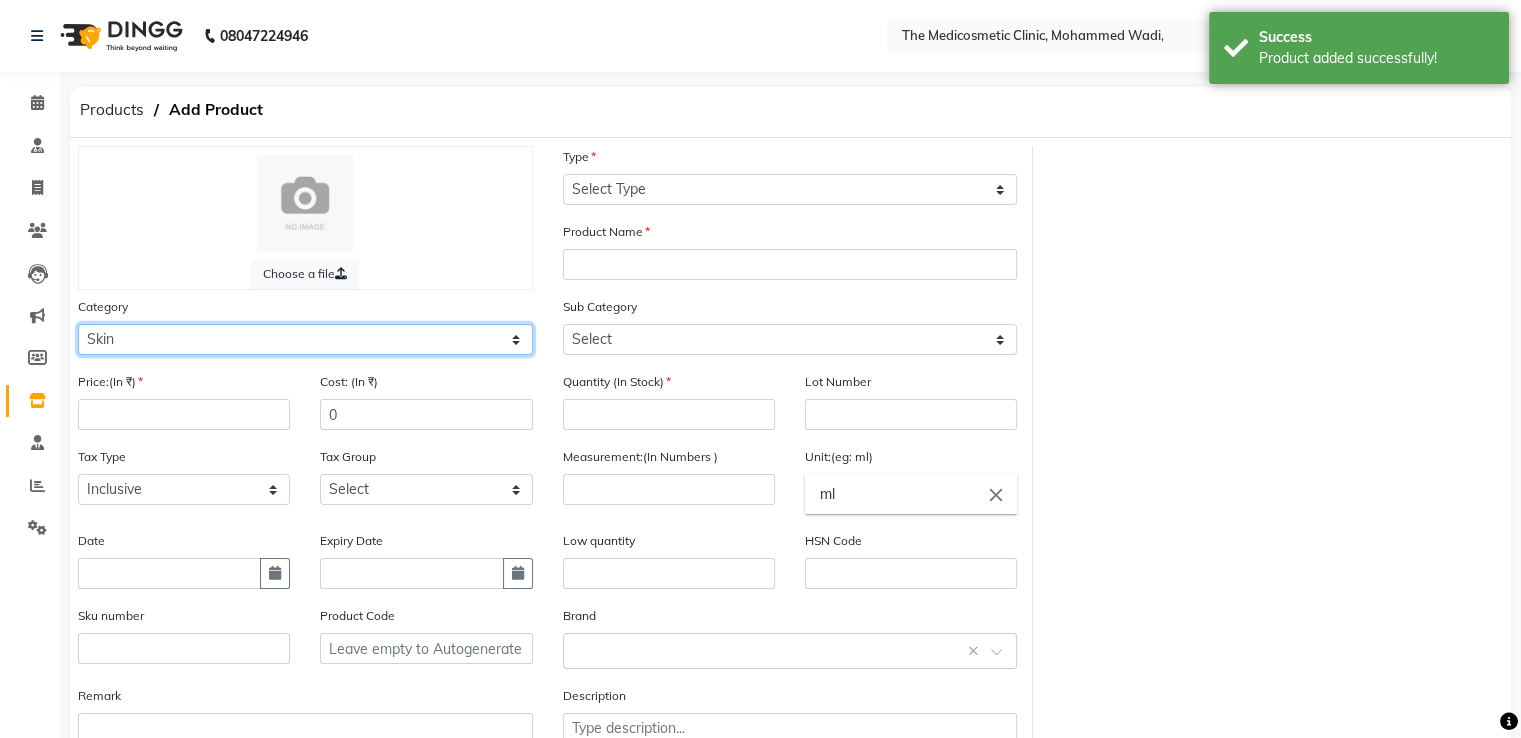 click on "Select Hair Skin Makeup Personal Care Appliances Other" 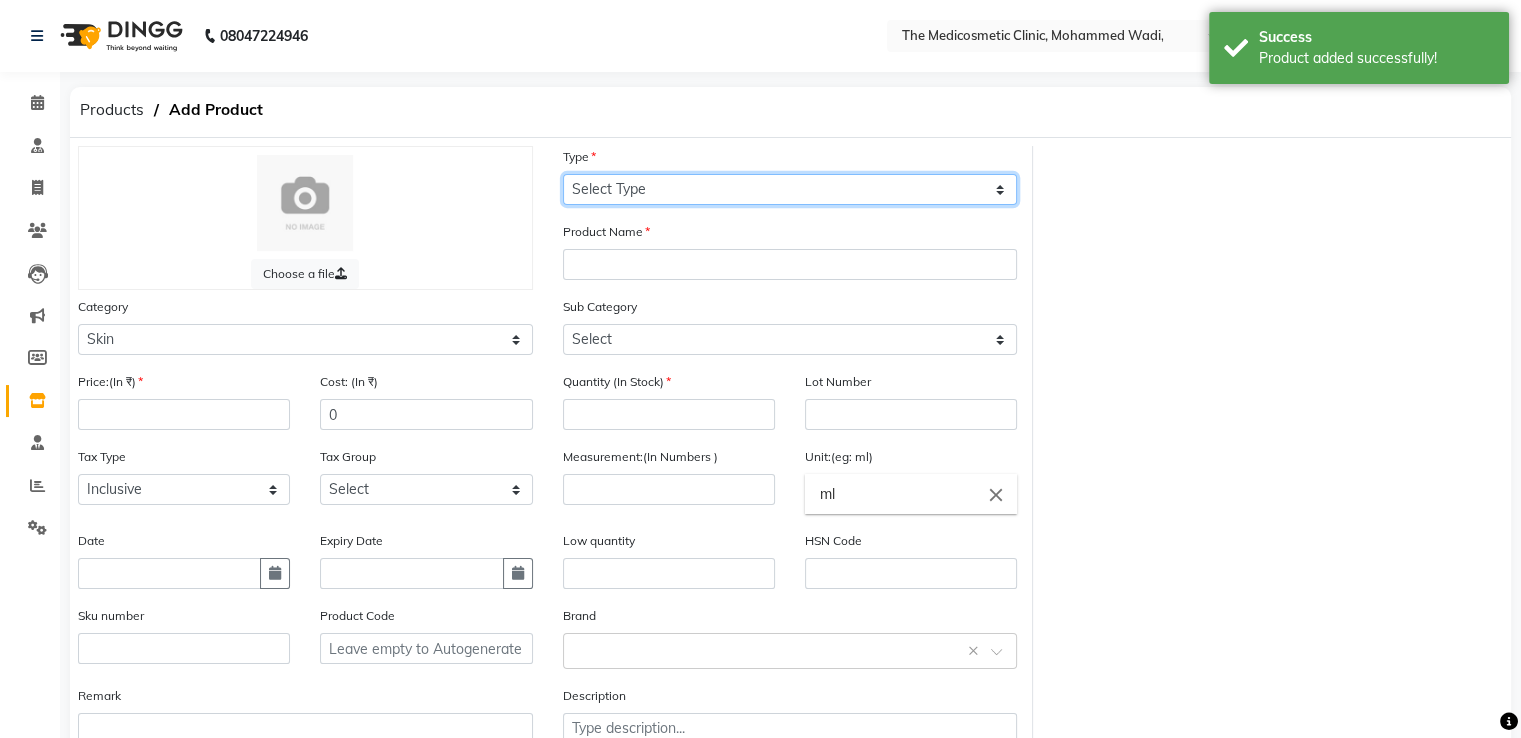click on "Select Type Both Retail Consumable" 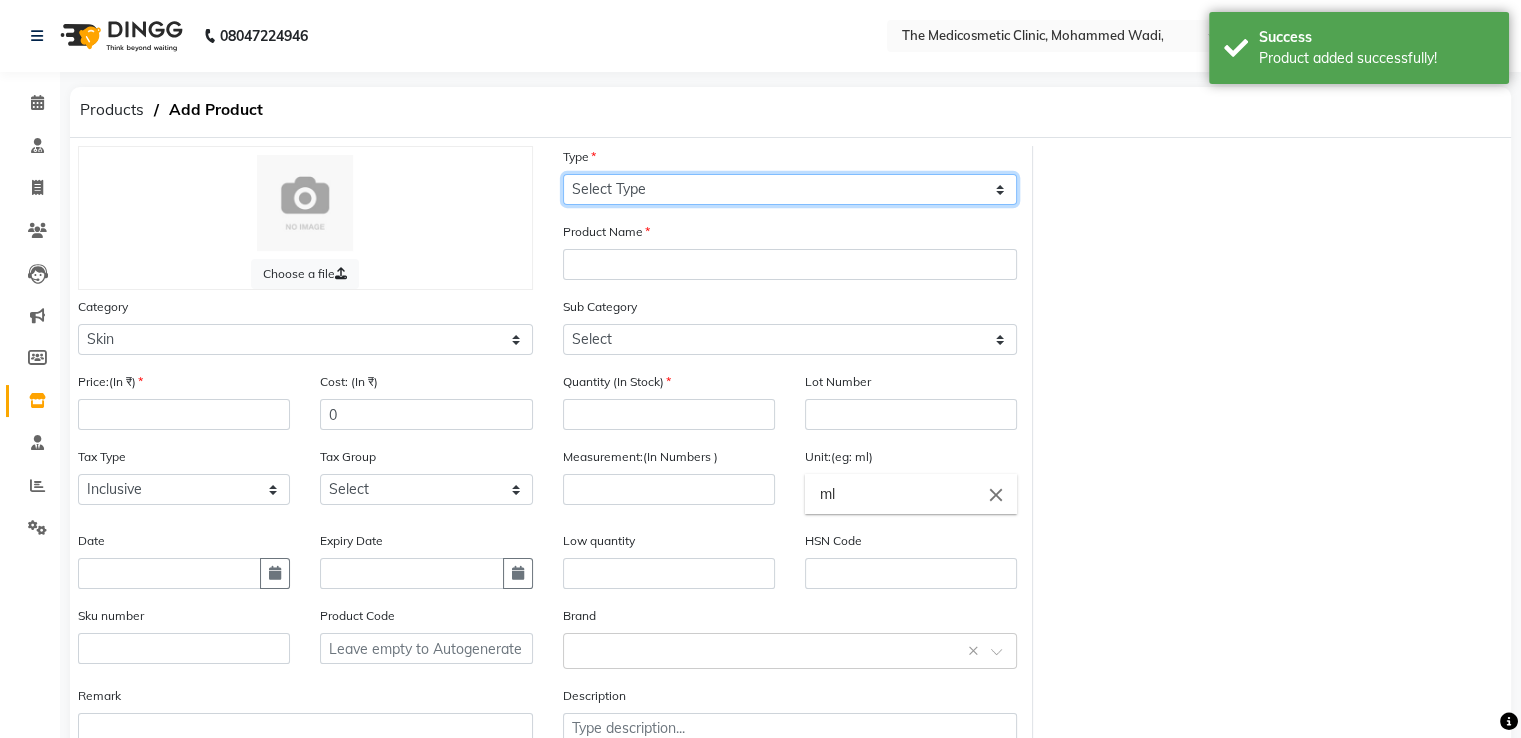 select on "R" 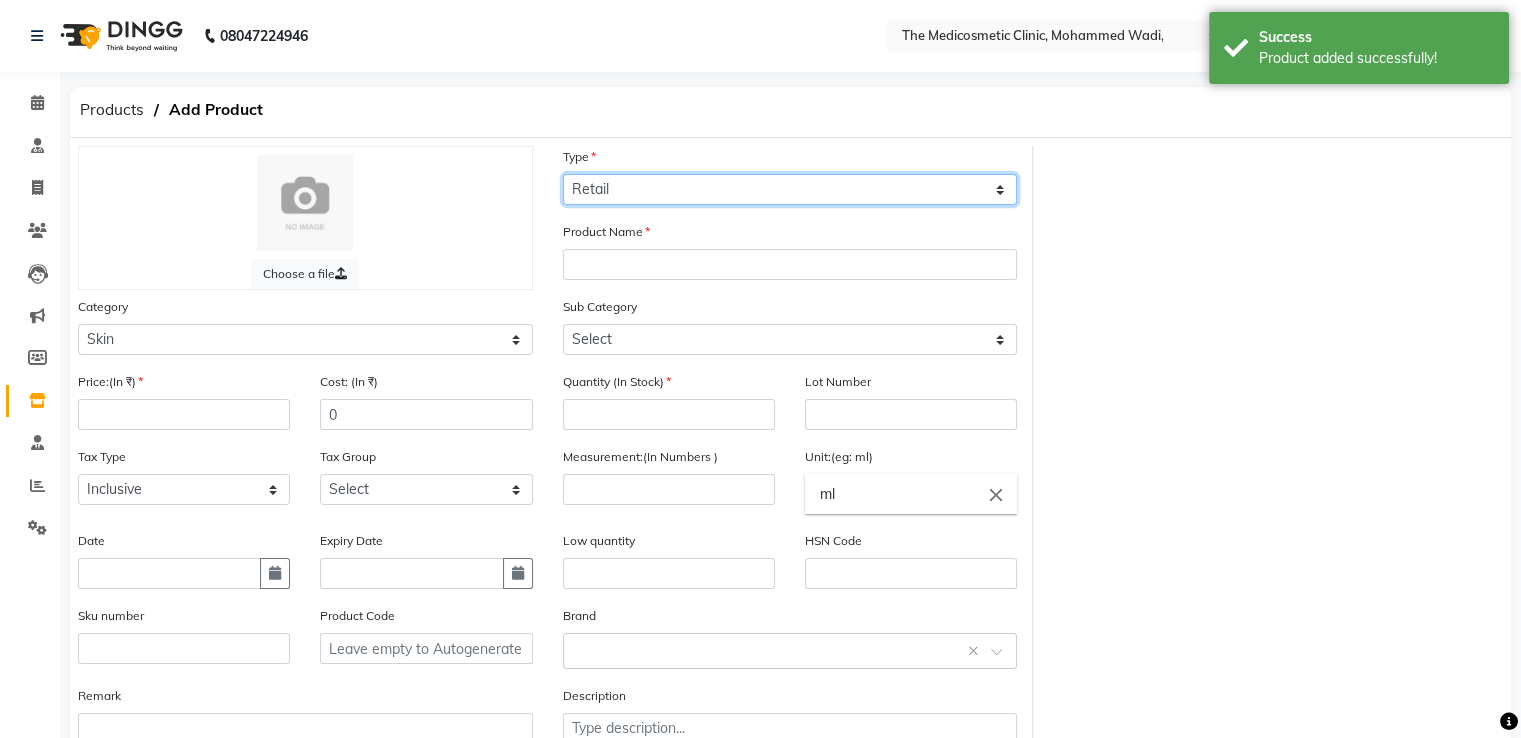 click on "Select Type Both Retail Consumable" 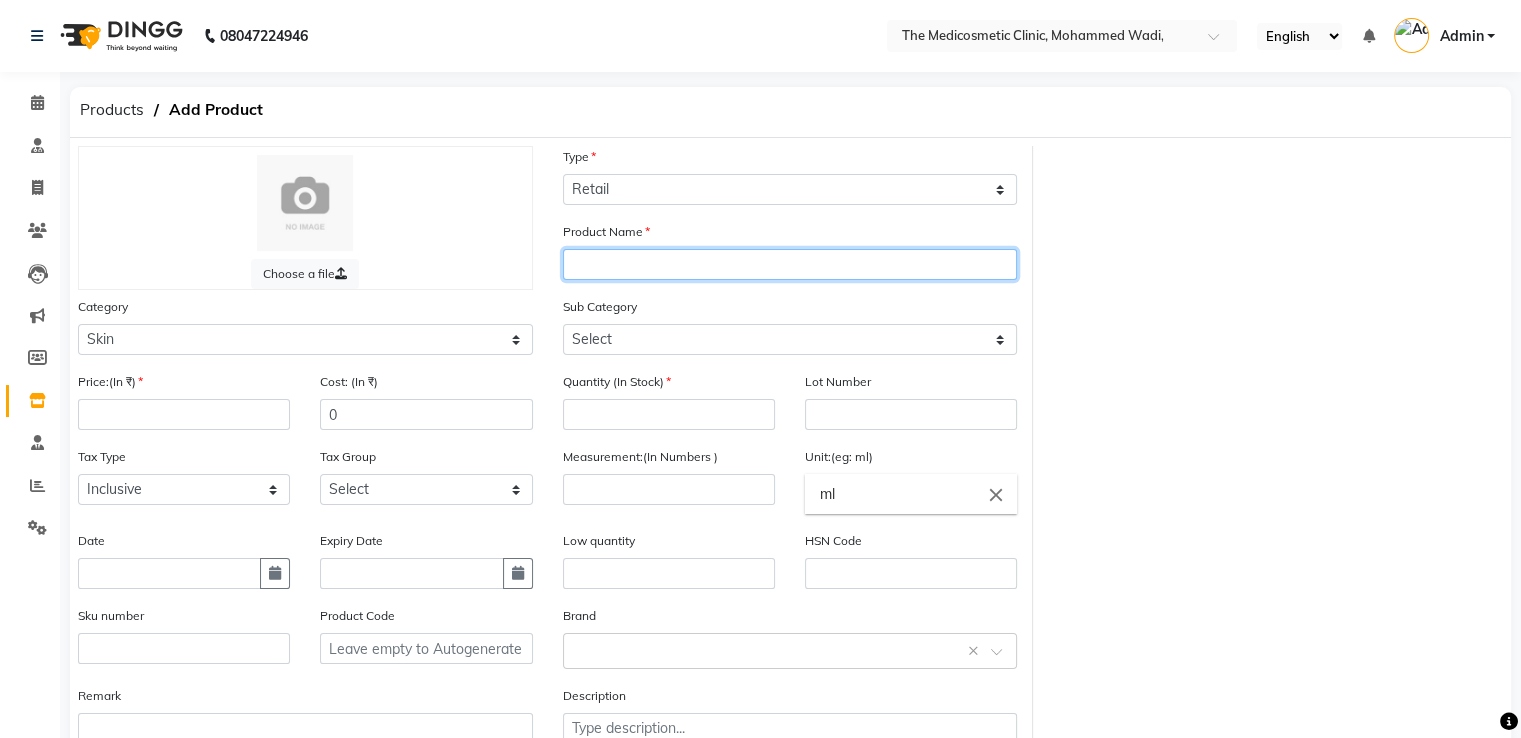 click 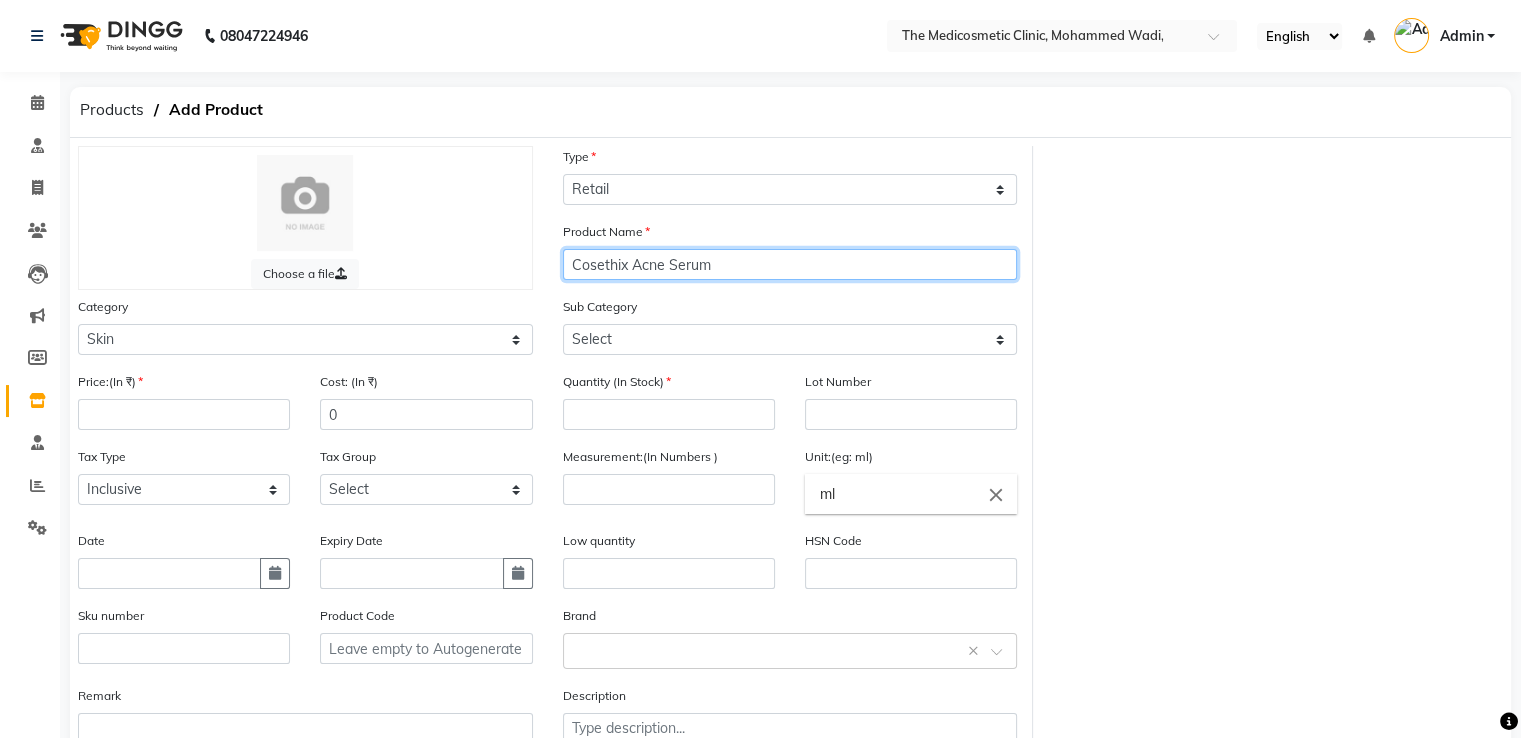 type on "Cosethix Acne Serum" 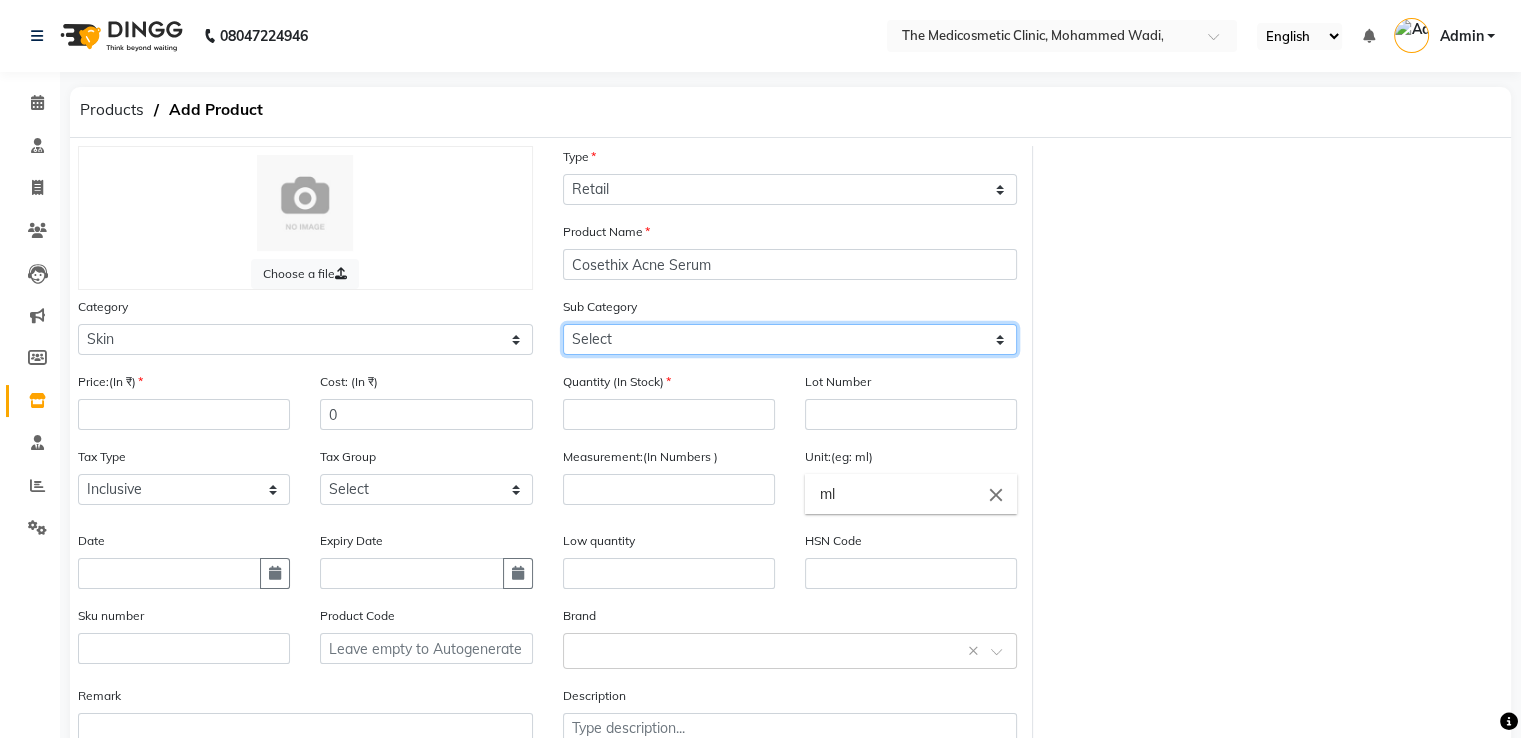 click on "Select Cleanser Facial Moisturiser Serum Toner Sun Care Masks Lip Care Eye Care Body Care Hand & Feet Kit & Combo Treatment Other Skin" 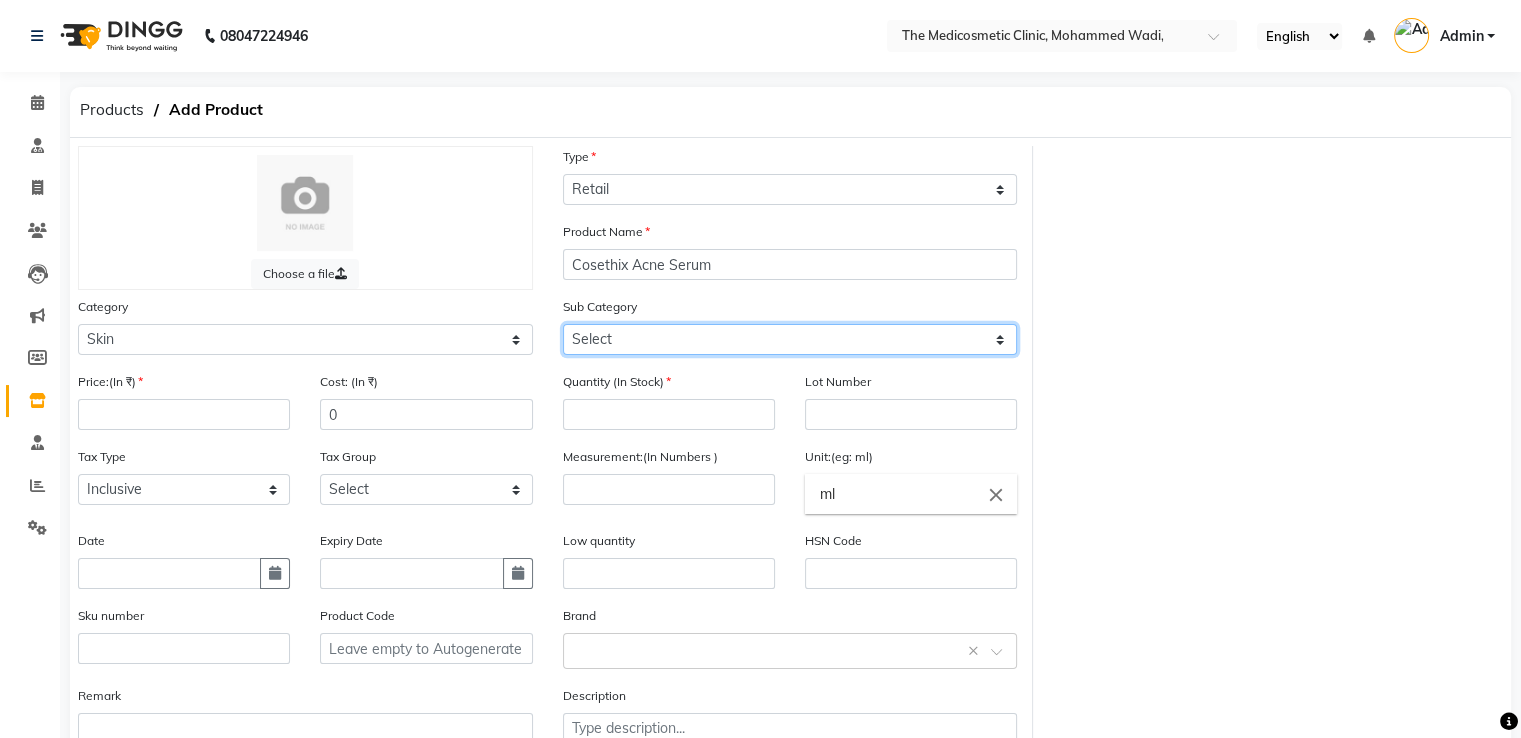 select on "15154" 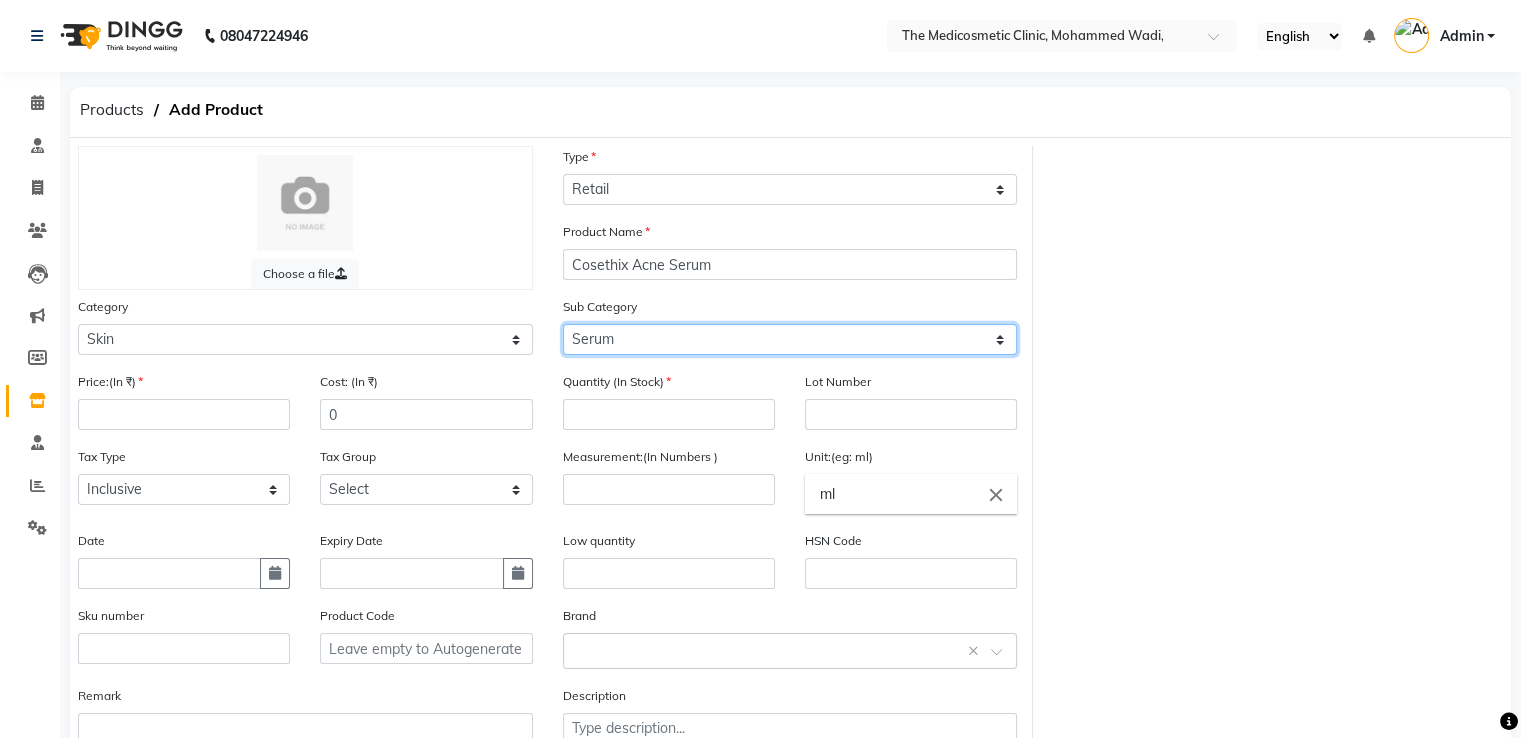 click on "Select Cleanser Facial Moisturiser Serum Toner Sun Care Masks Lip Care Eye Care Body Care Hand & Feet Kit & Combo Treatment Other Skin" 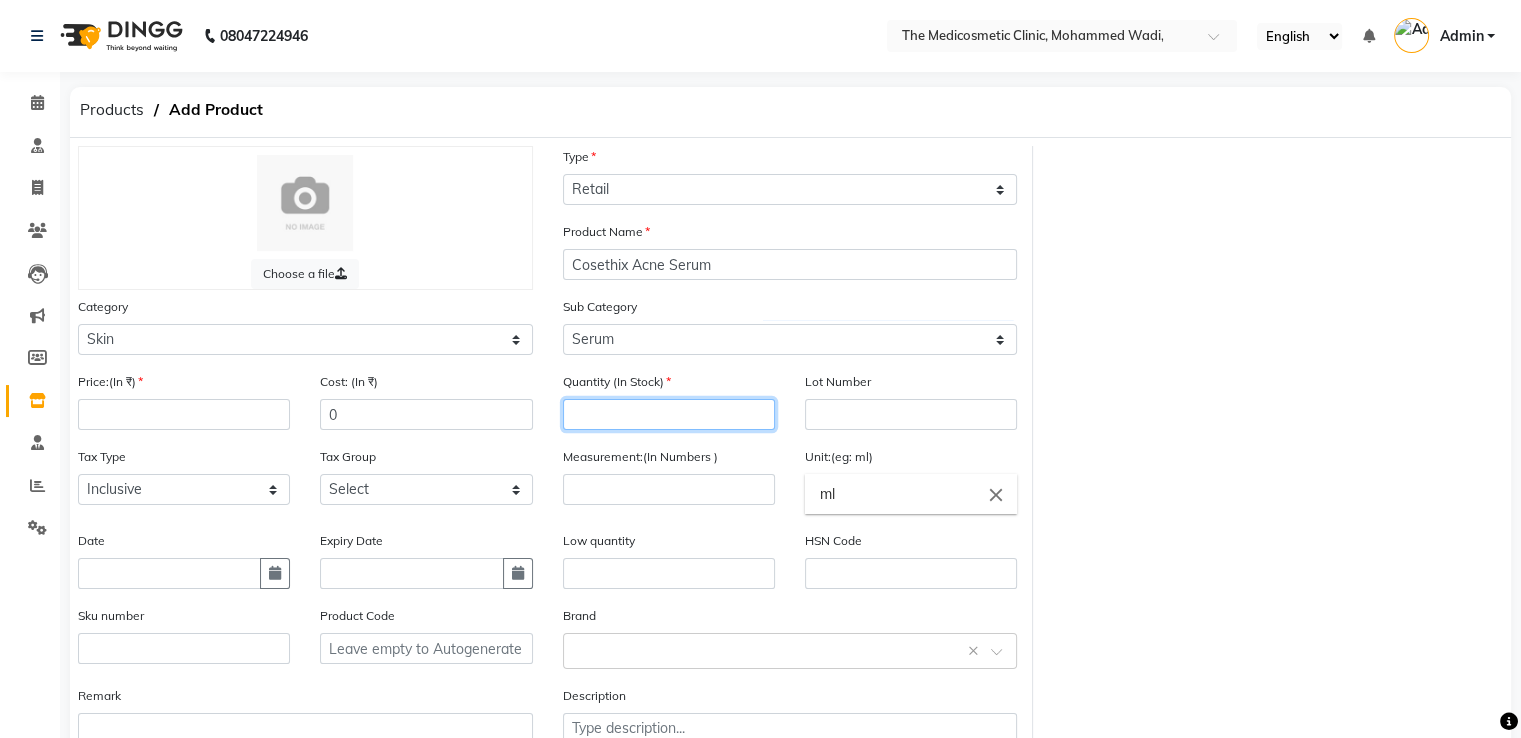 click 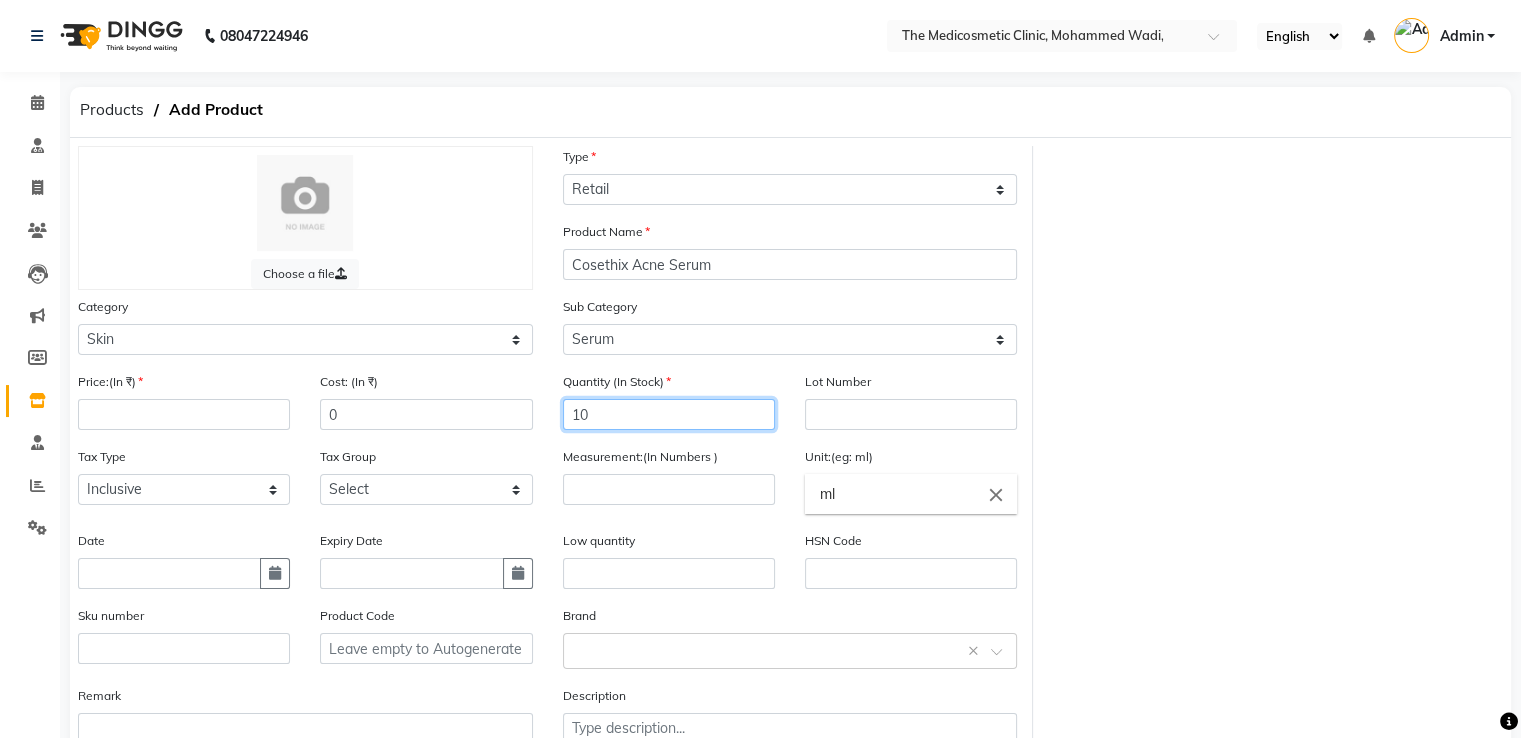 type on "10" 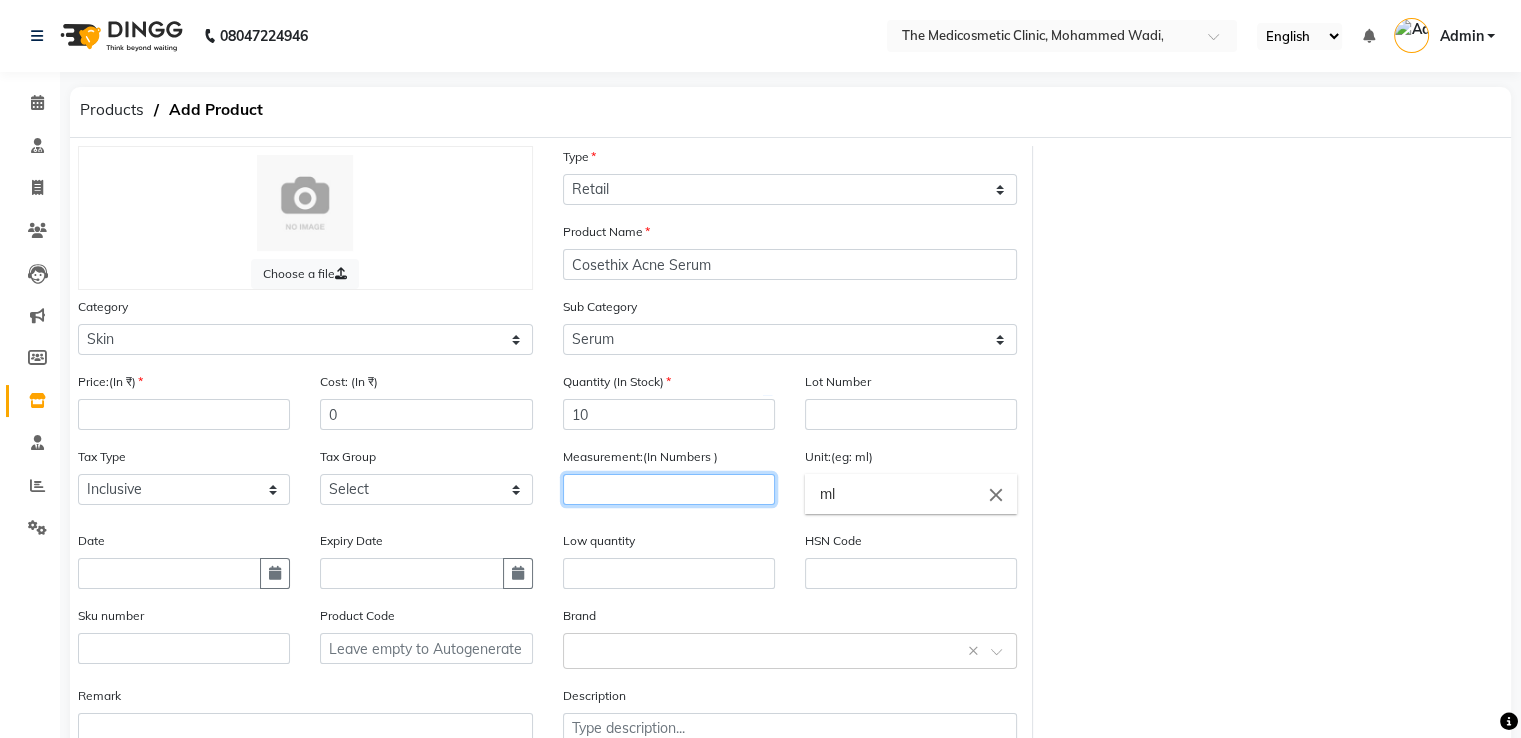 click 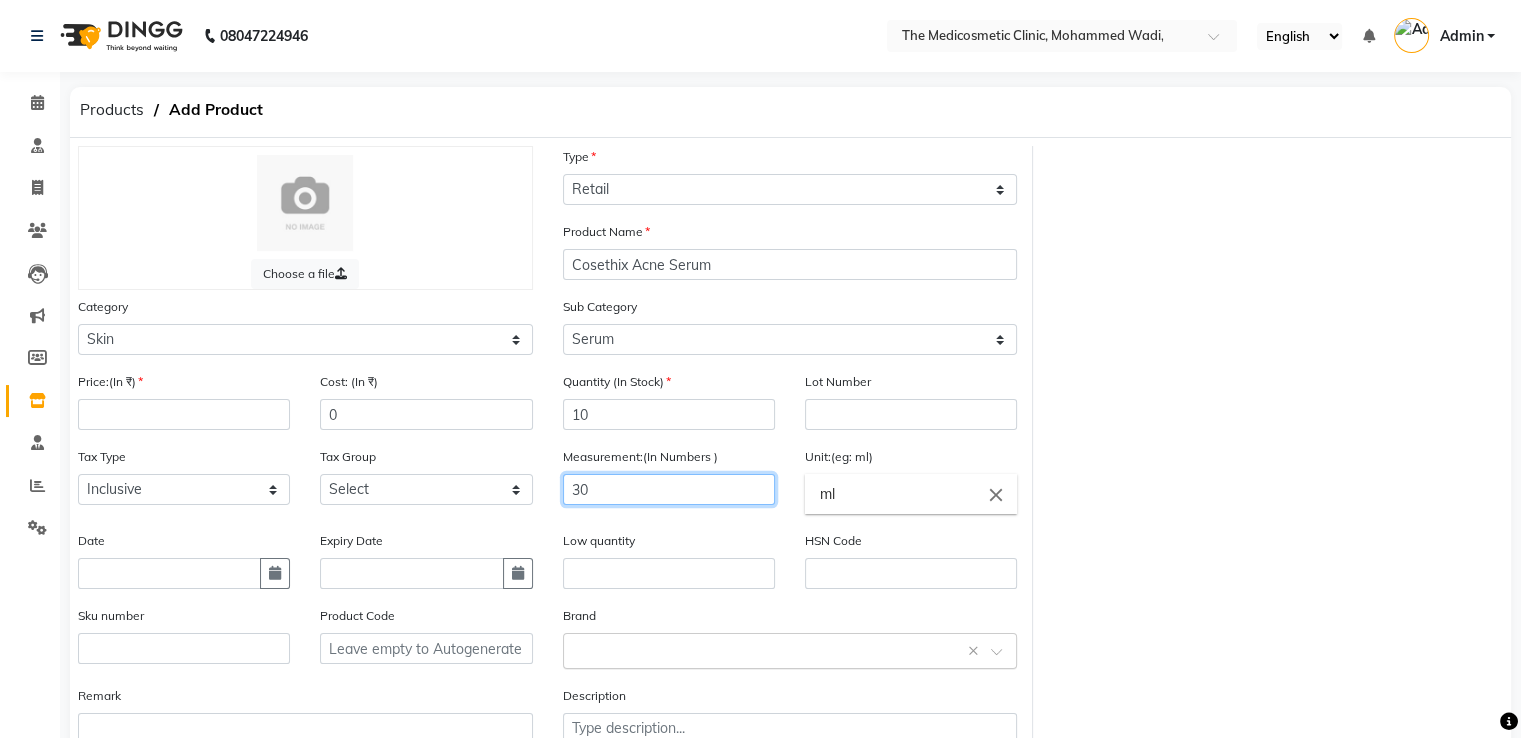 type on "30" 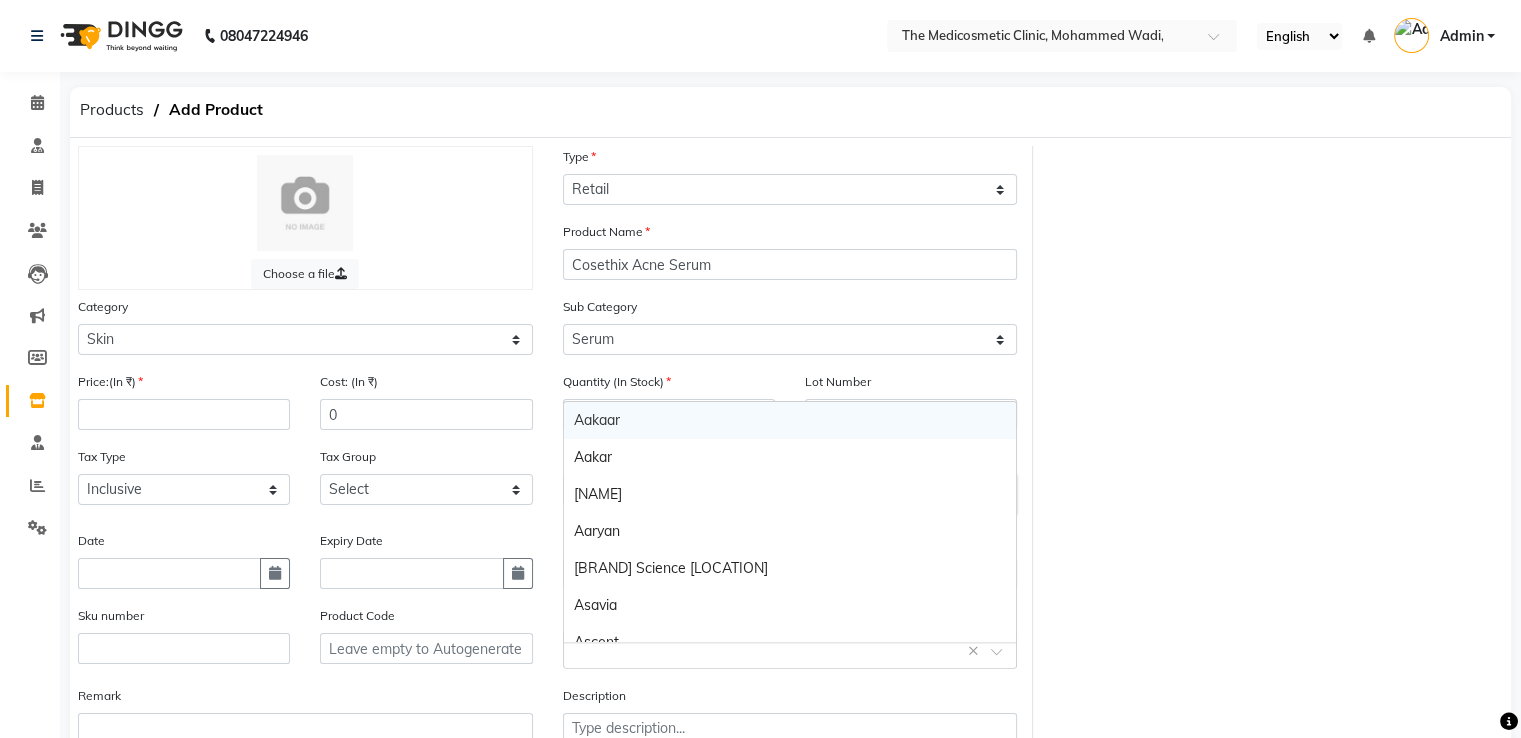 click on "Select brand or add custom brand    ×" 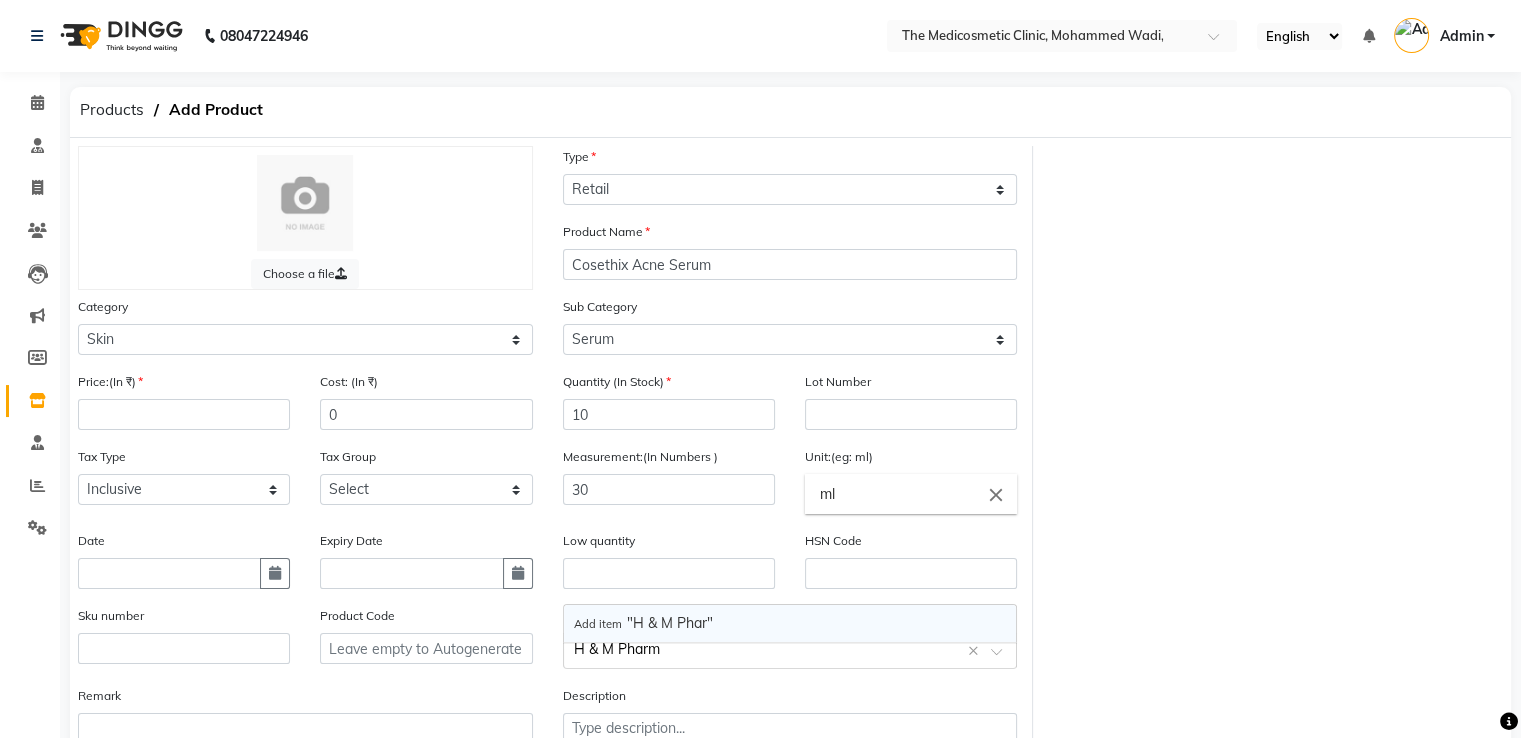 type on "H & M Pharma" 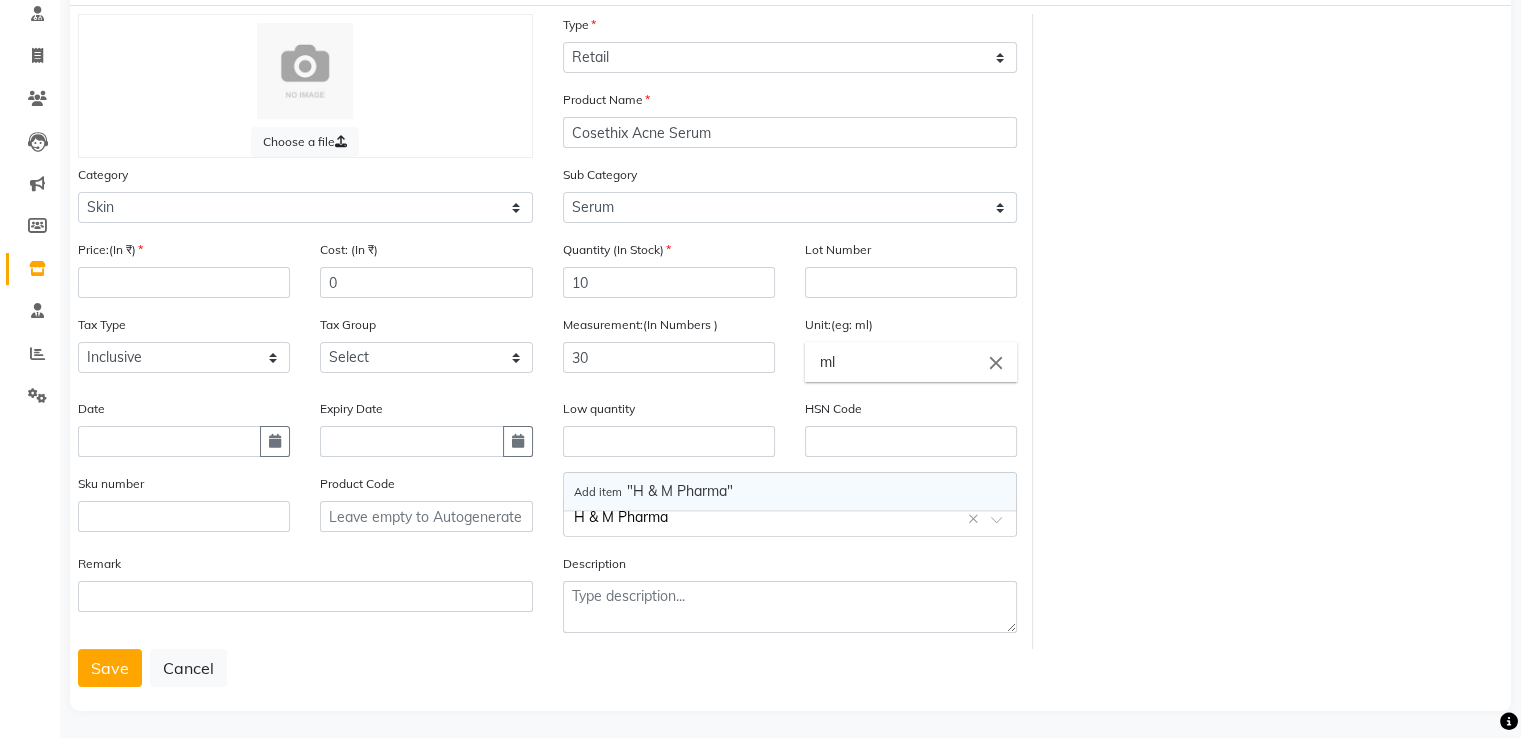 scroll, scrollTop: 148, scrollLeft: 0, axis: vertical 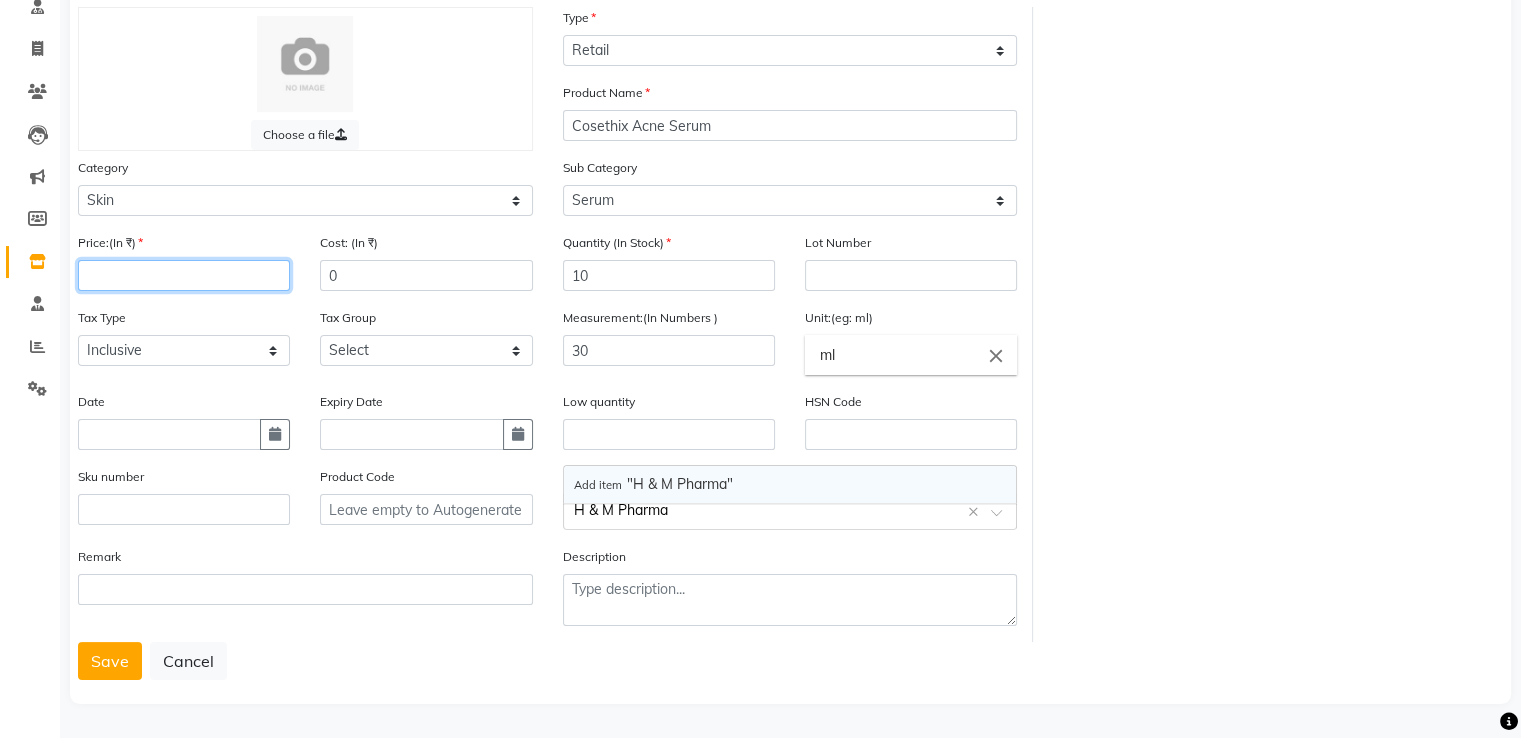 type 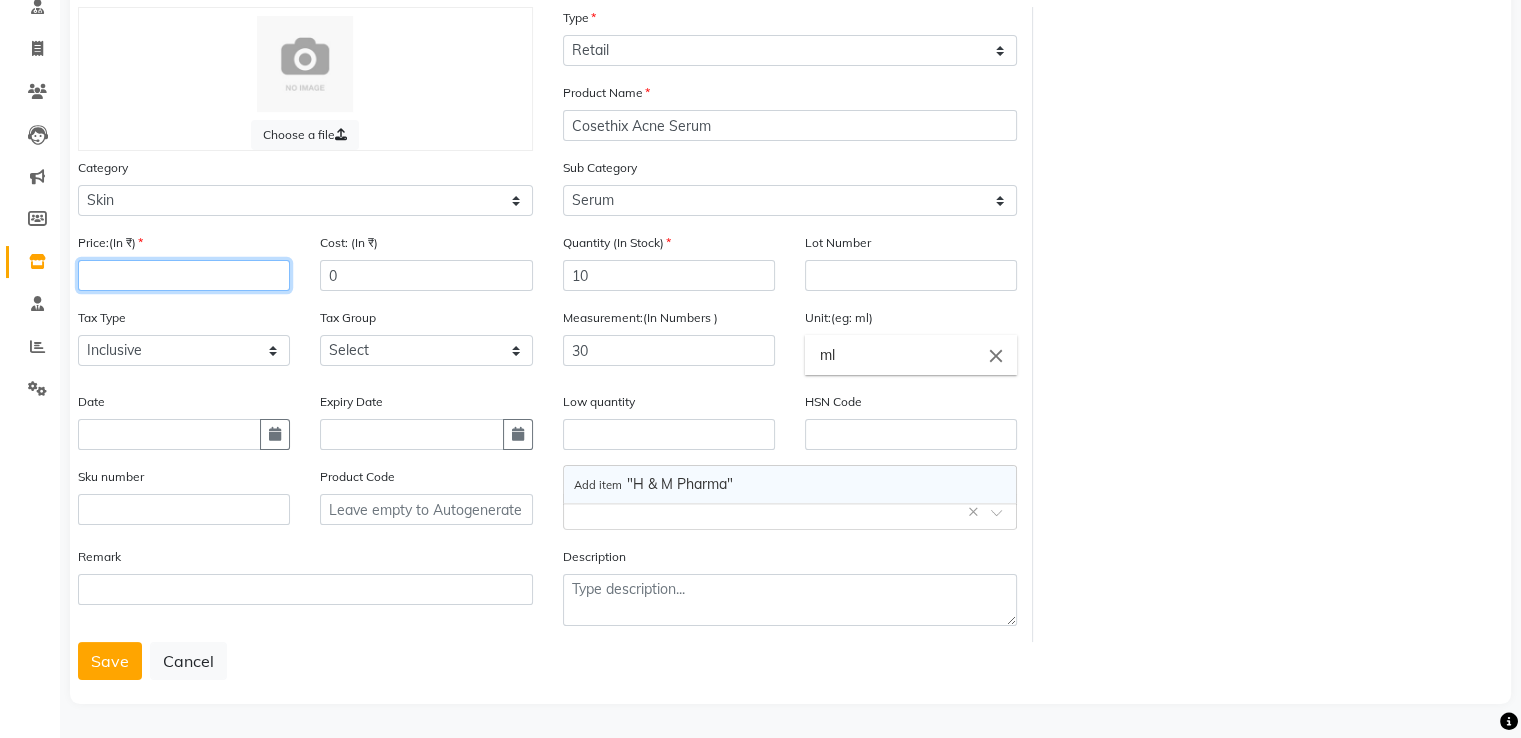 click 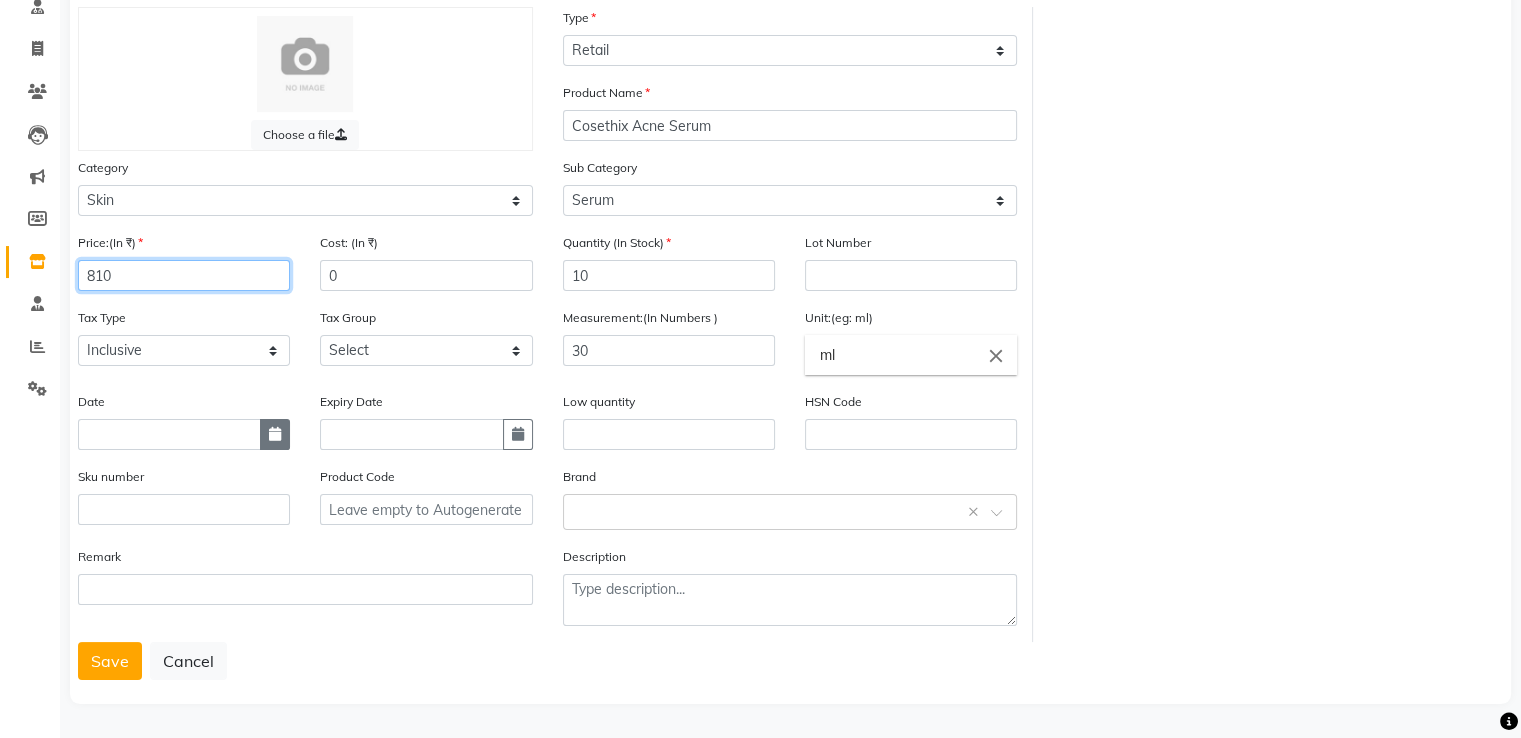 type on "810" 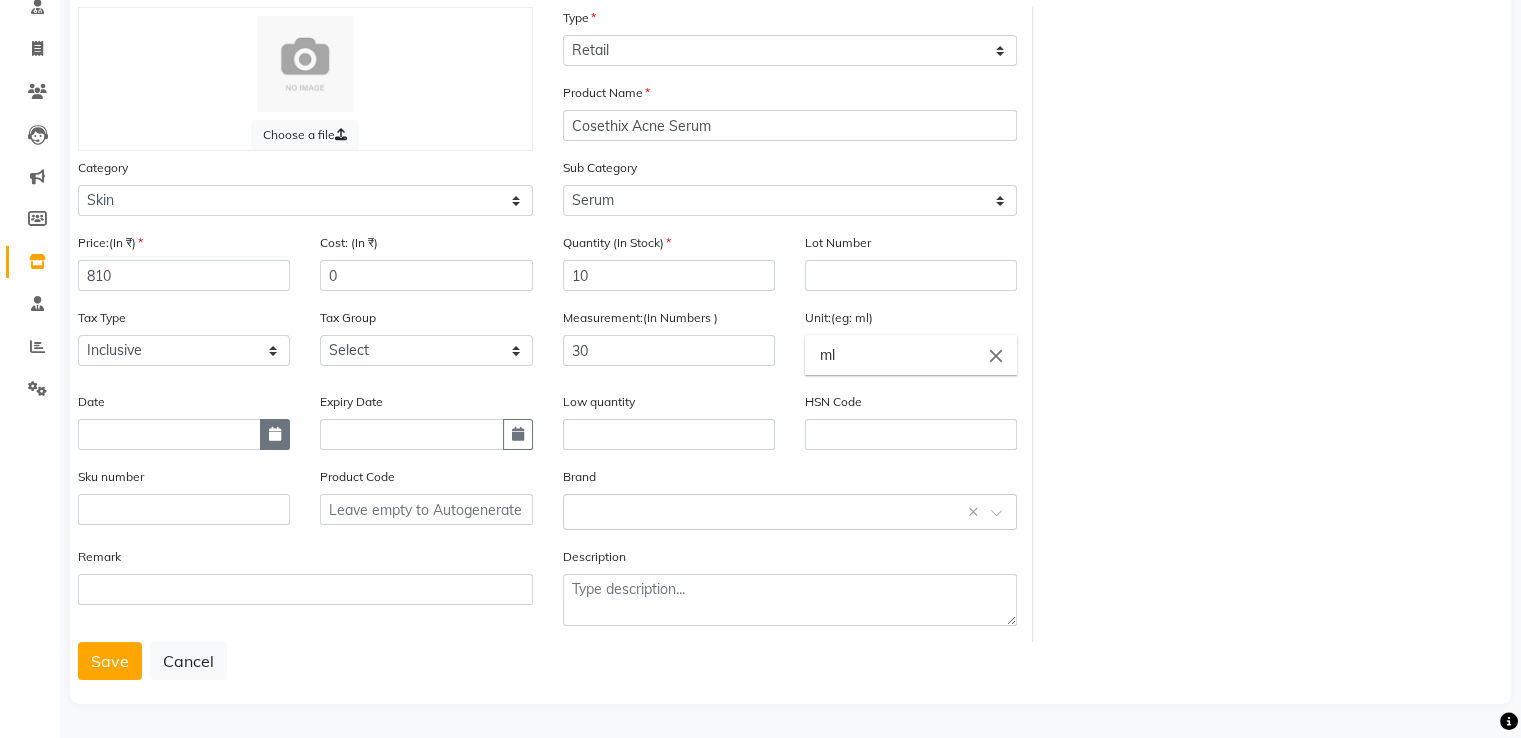 click 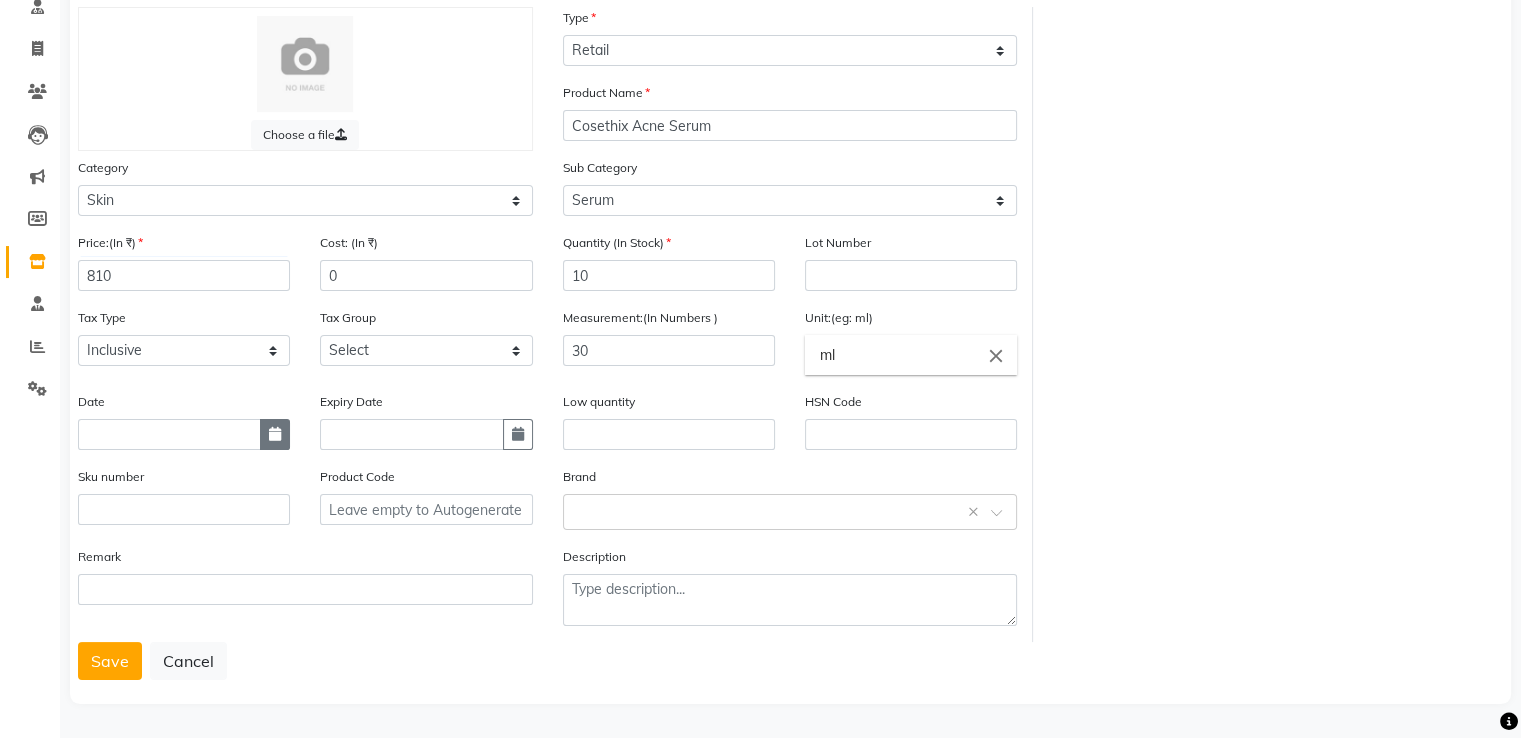 select on "8" 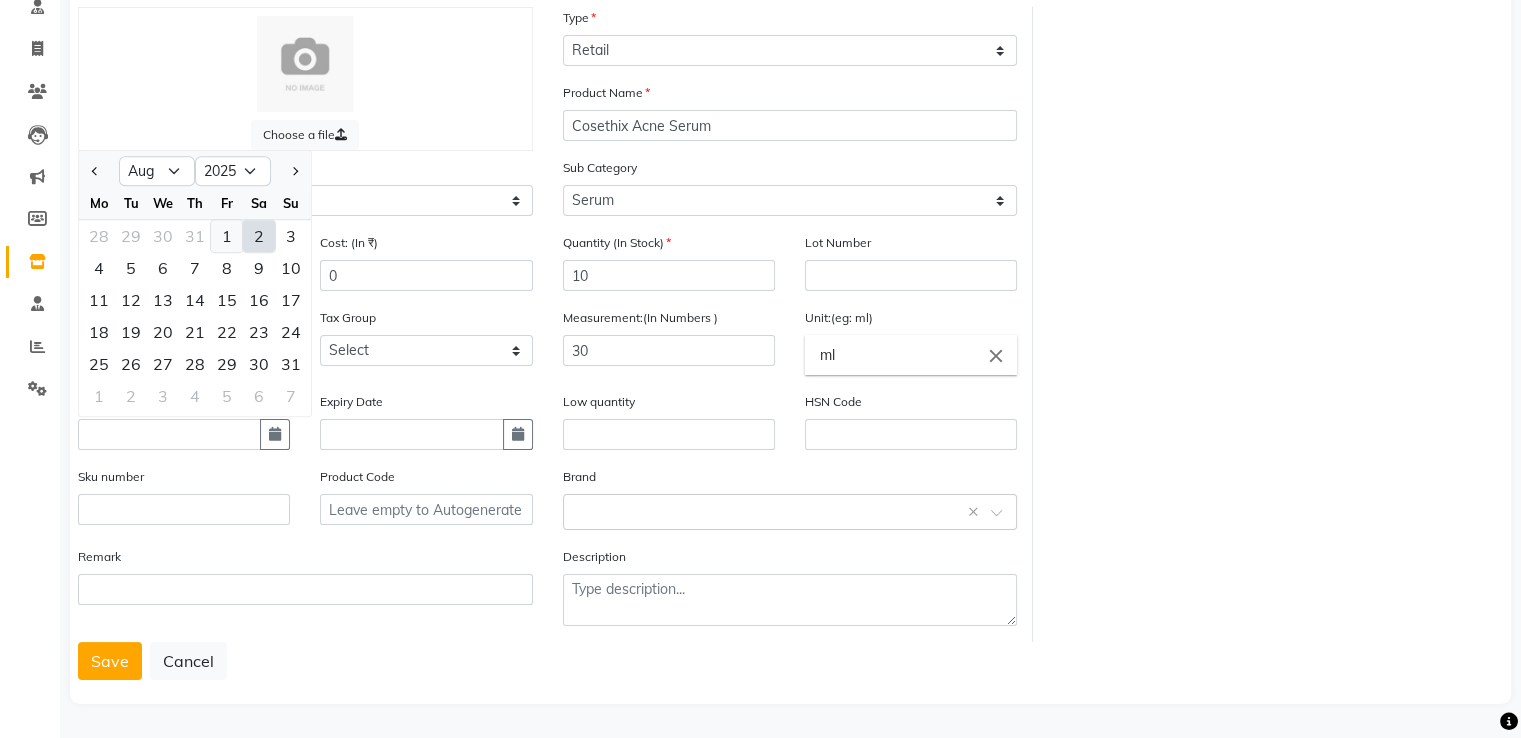 click on "1" 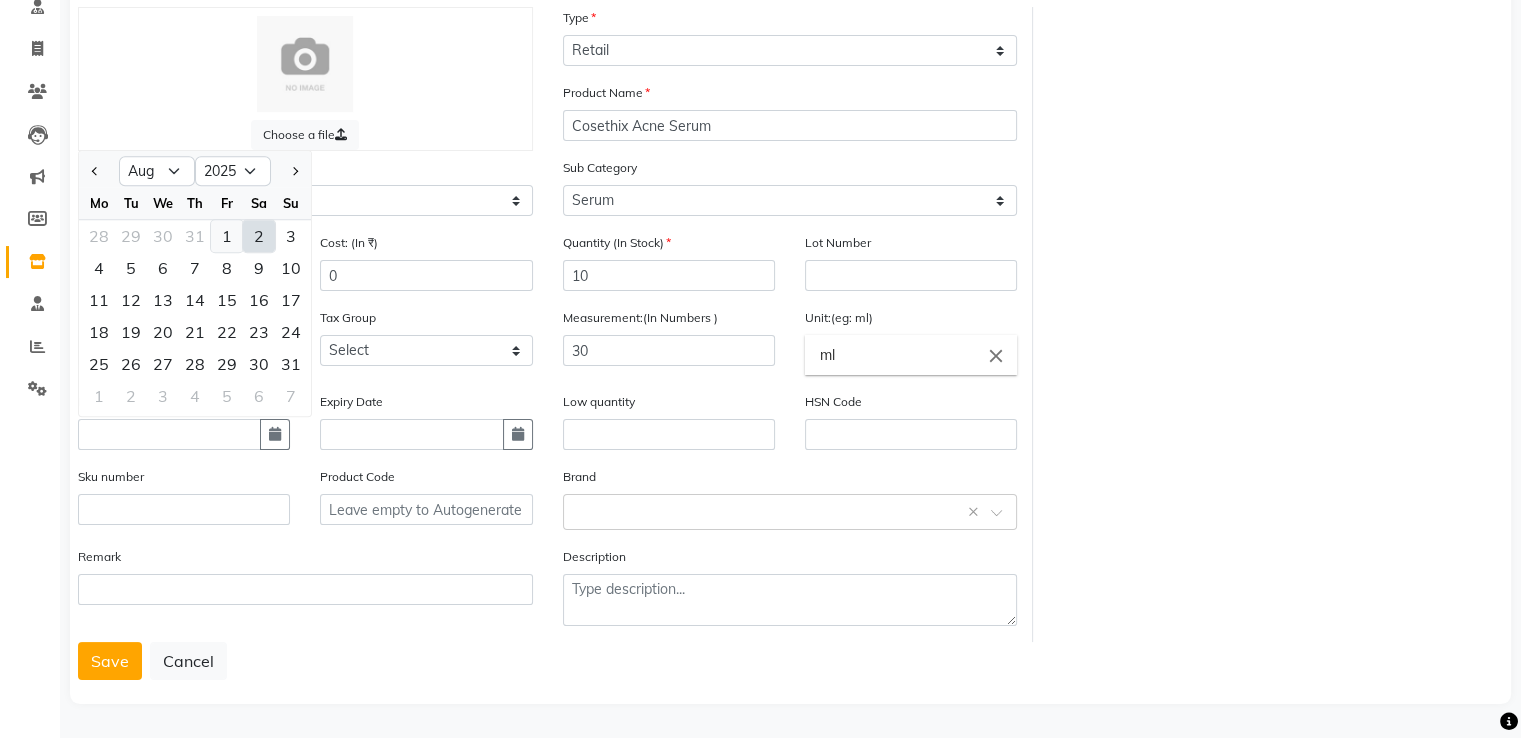 type on "01-08-2025" 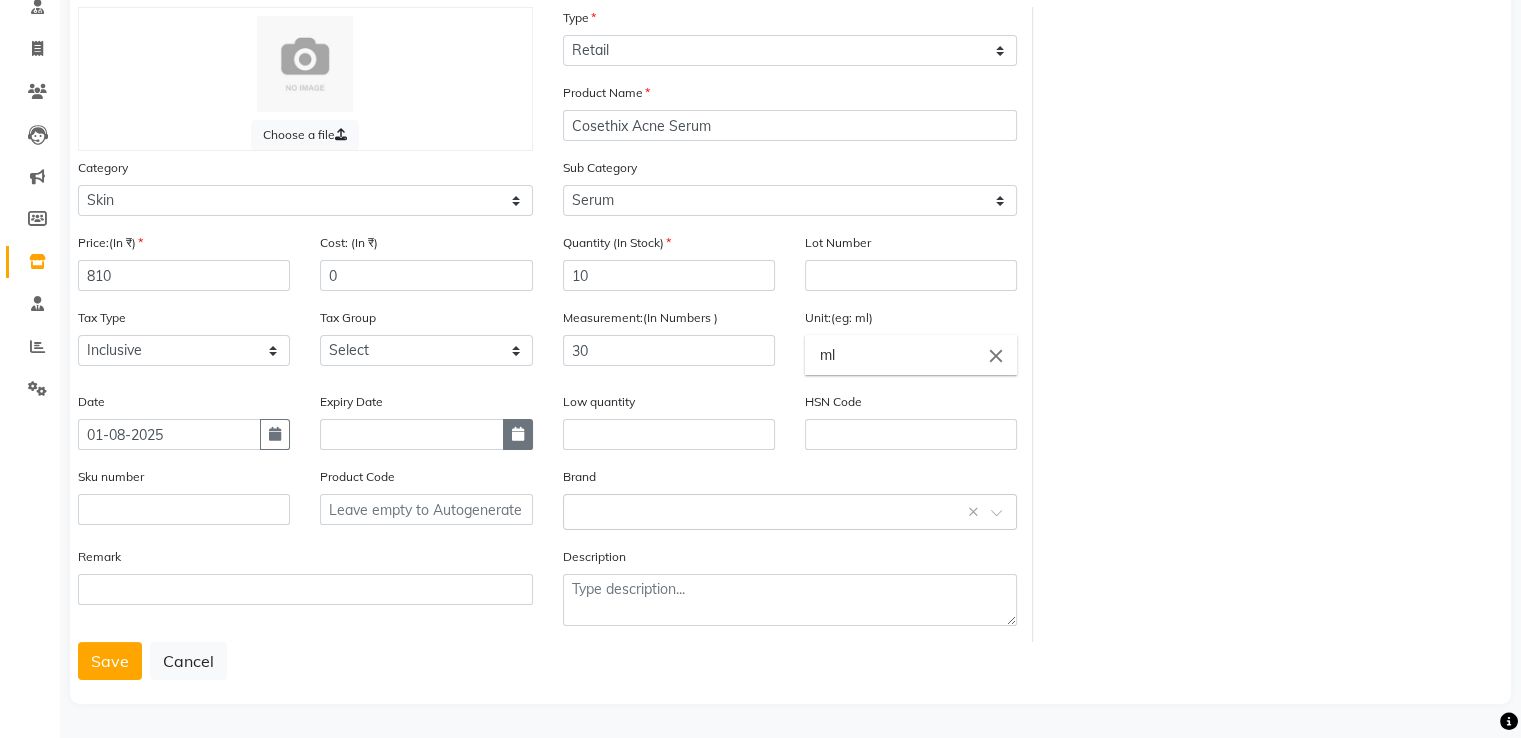 click 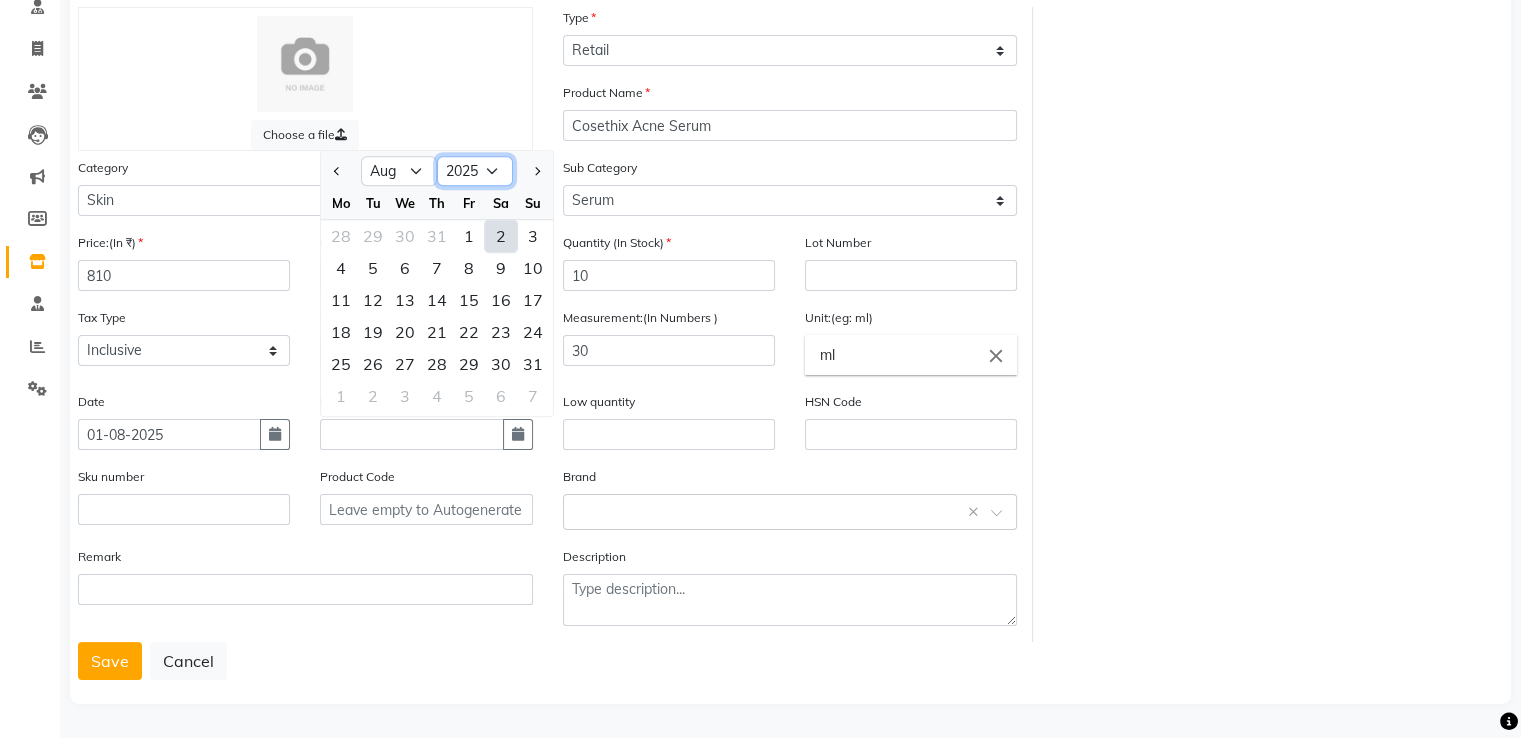 click on "2015 2016 2017 2018 2019 2020 2021 2022 2023 2024 2025 2026 2027 2028 2029 2030 2031 2032 2033 2034 2035" 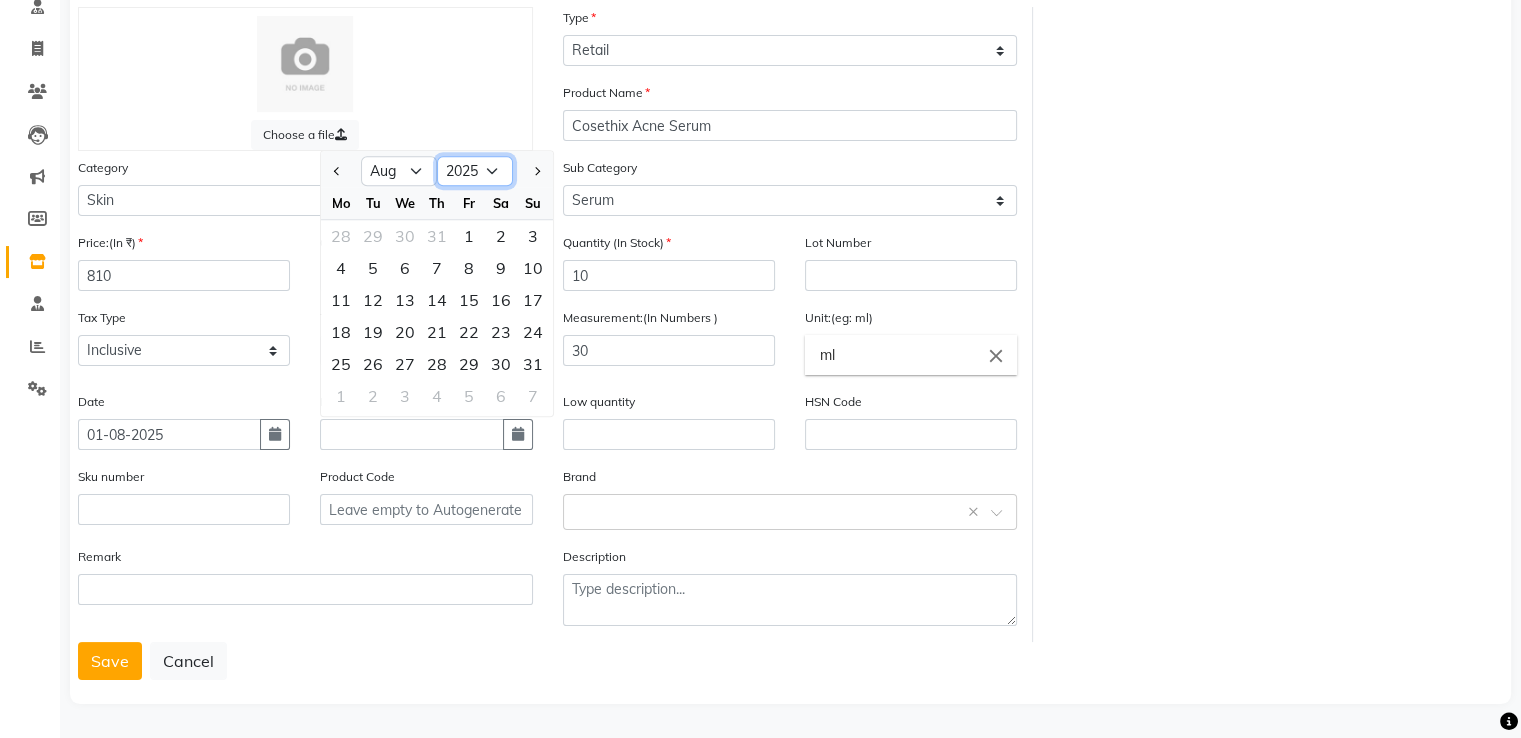 select on "2028" 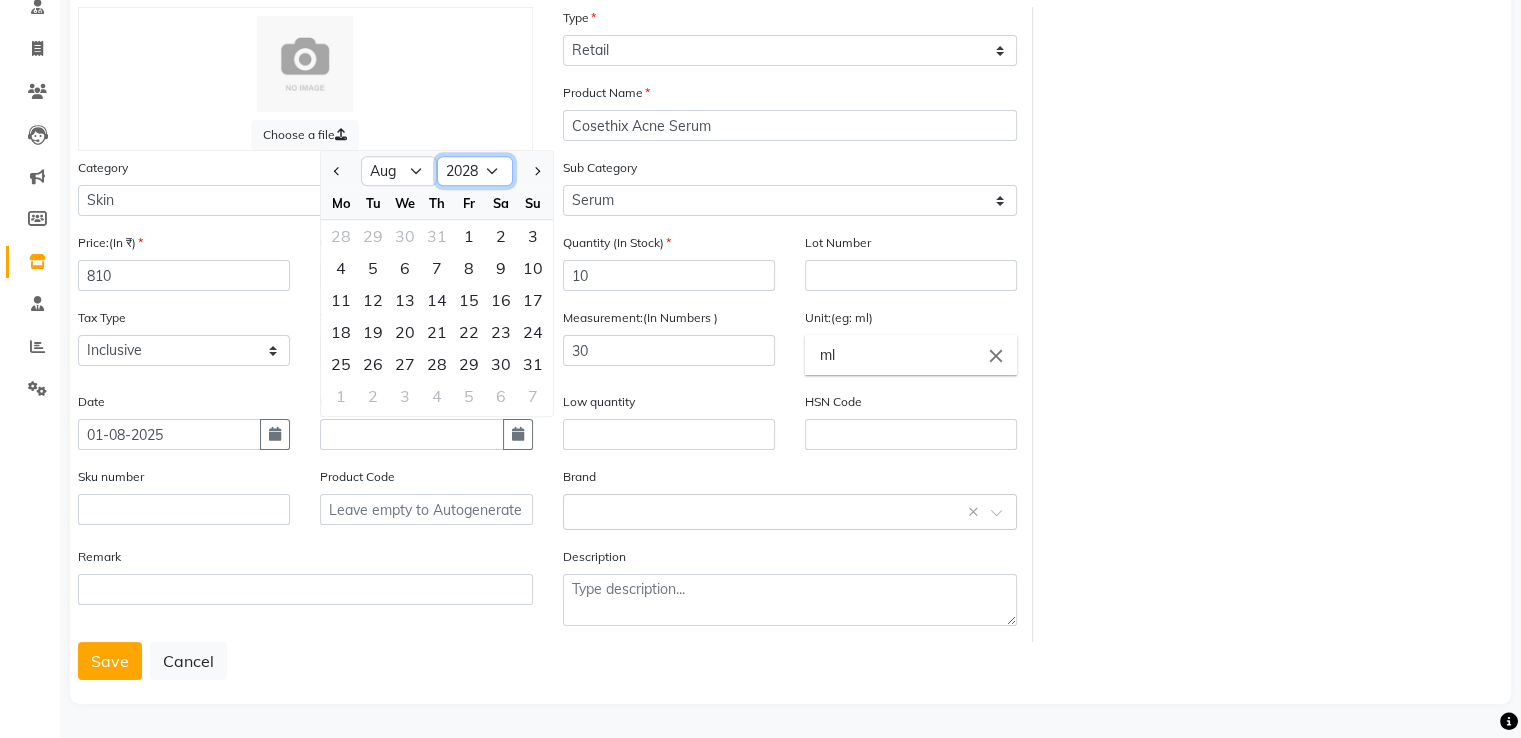 click on "2015 2016 2017 2018 2019 2020 2021 2022 2023 2024 2025 2026 2027 2028 2029 2030 2031 2032 2033 2034 2035" 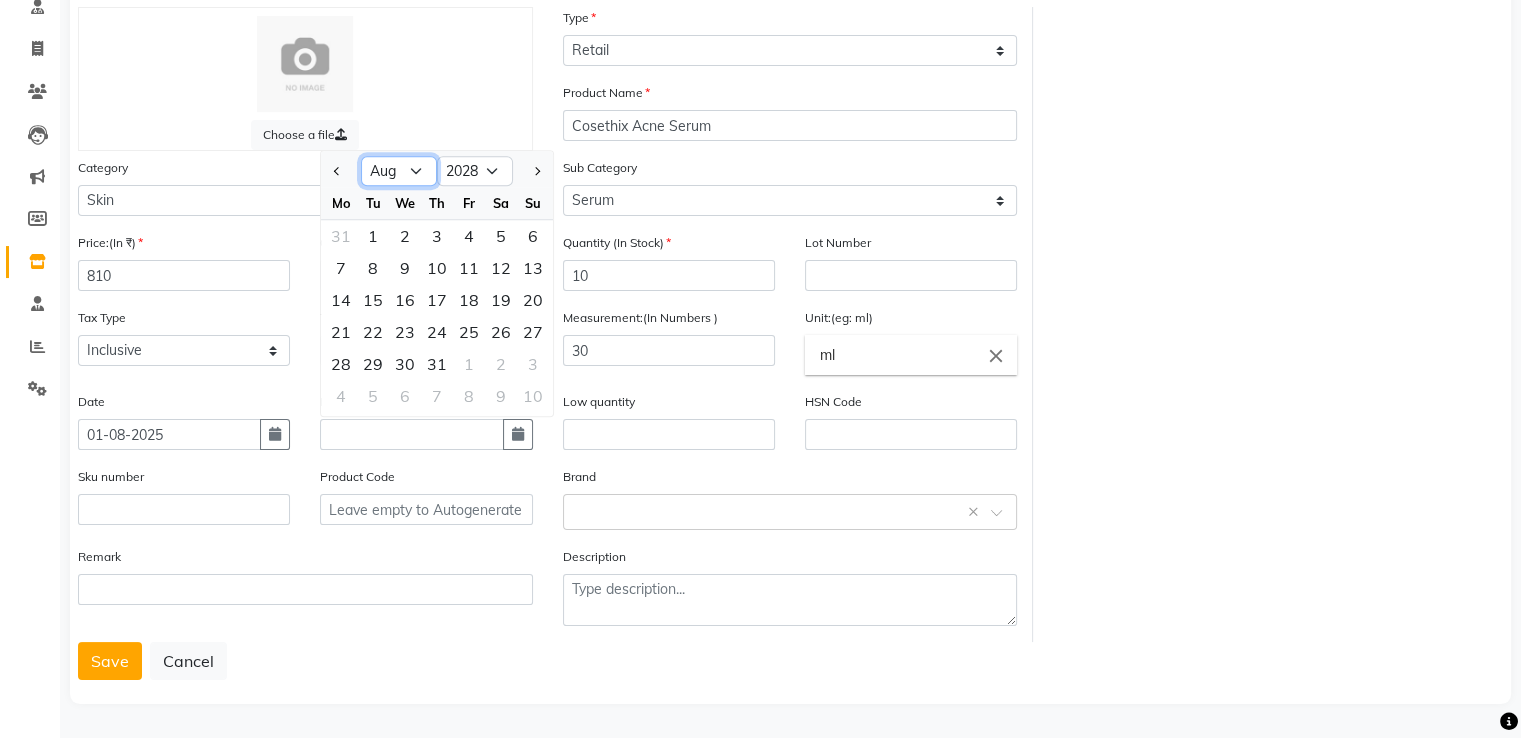 click on "Jan Feb Mar Apr May Jun Jul Aug Sep Oct Nov Dec" 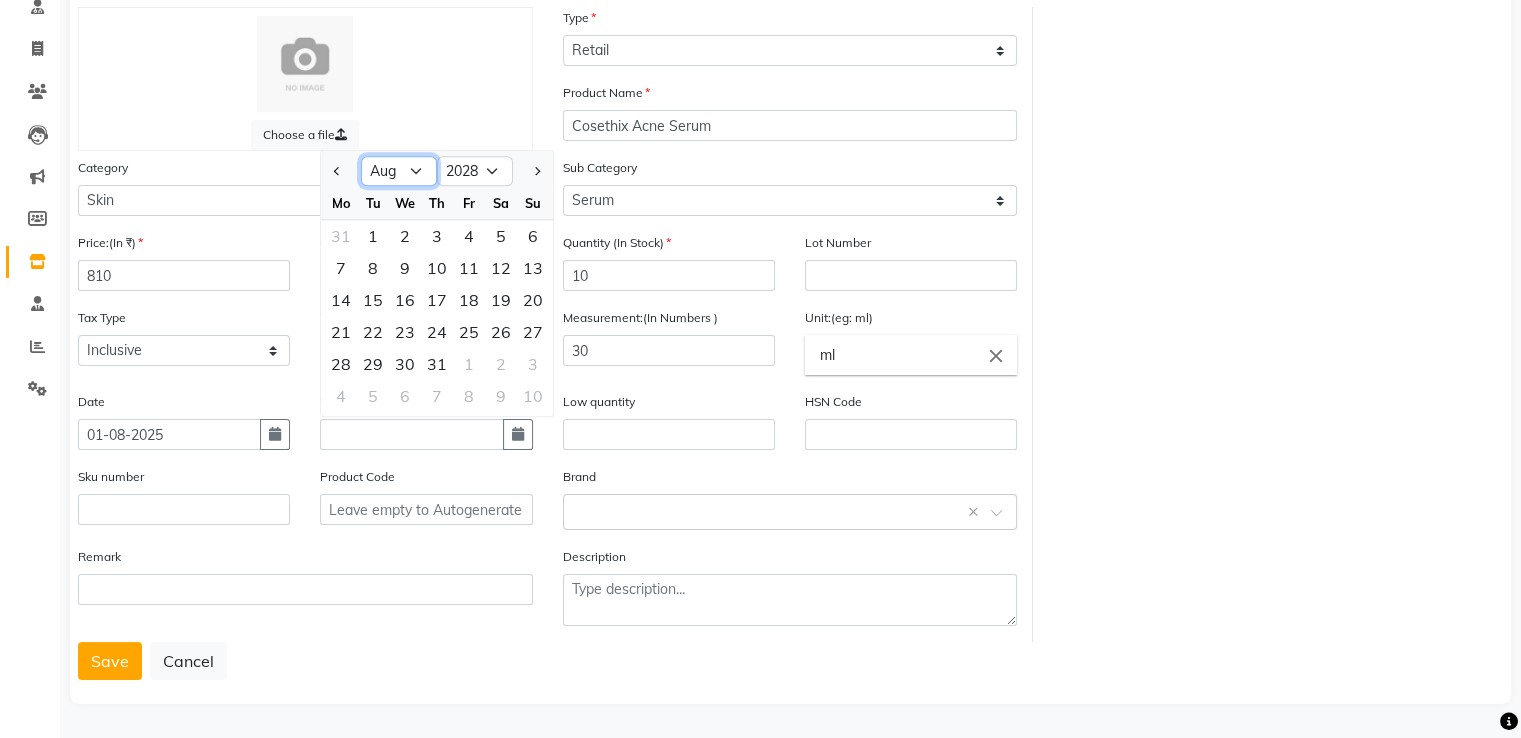 select on "5" 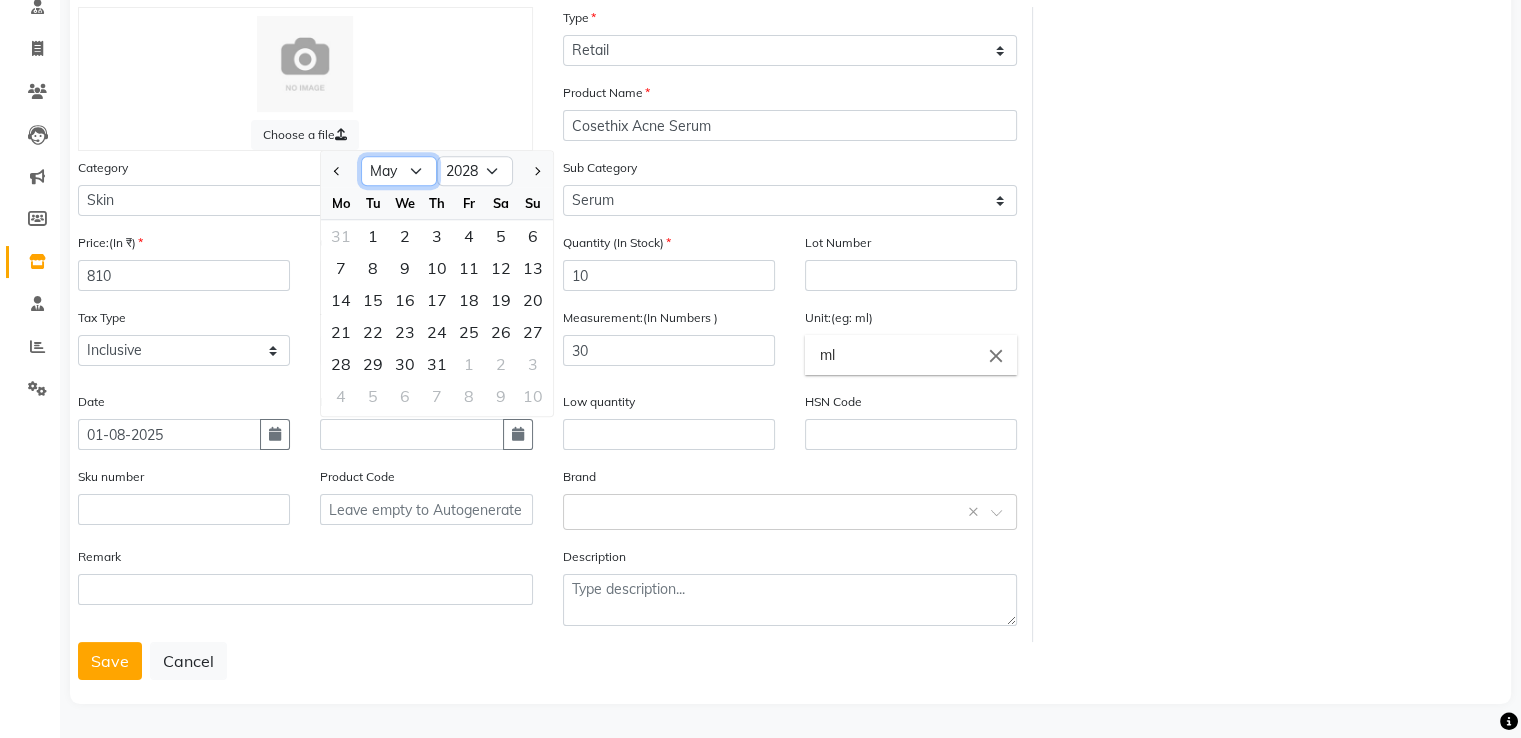 click on "Jan Feb Mar Apr May Jun Jul Aug Sep Oct Nov Dec" 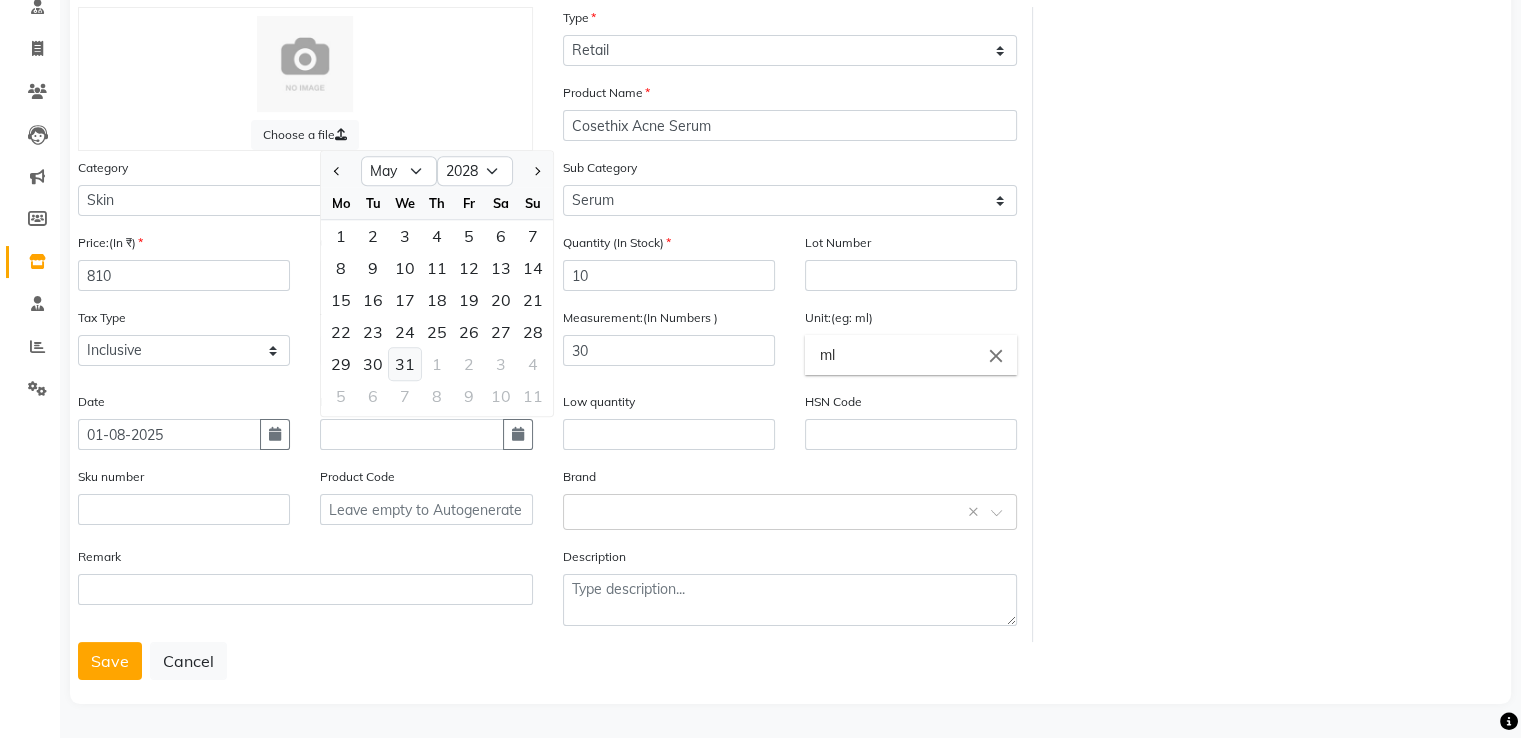 click on "31" 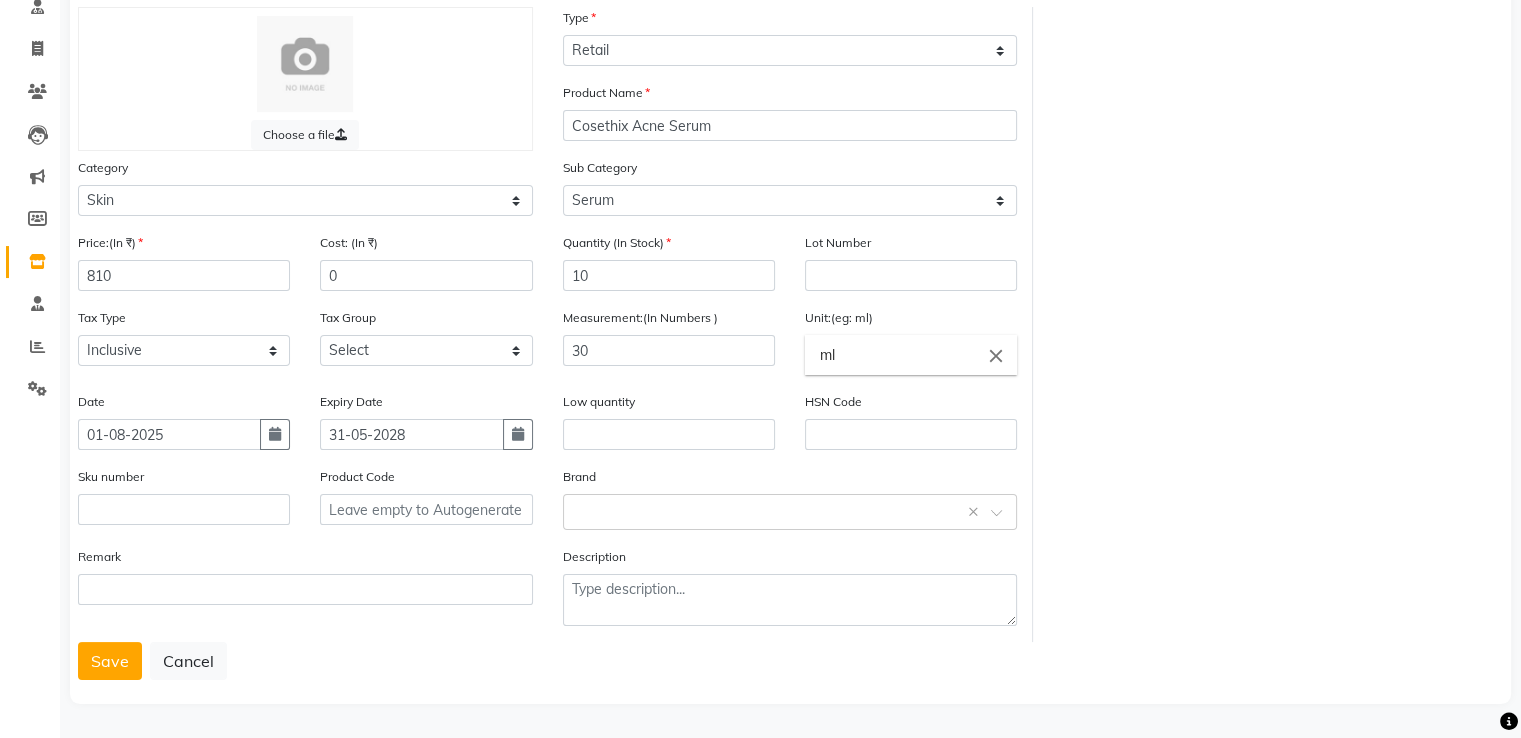 click on "Save   Cancel" 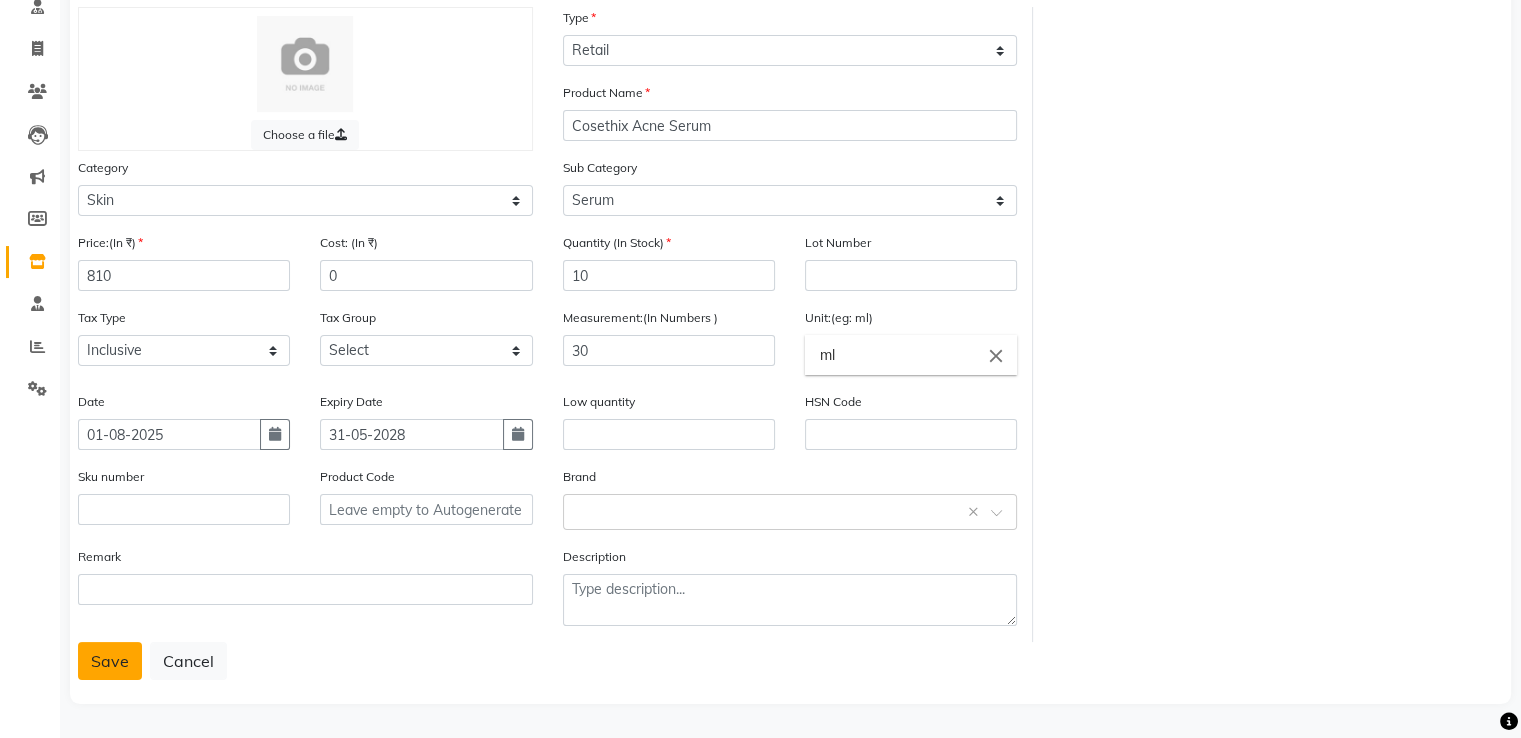 click on "Save" 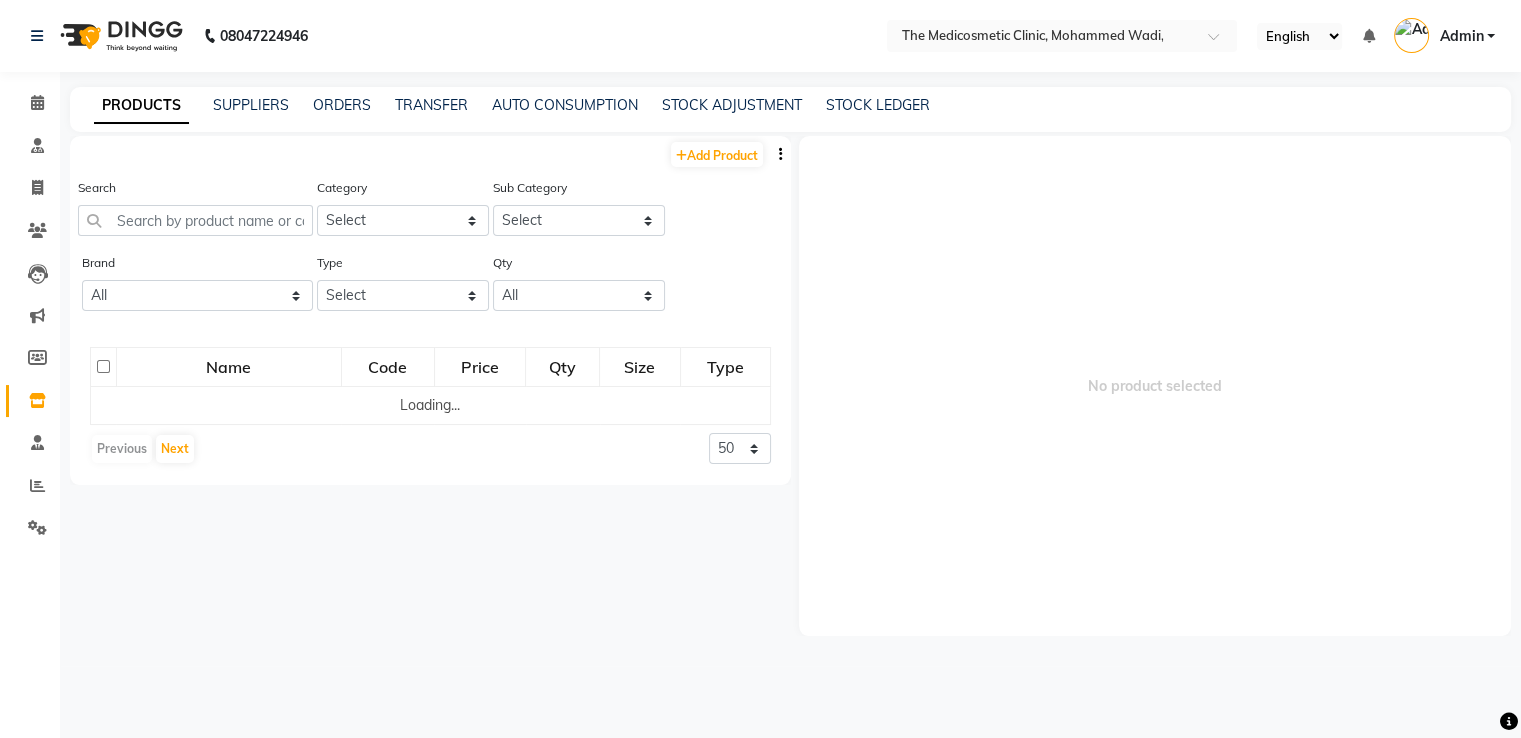 scroll, scrollTop: 0, scrollLeft: 0, axis: both 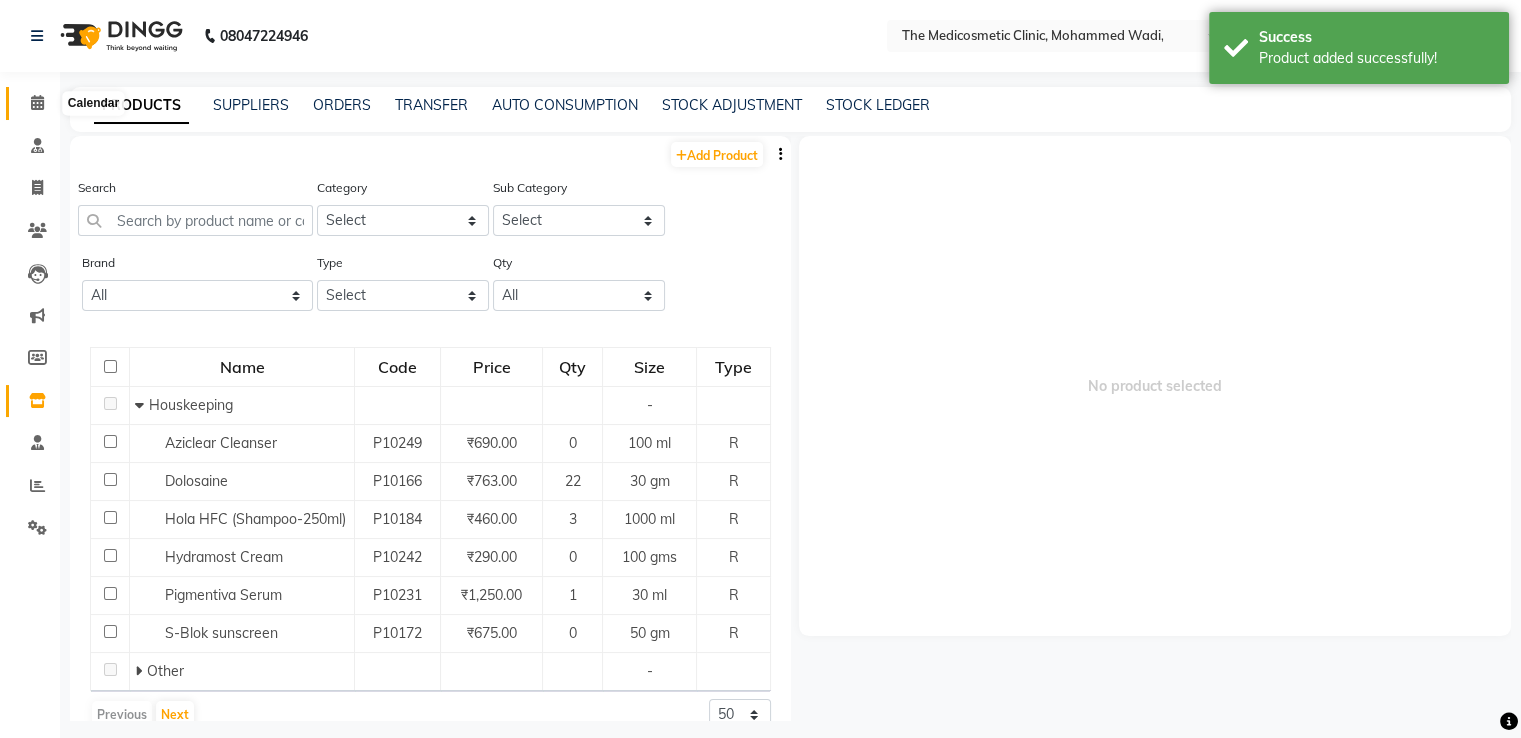 click 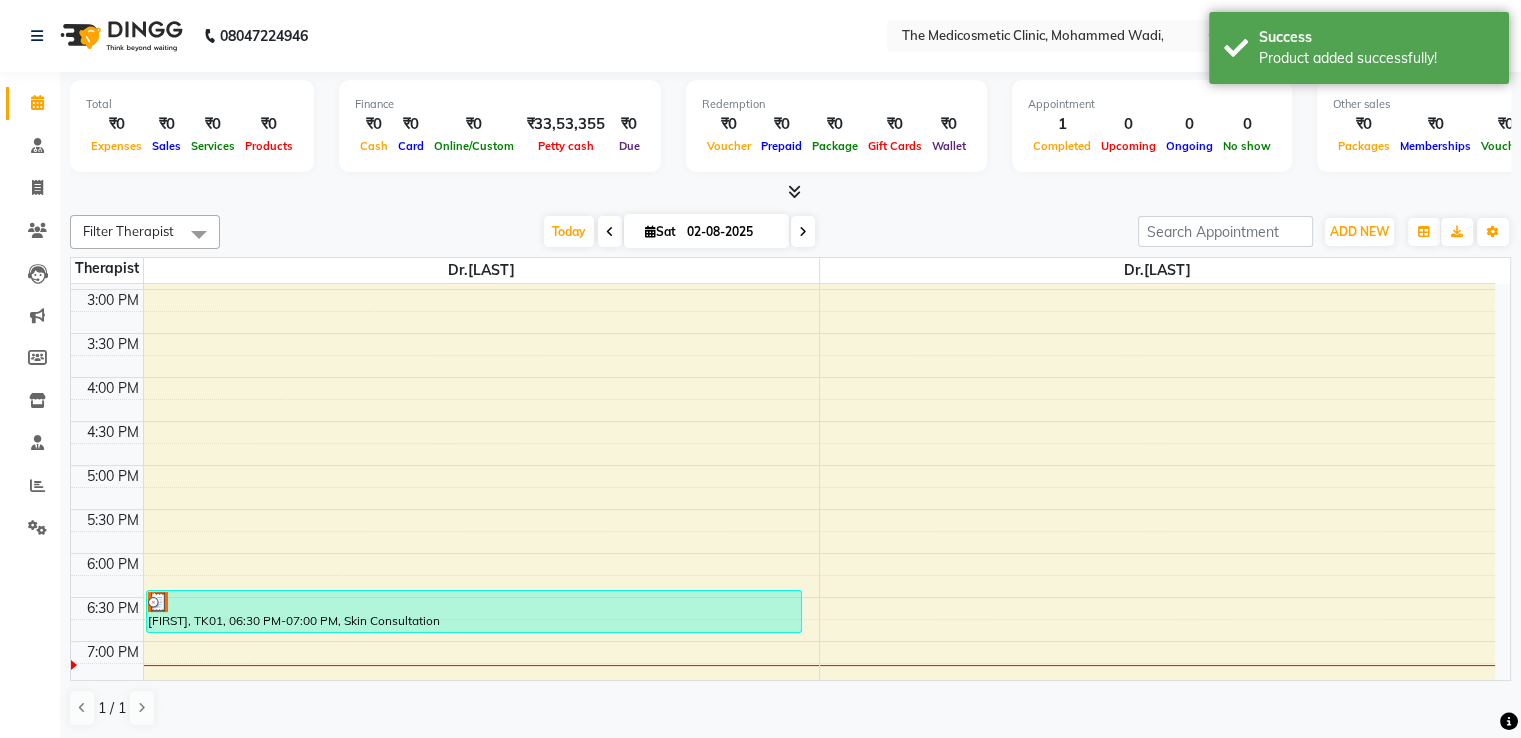 scroll, scrollTop: 700, scrollLeft: 0, axis: vertical 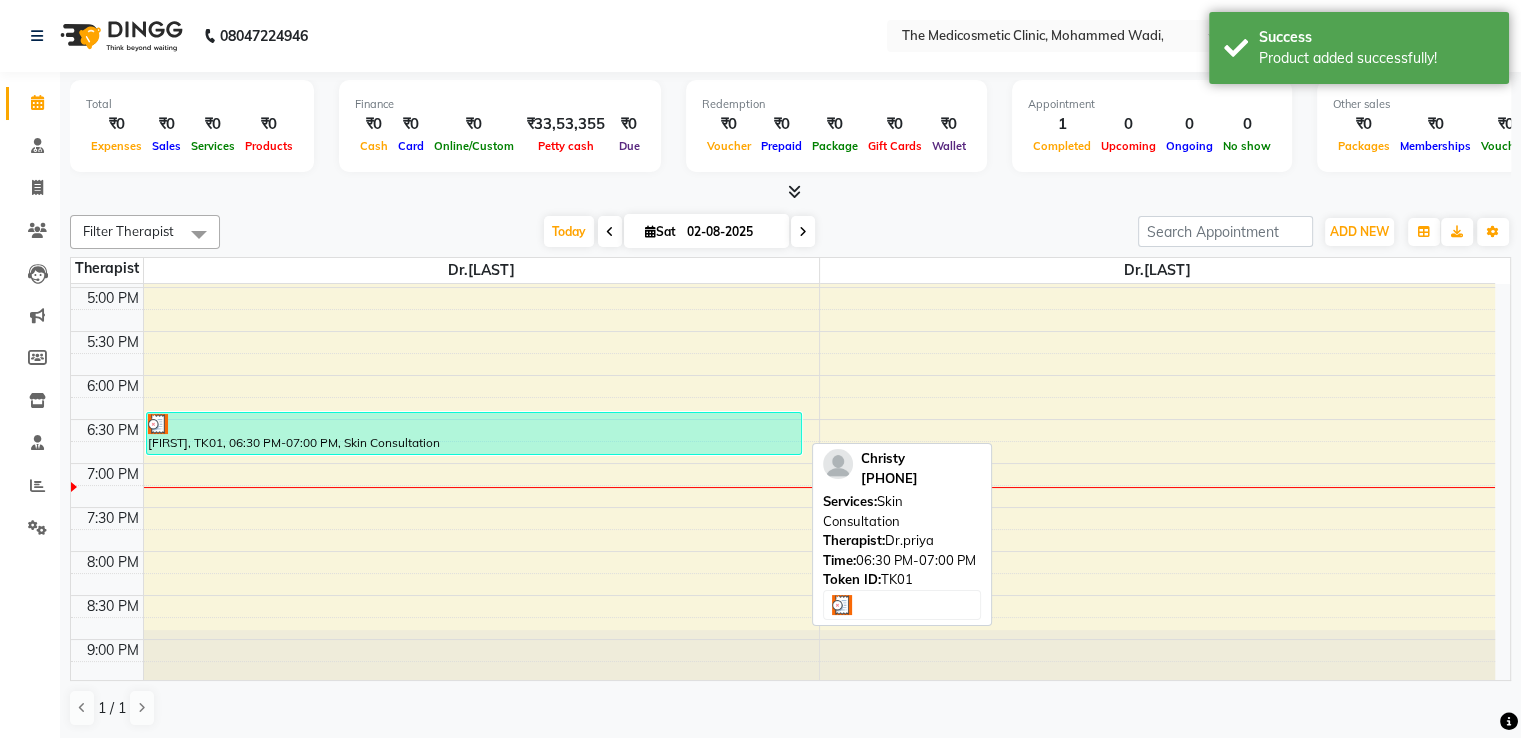 click on "[FIRST], TK01, 06:30 PM-07:00 PM, Skin Consultation" at bounding box center [474, 433] 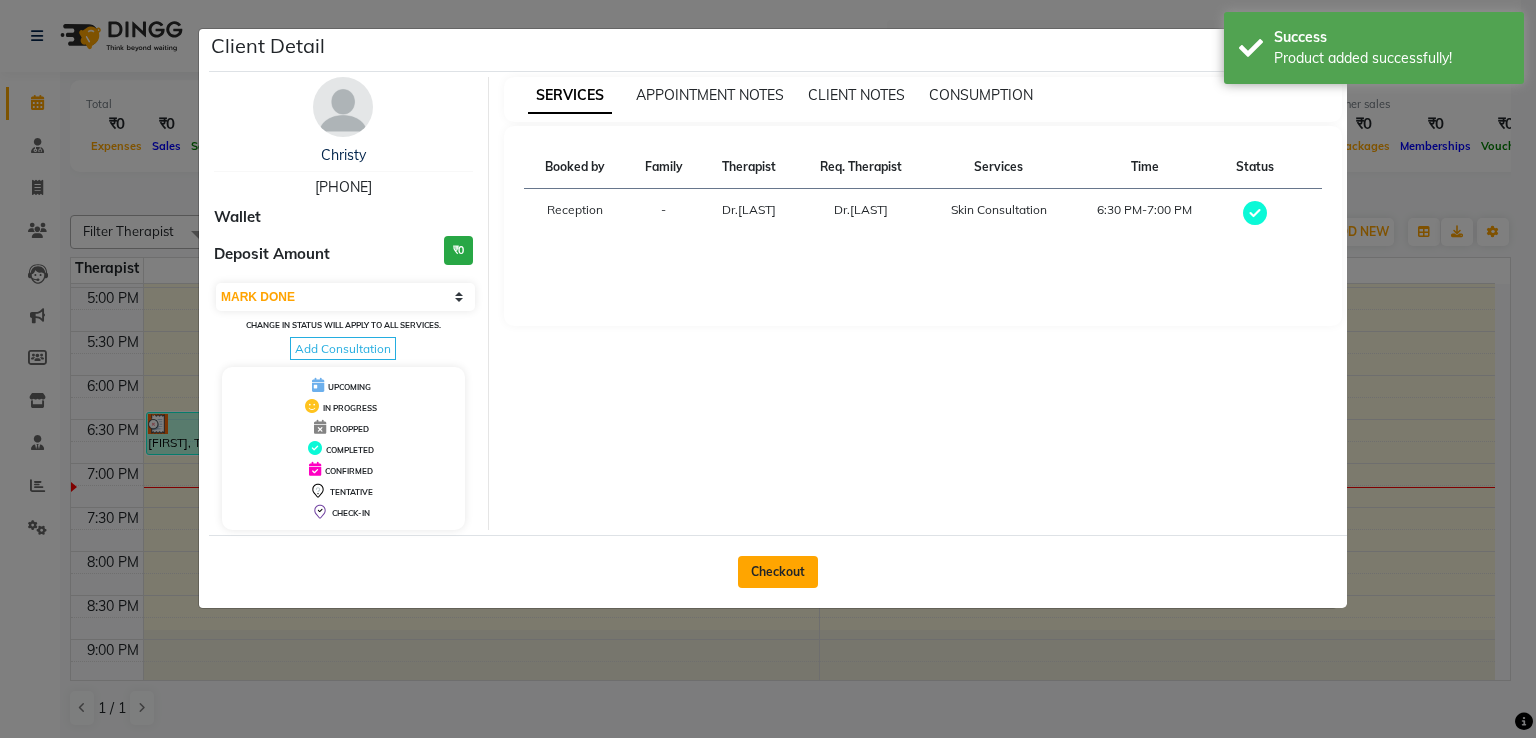 click on "Checkout" 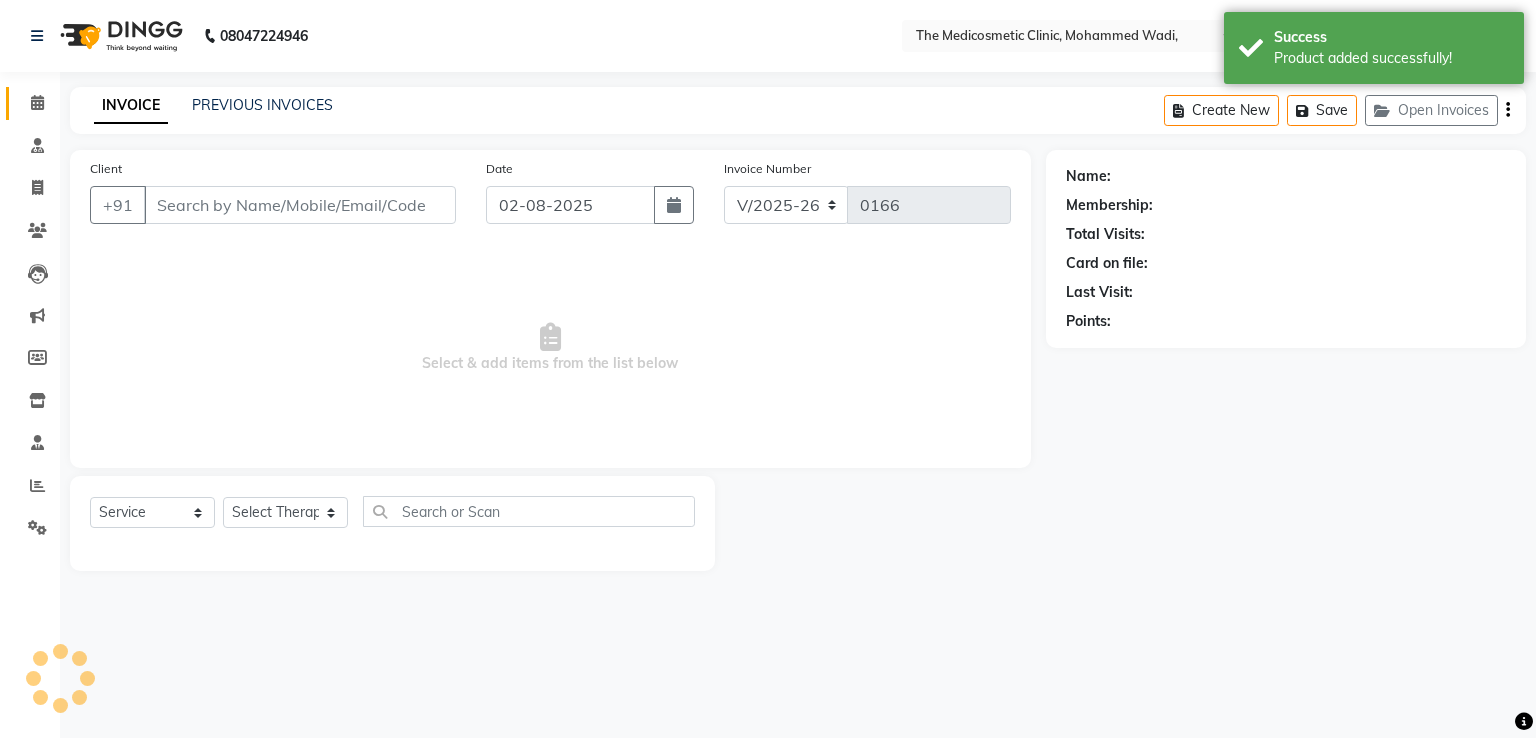 select on "P" 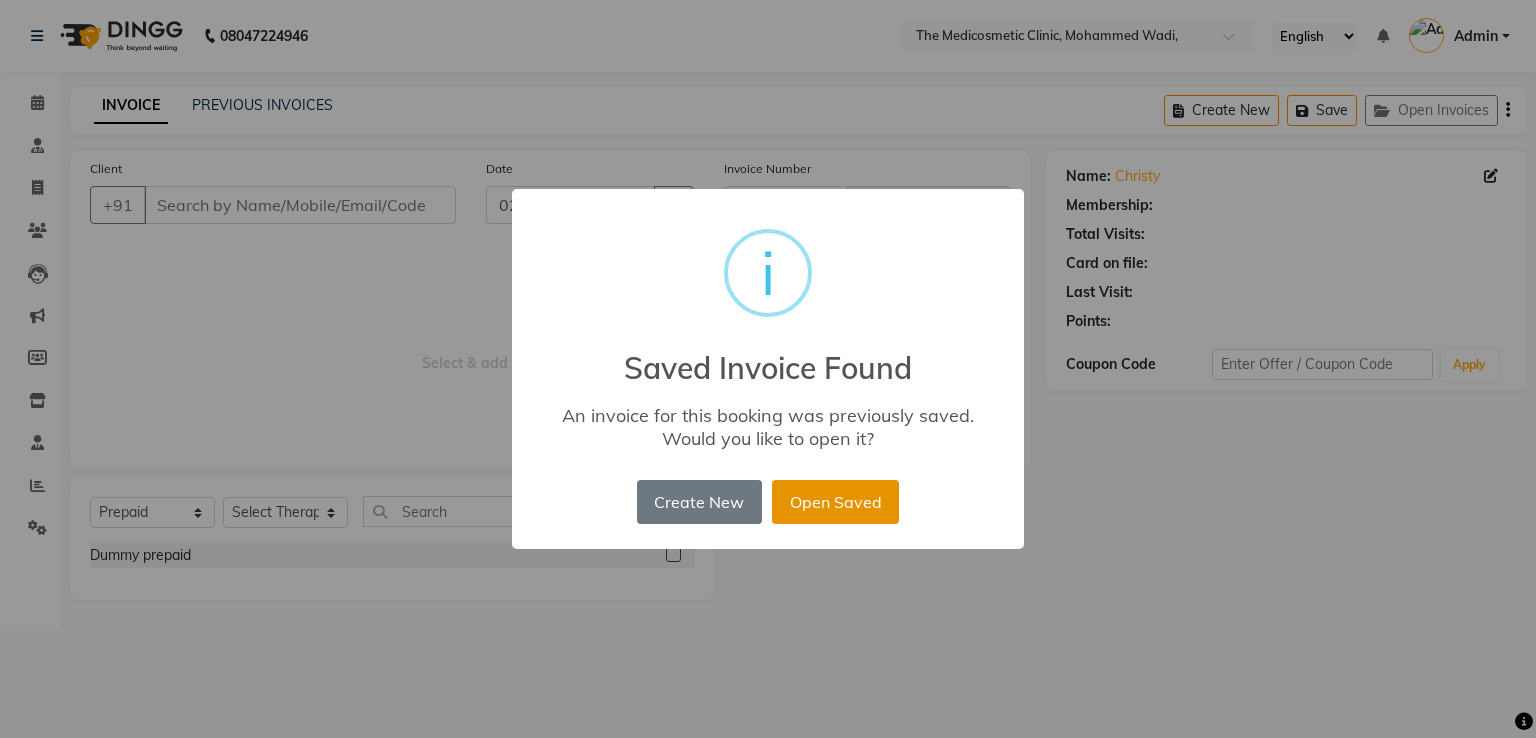 click on "Open Saved" at bounding box center [835, 502] 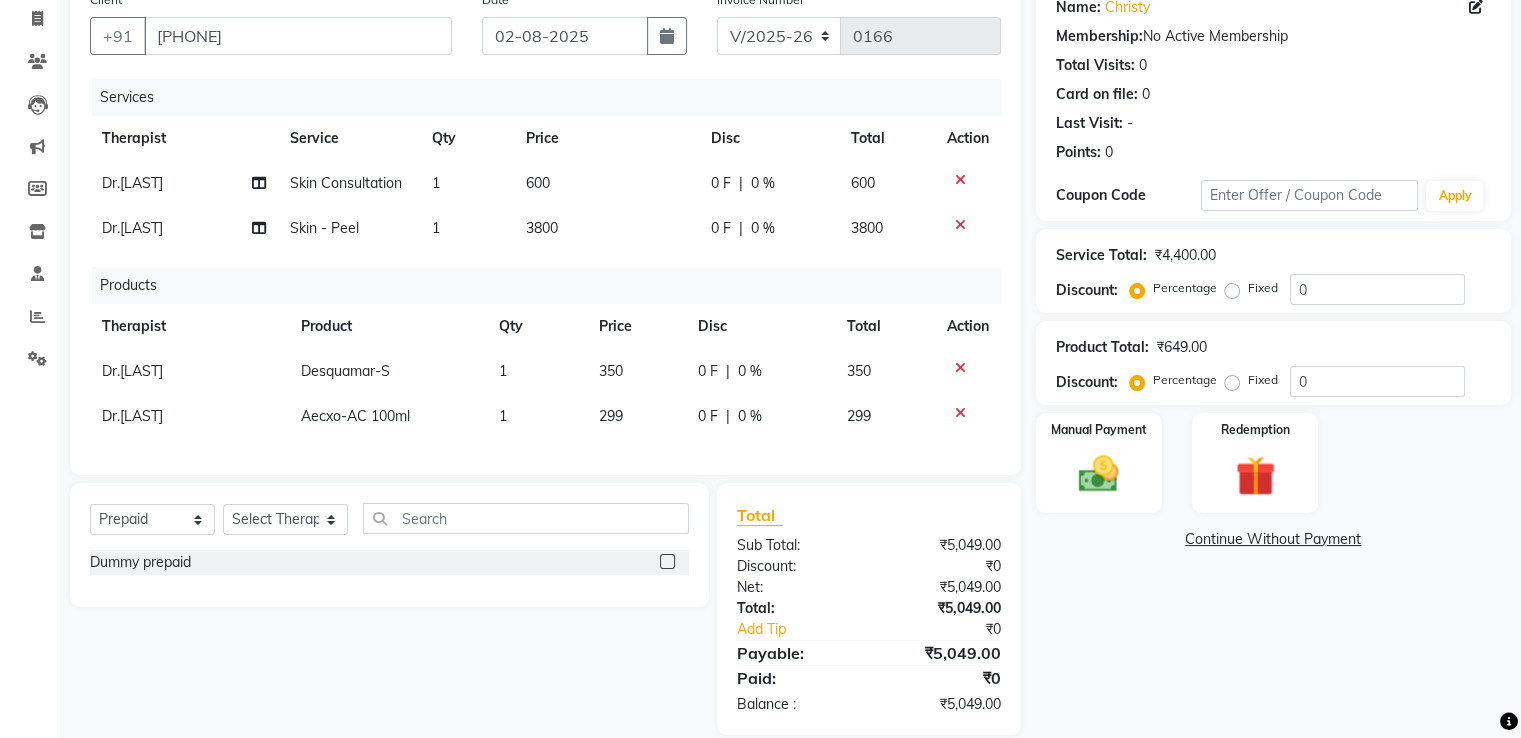 scroll, scrollTop: 212, scrollLeft: 0, axis: vertical 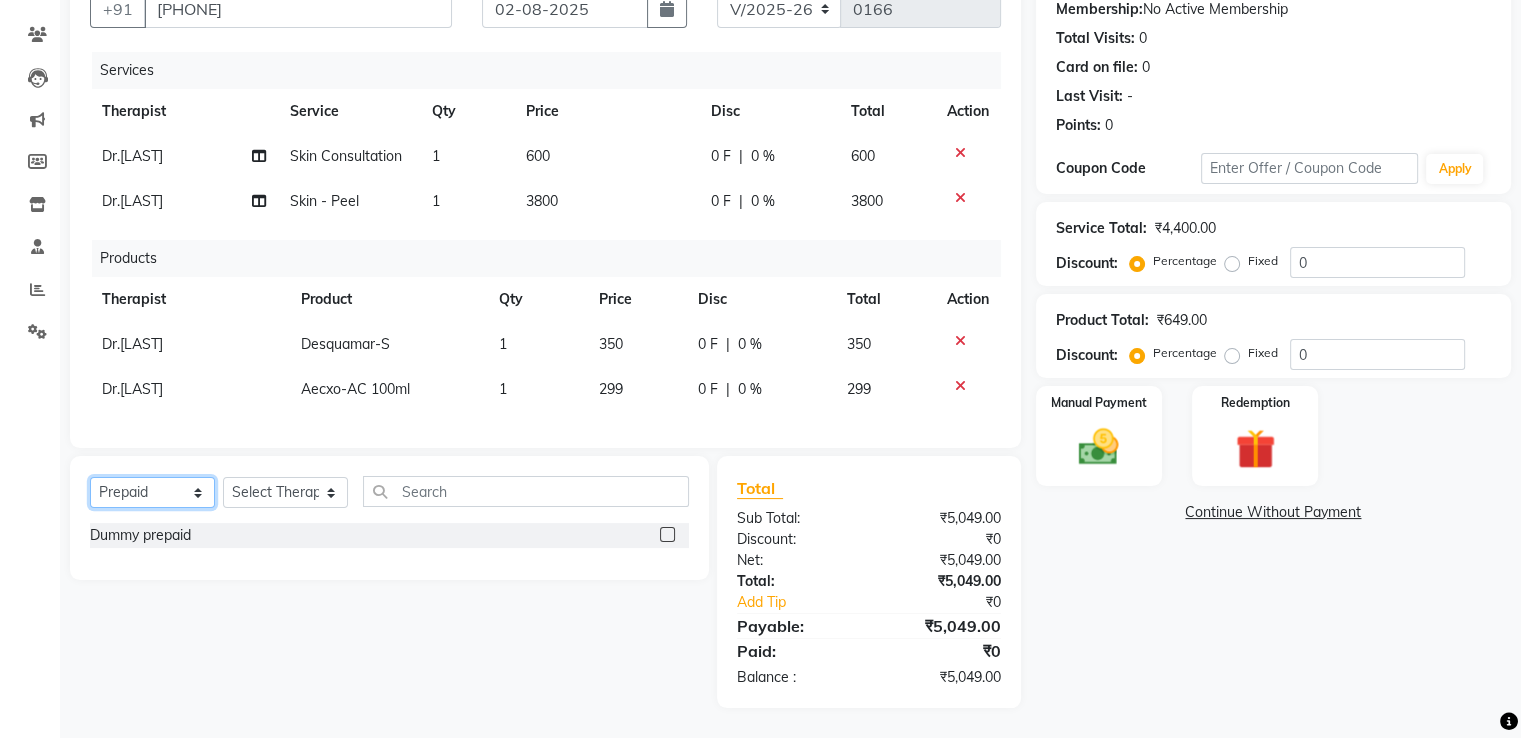 click on "Select  Service  Product  Membership  Package Voucher Prepaid Gift Card" 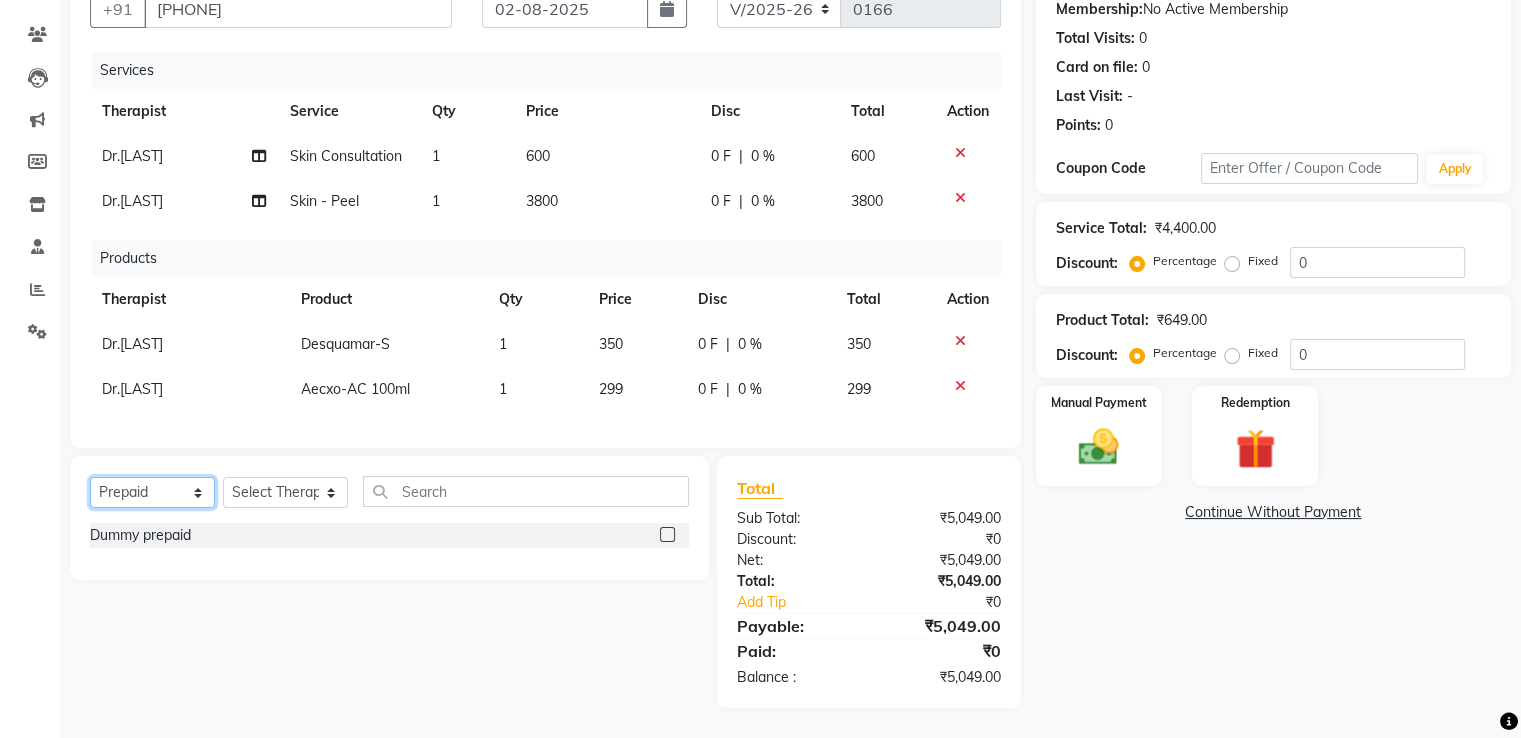 select on "product" 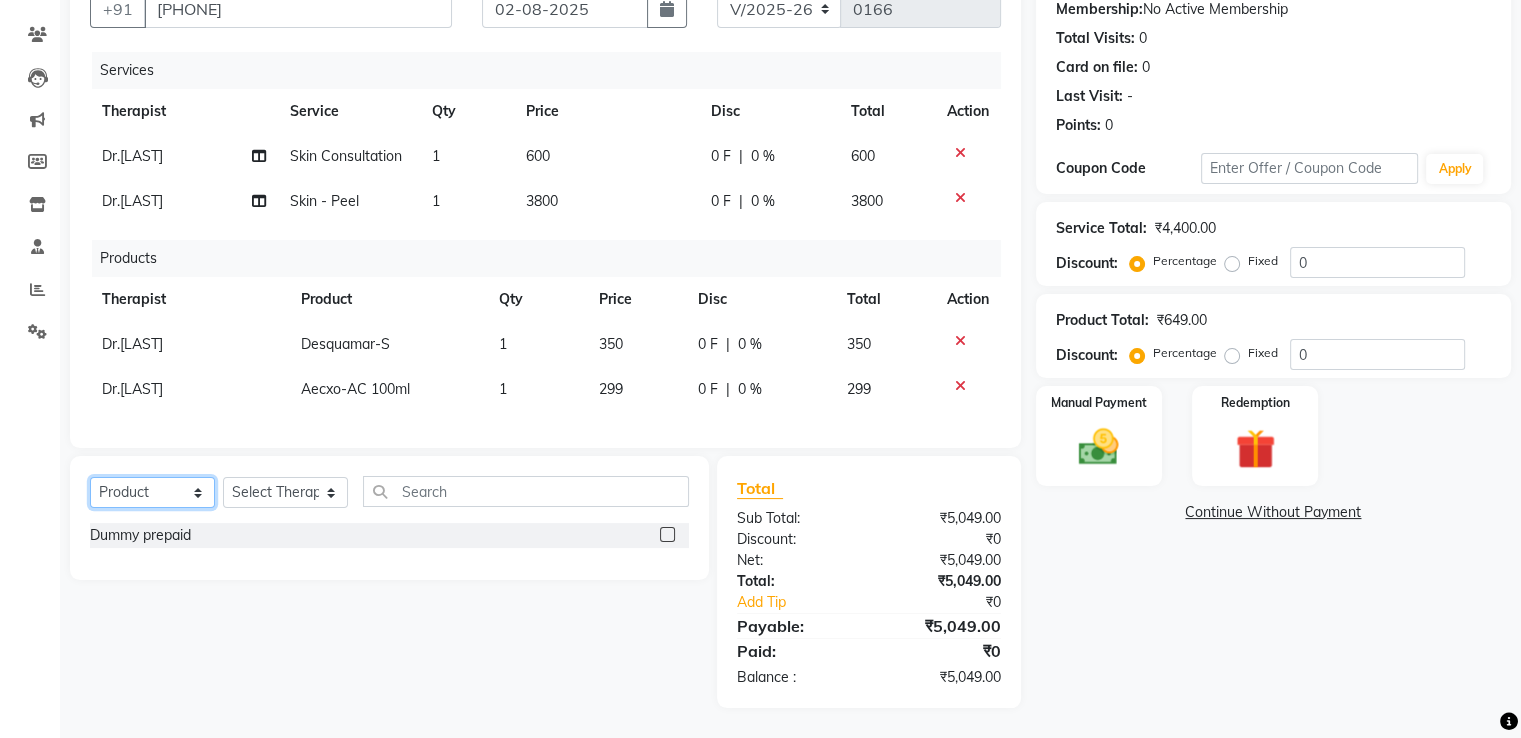 click on "Select  Service  Product  Membership  Package Voucher Prepaid Gift Card" 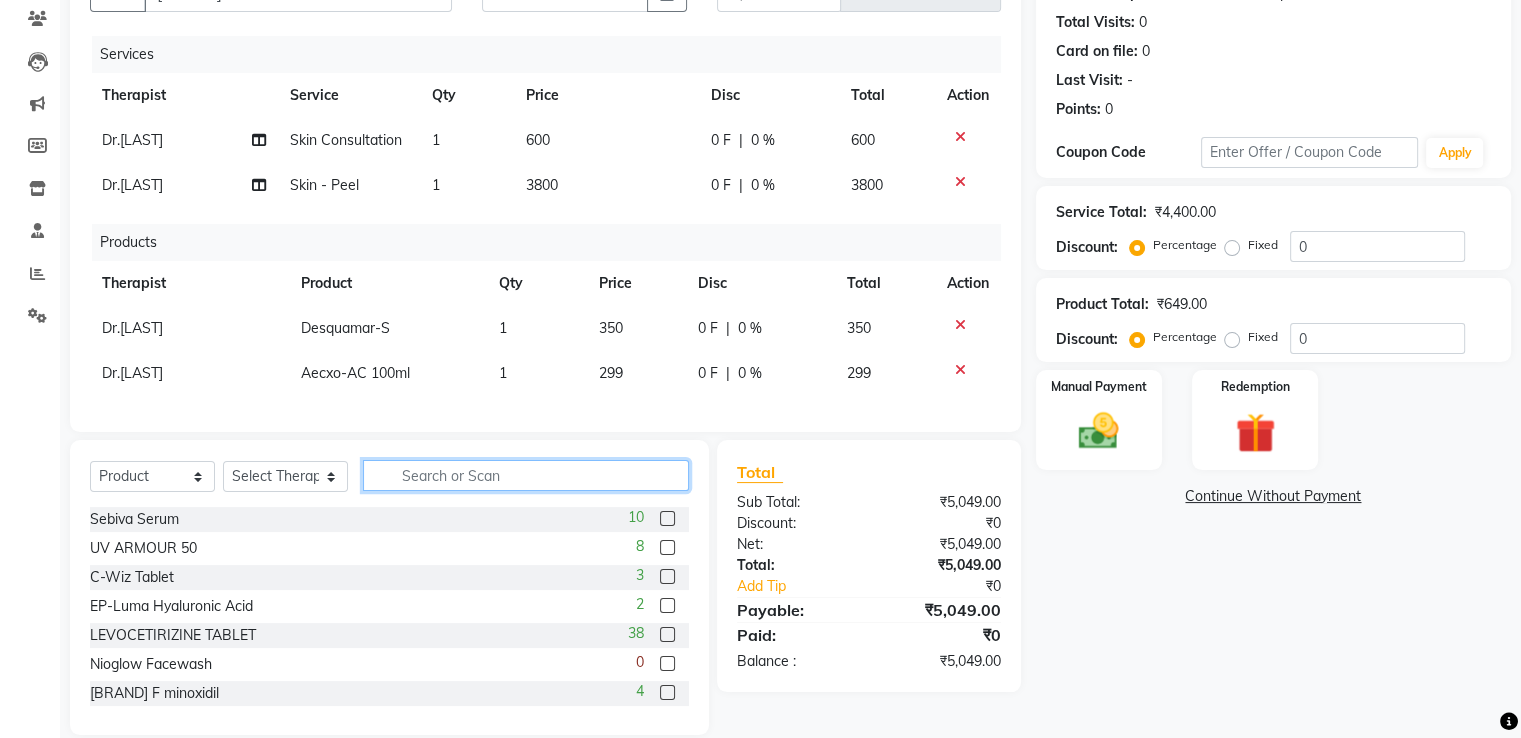 click 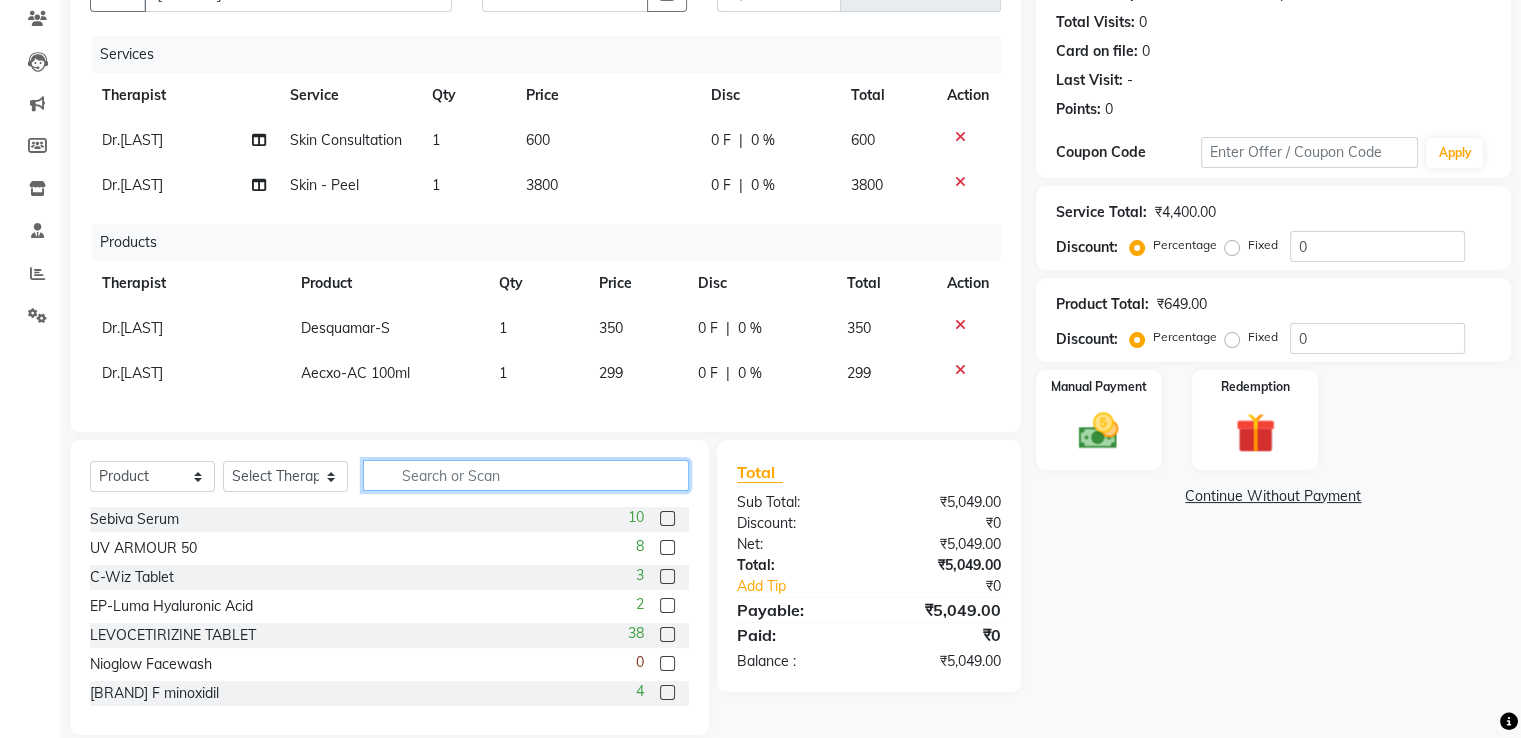 type on "t" 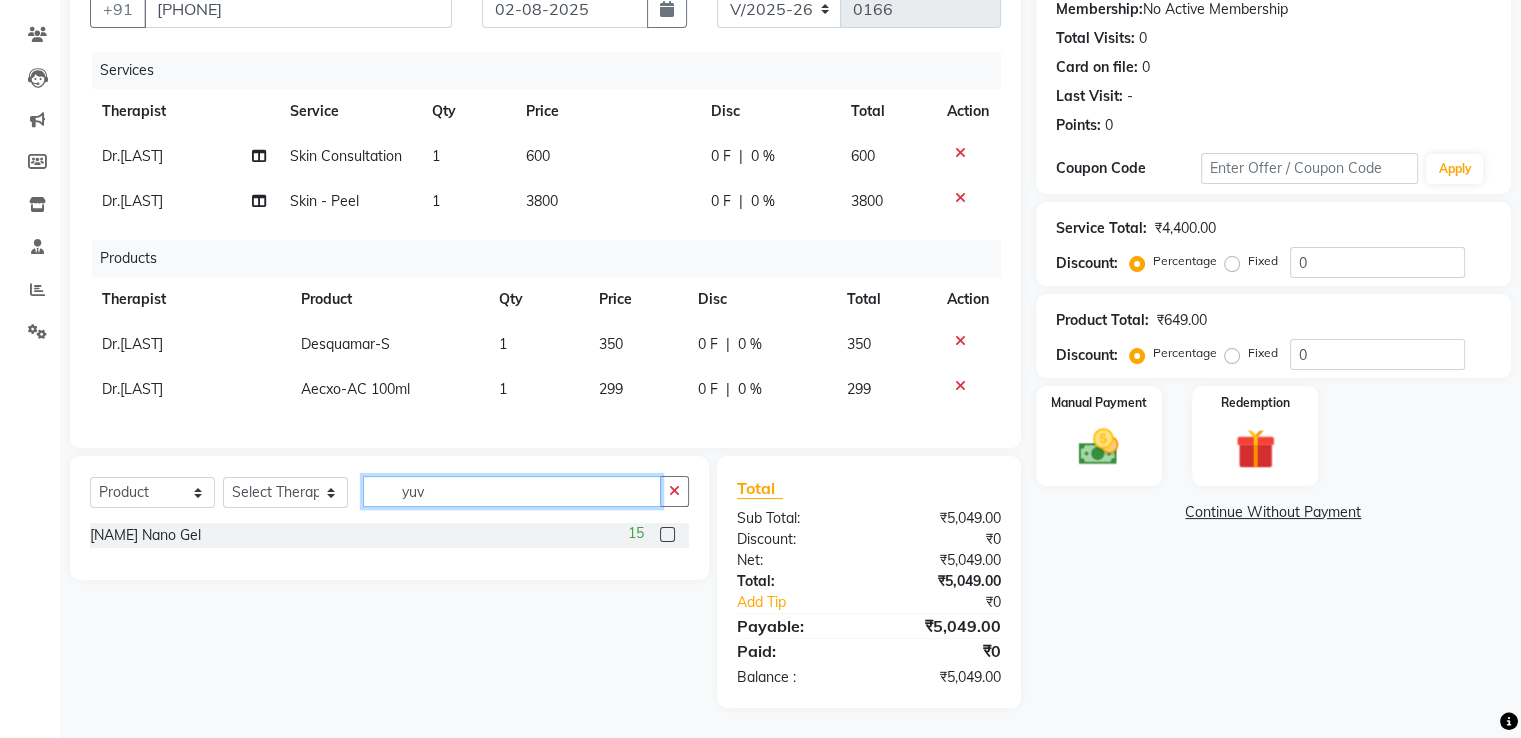 type on "yuv" 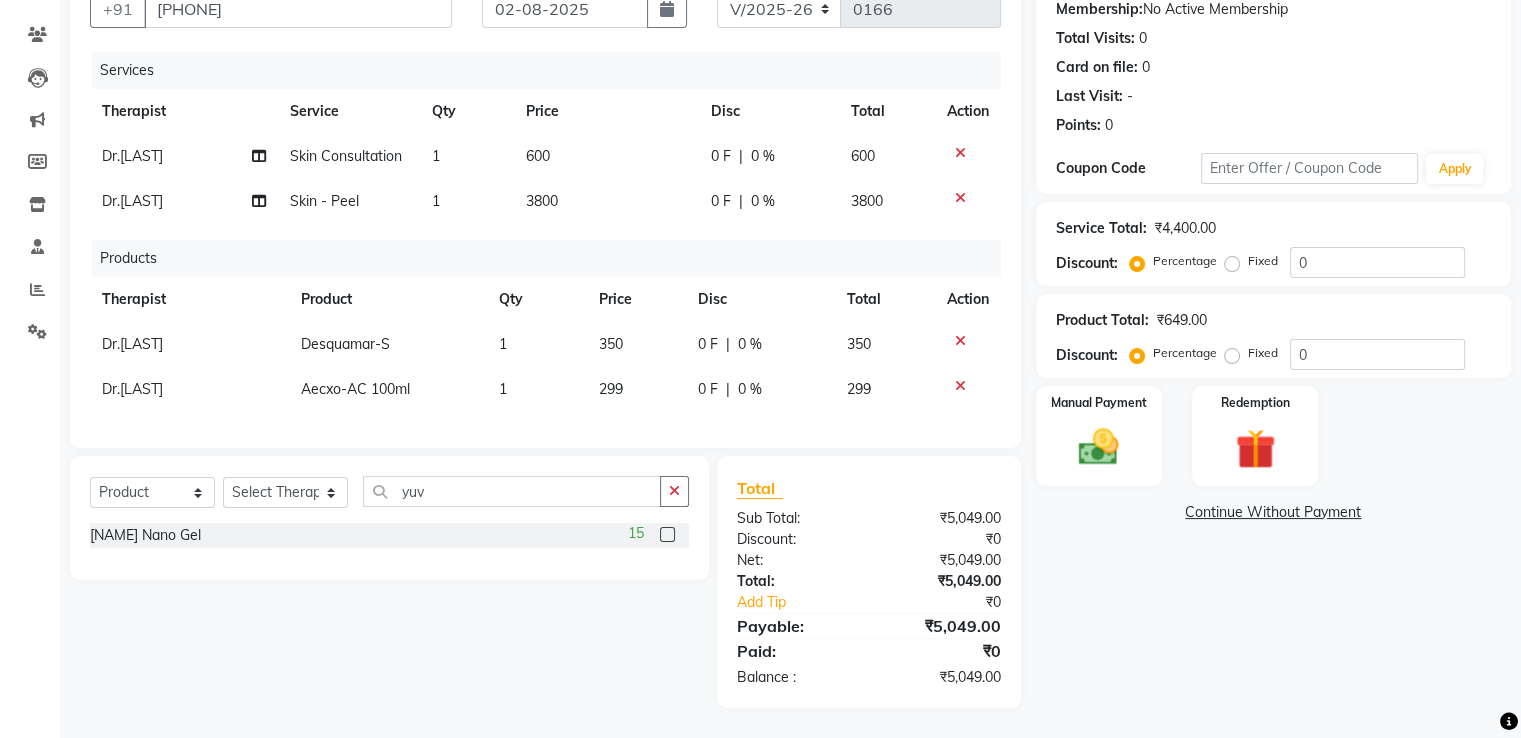click 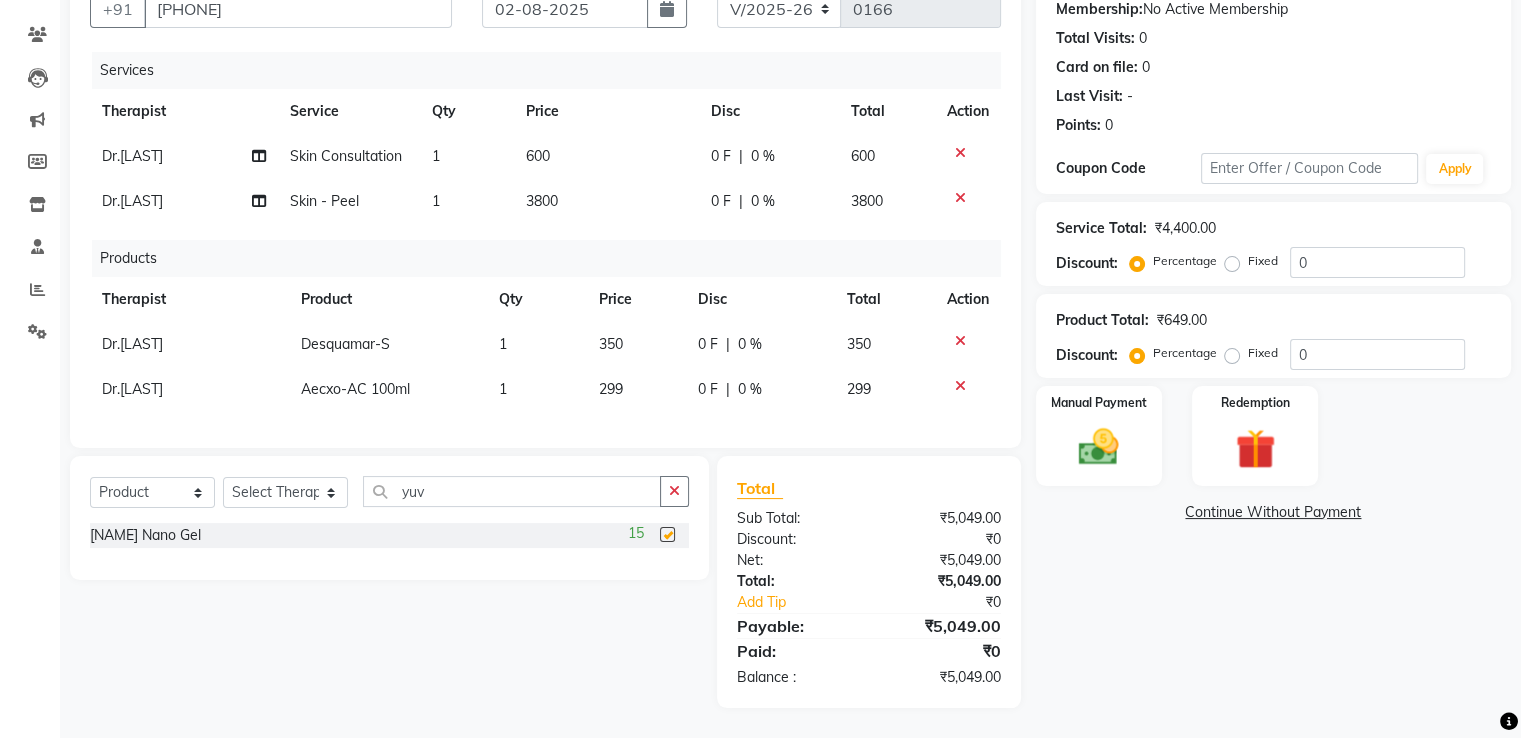 checkbox on "false" 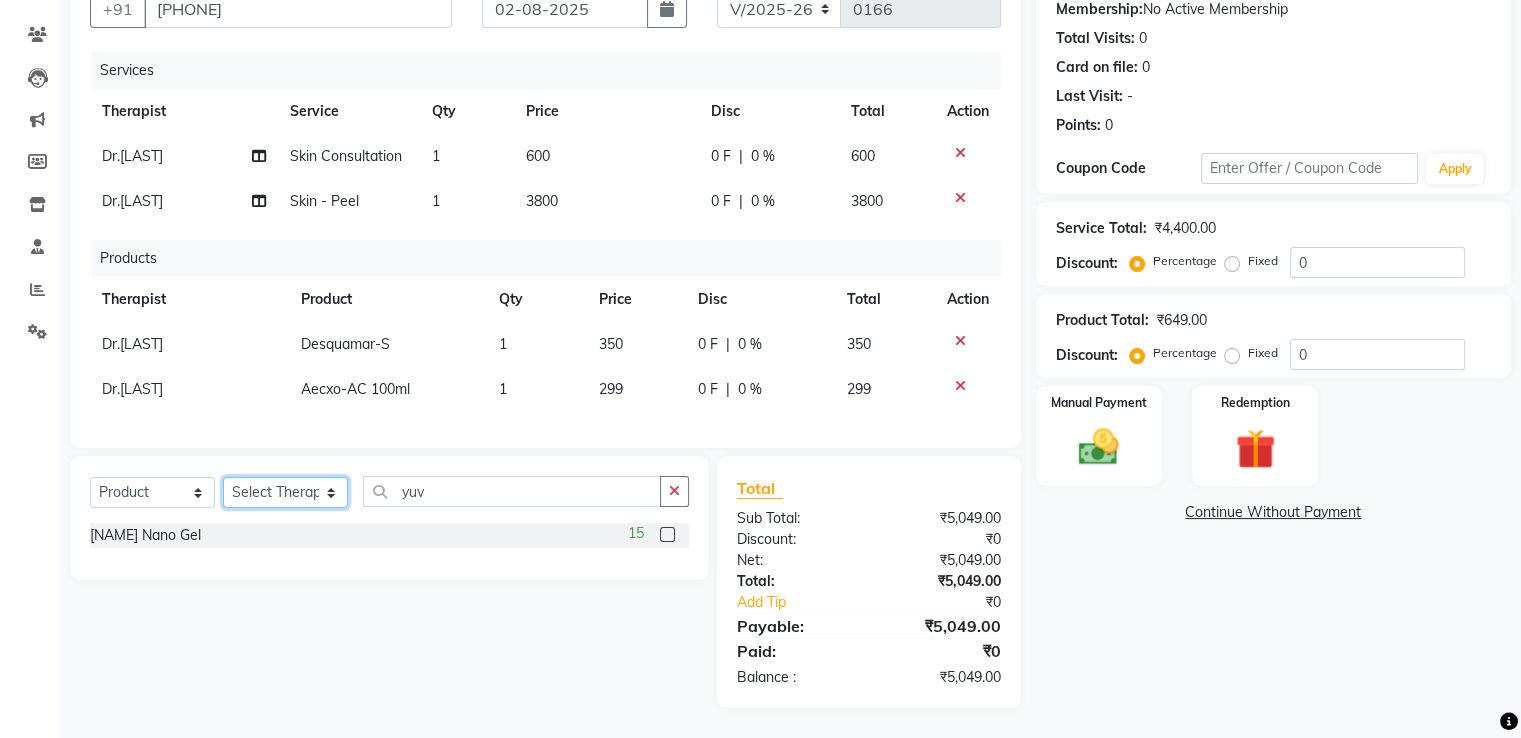 click on "Select Therapist [FIRST] [LAST] Dr.[LAST] Dr.[LAST] Reception" 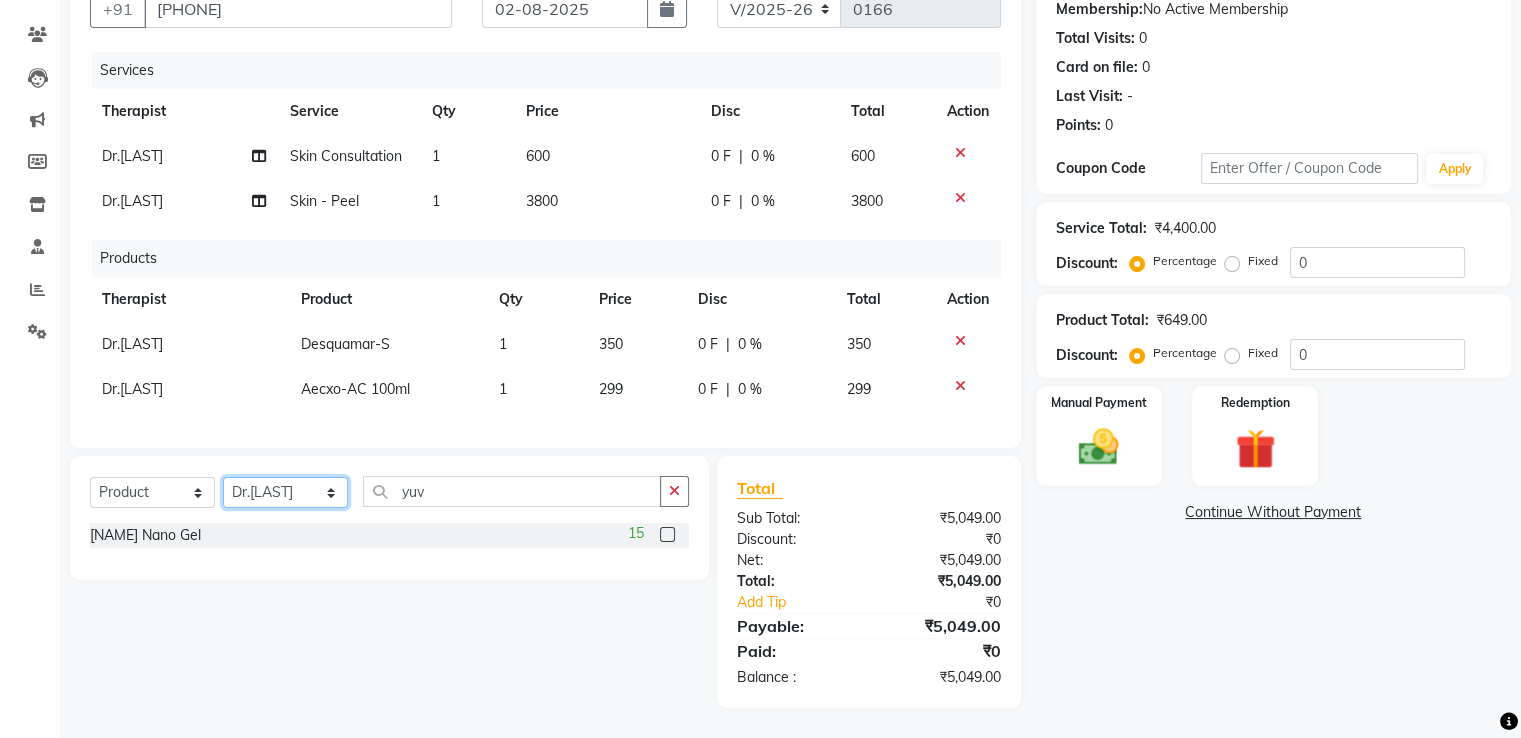 click on "Select Therapist [FIRST] [LAST] Dr.[LAST] Dr.[LAST] Reception" 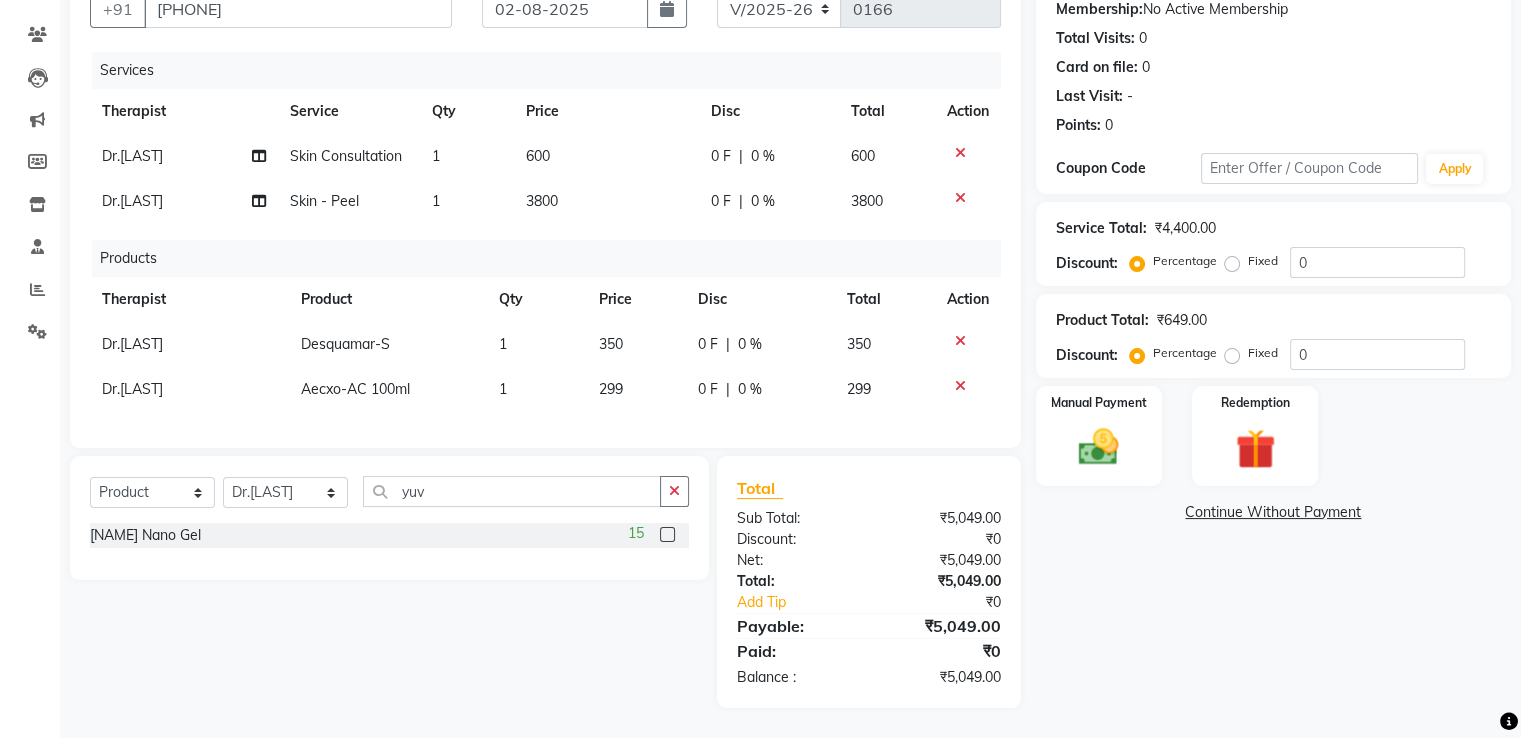 click 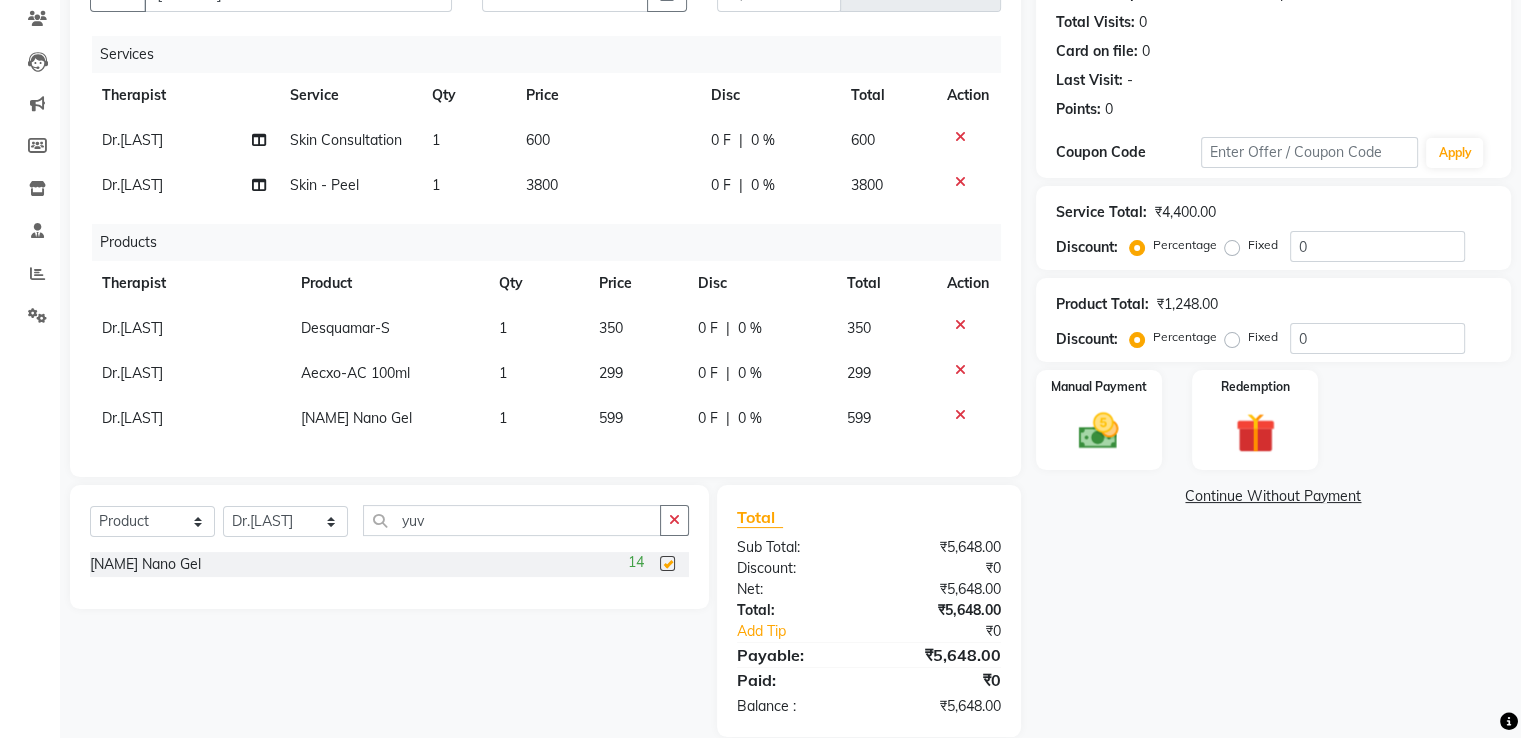 checkbox on "false" 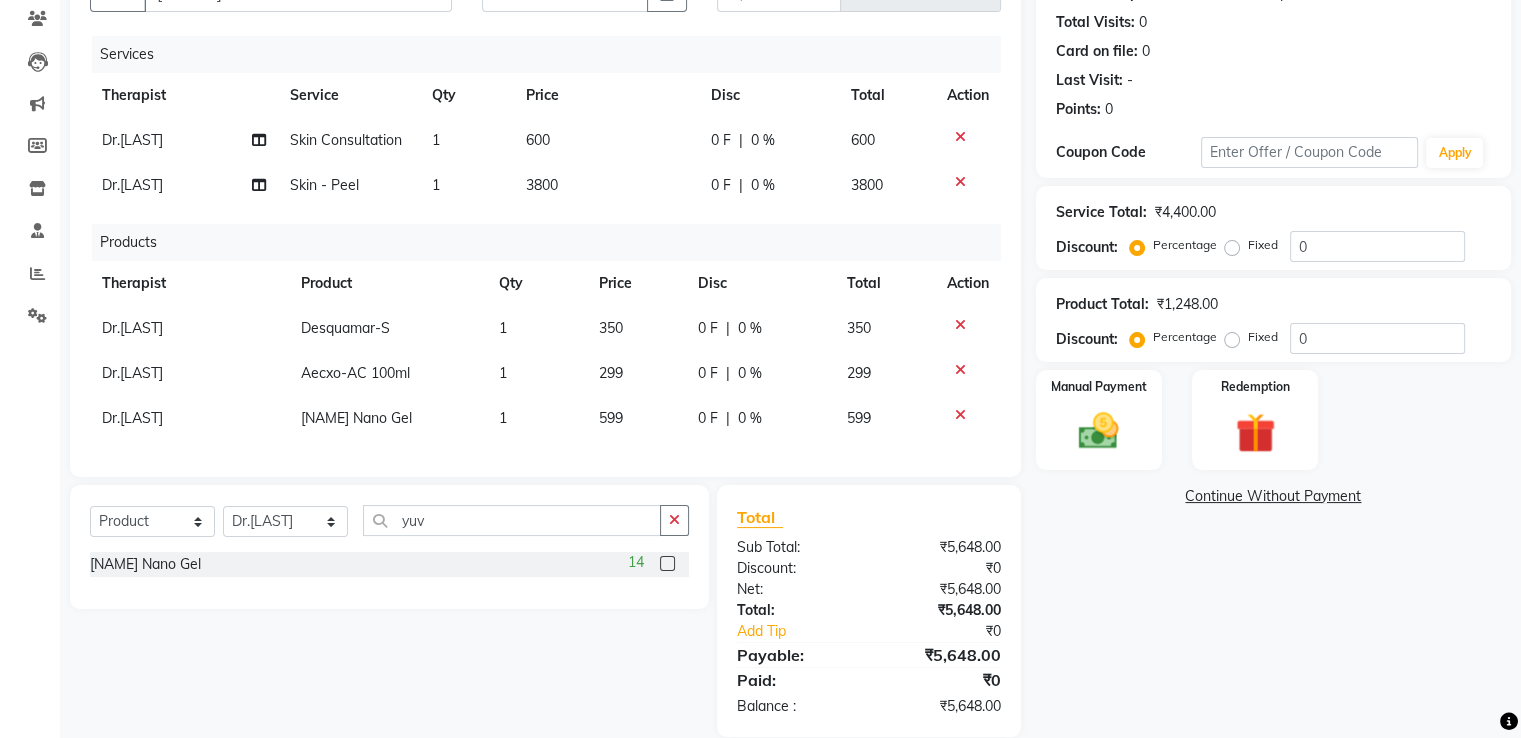 scroll, scrollTop: 256, scrollLeft: 0, axis: vertical 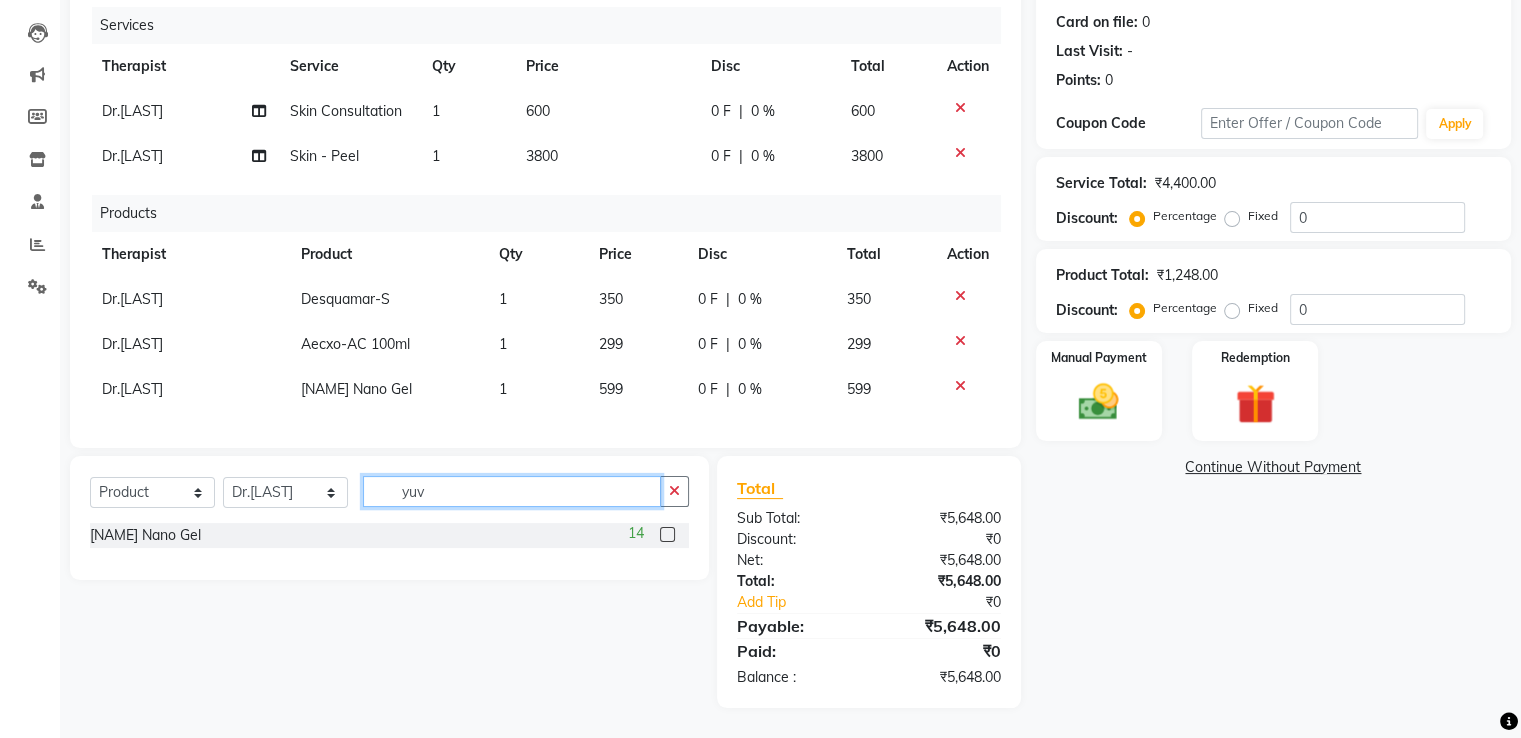 drag, startPoint x: 439, startPoint y: 492, endPoint x: 352, endPoint y: 493, distance: 87.005745 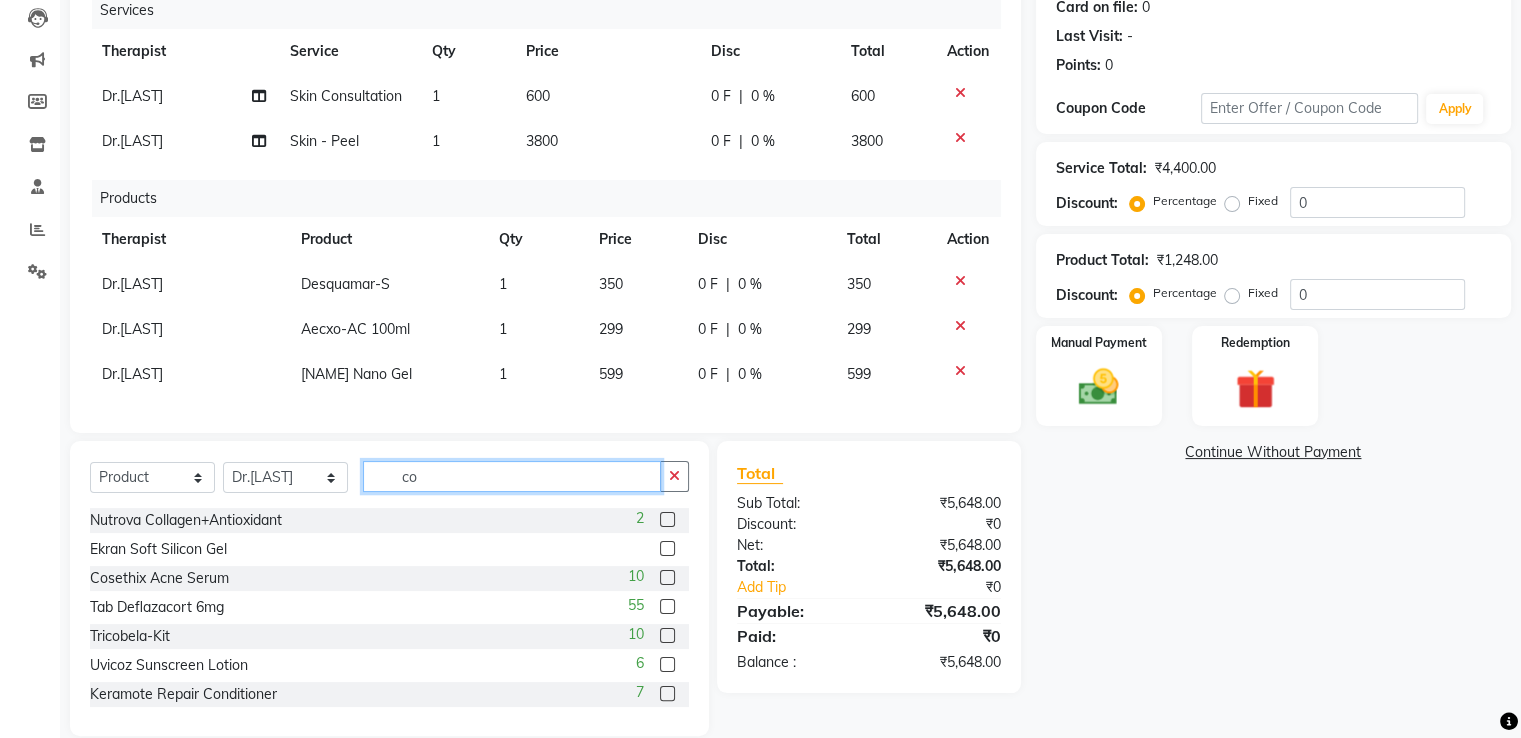 type on "co" 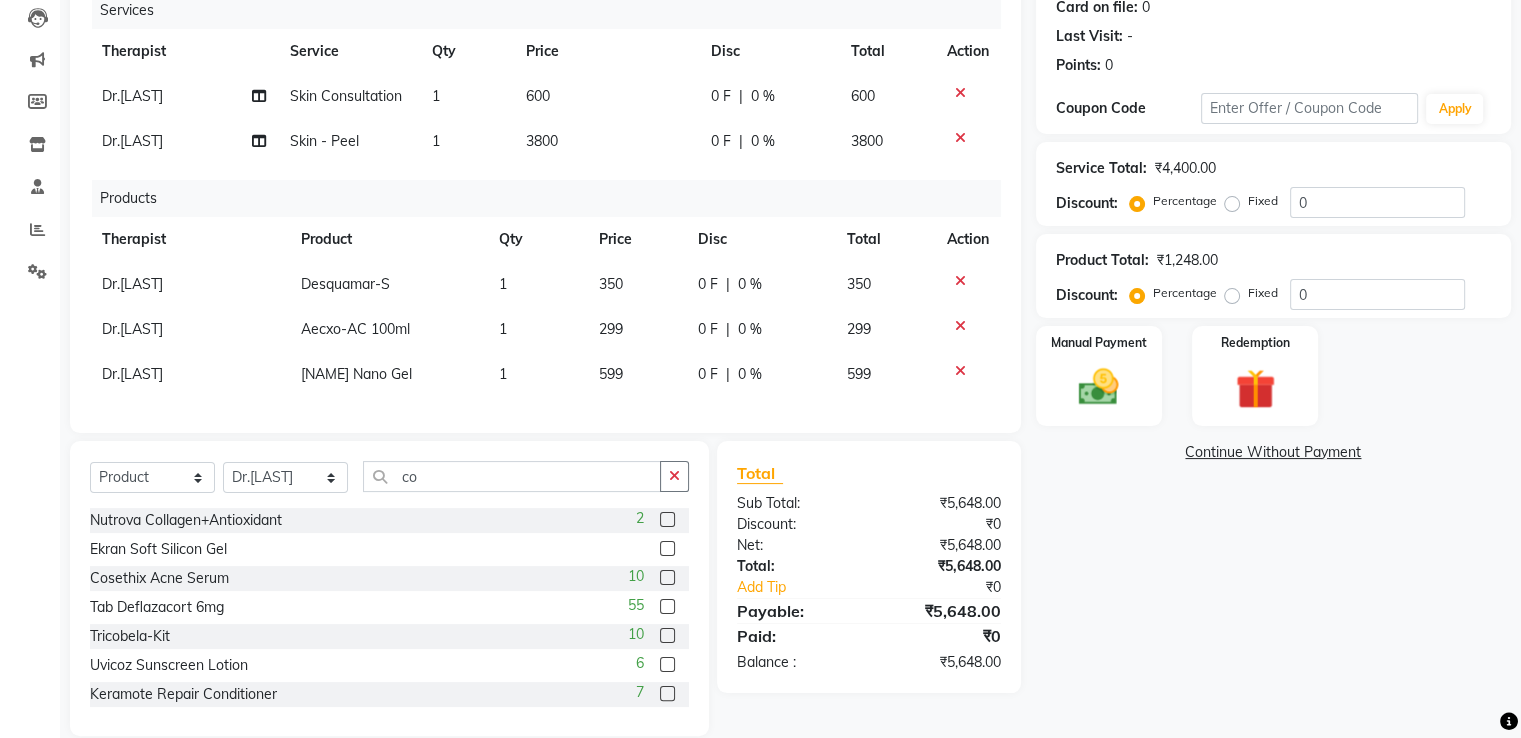 click 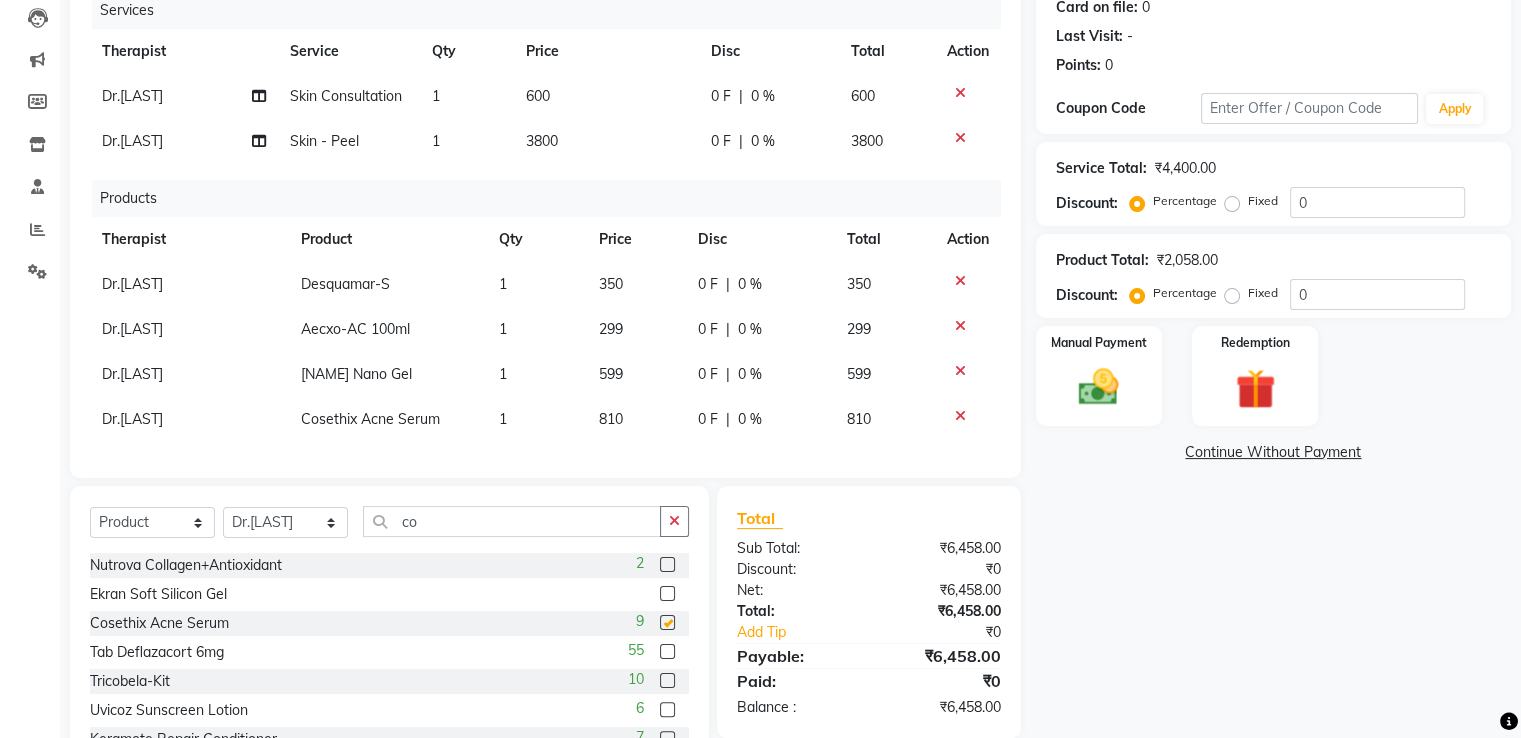 checkbox on "false" 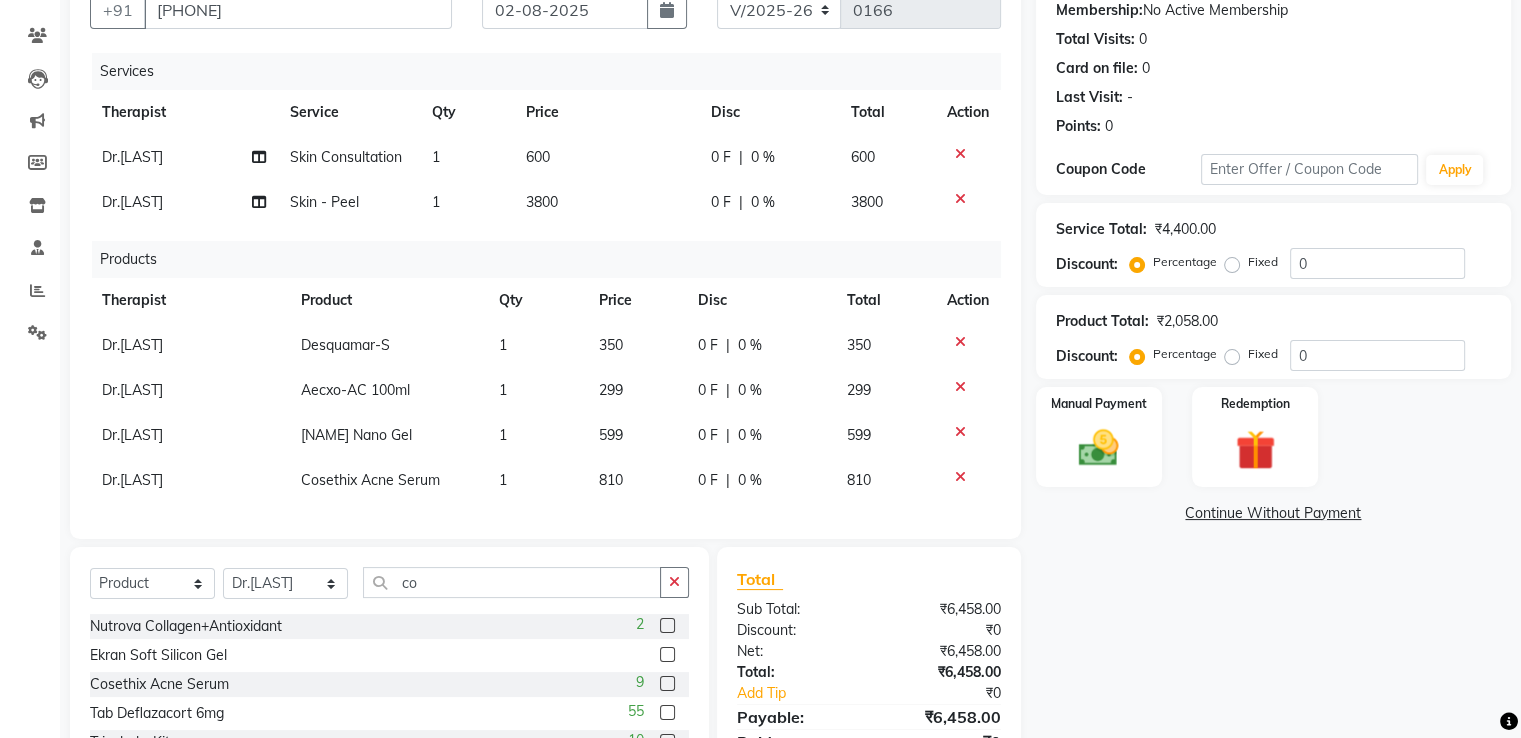 scroll, scrollTop: 0, scrollLeft: 0, axis: both 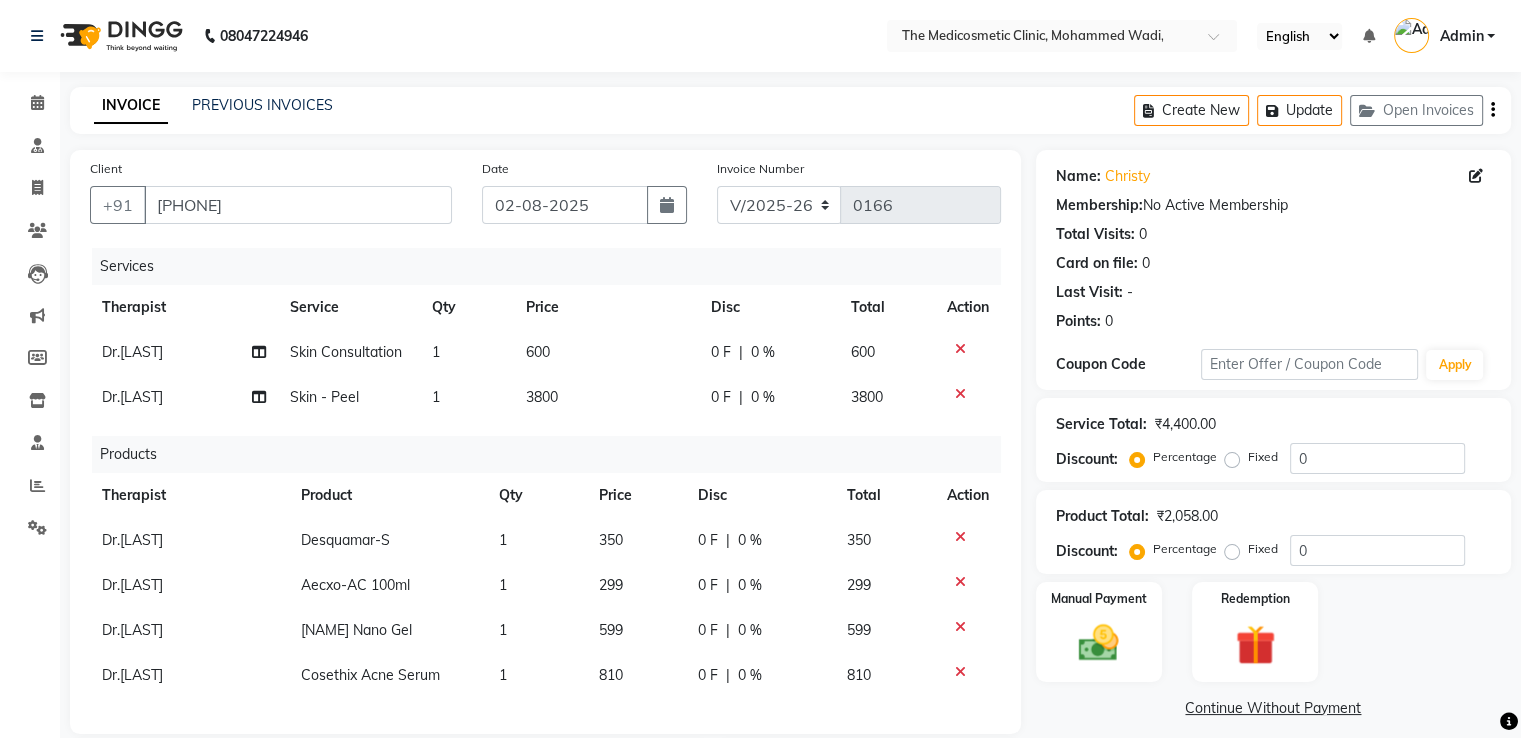 click on "0 F | 0 %" 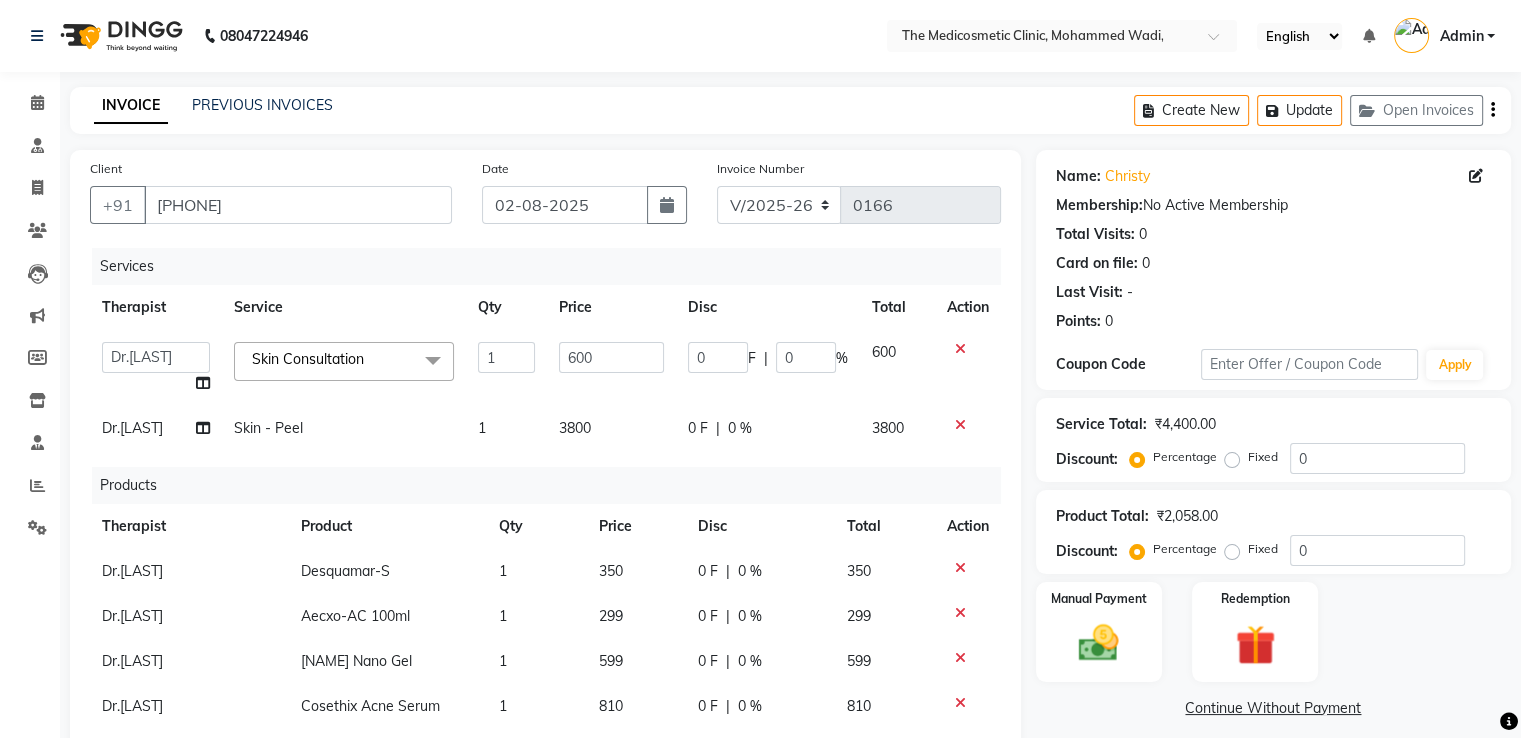 click on "|" 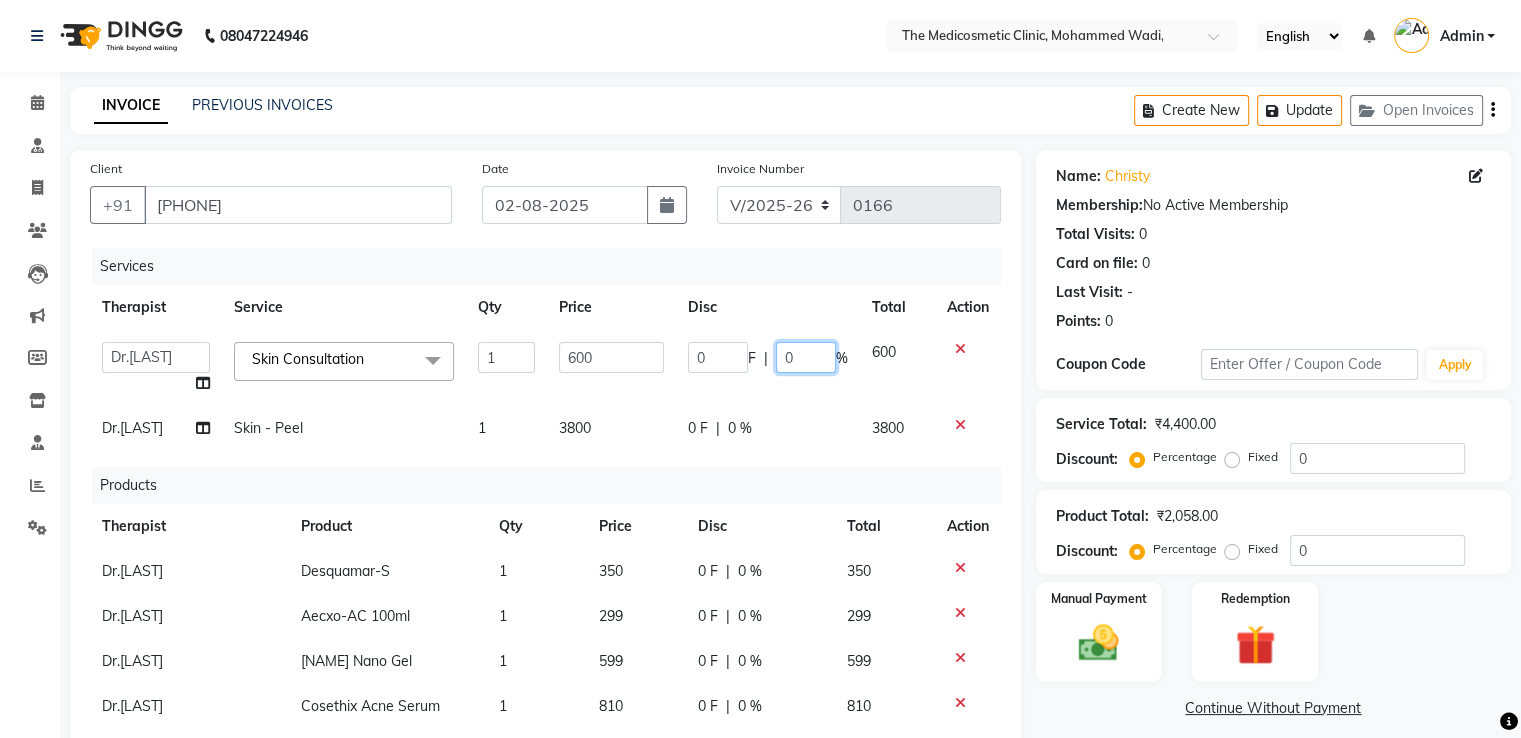 click on "0" 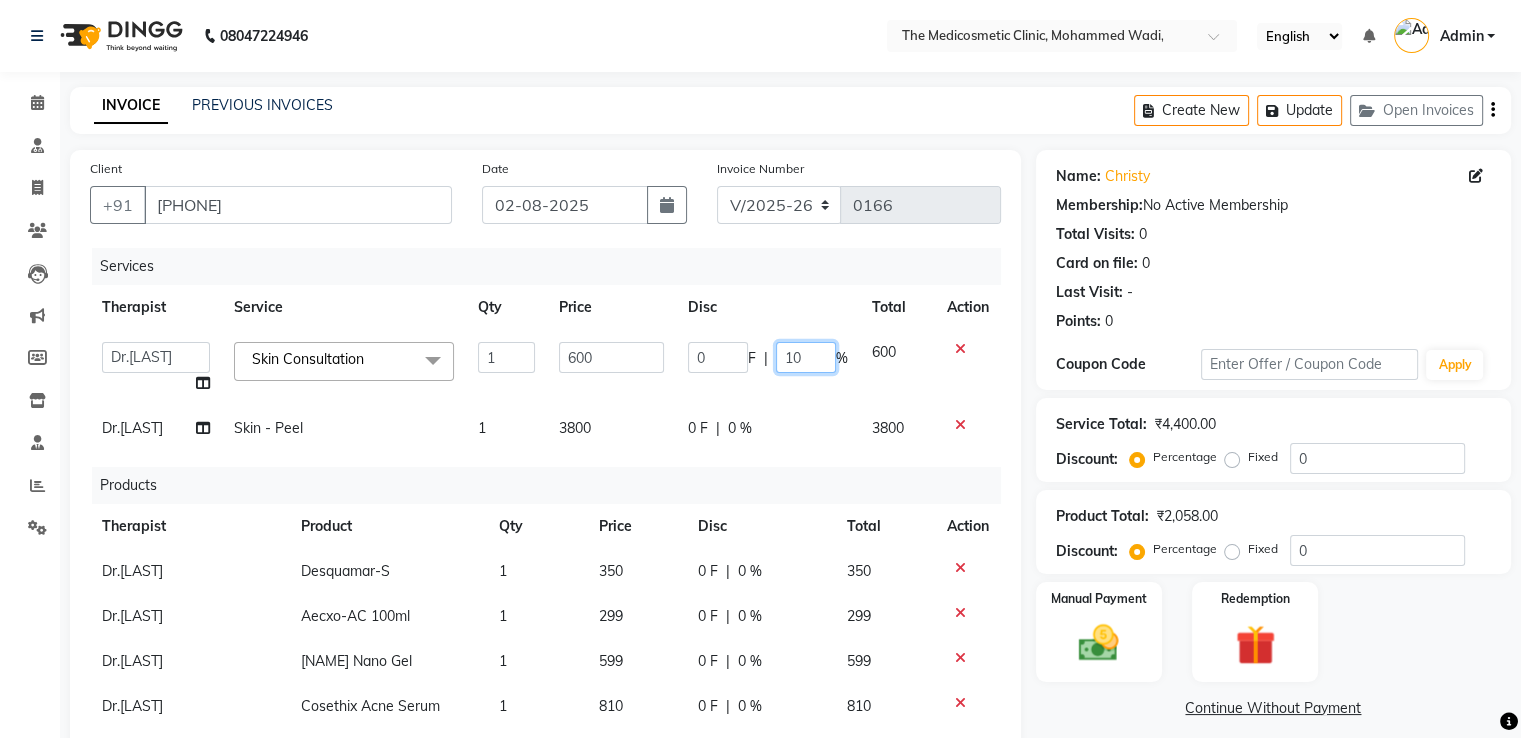 type on "100" 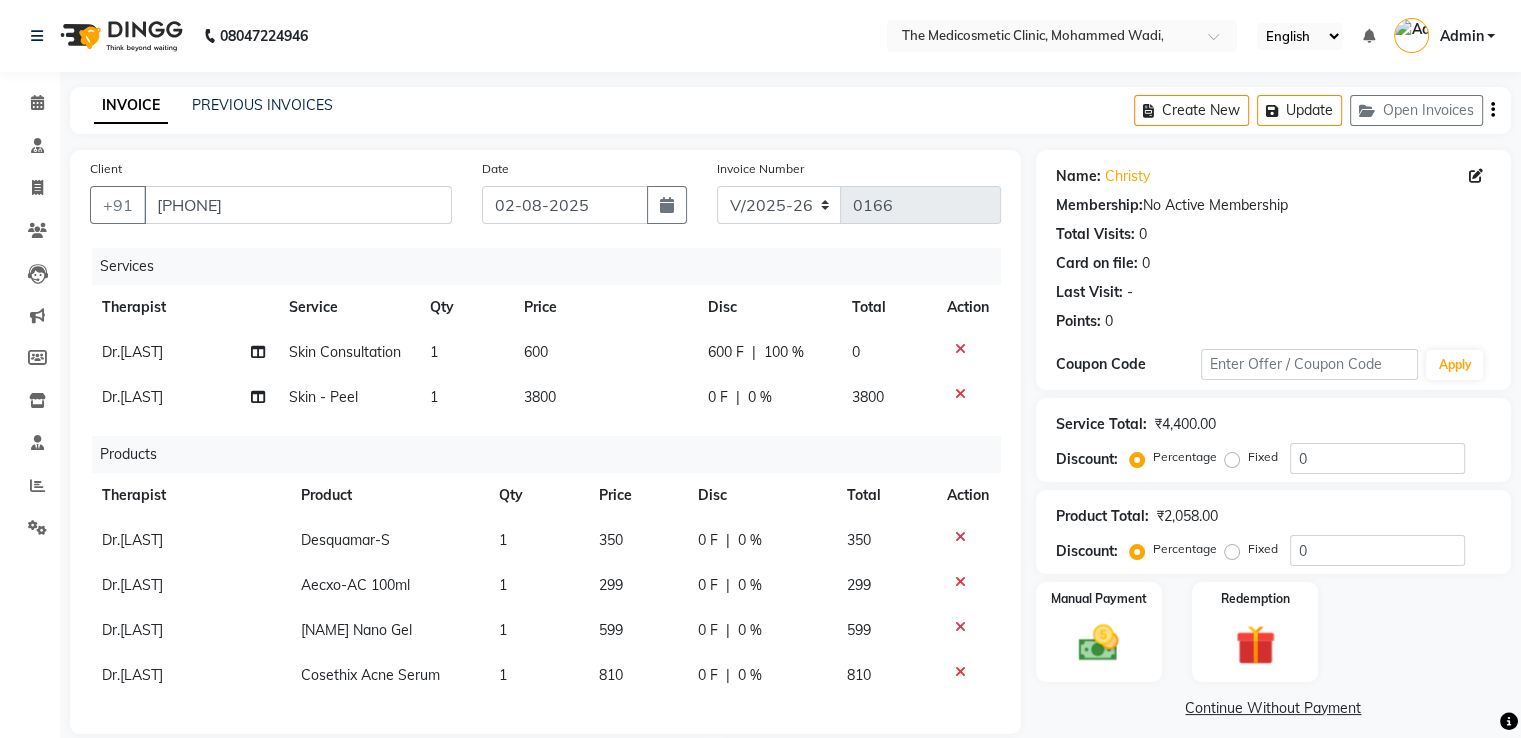 click on "Services Therapist Service Qty Price Disc Total Action Dr.[LAST] Skin Consultation 1 600 600 F | 100 % 0 Dr.[LAST] Skin - Peel 1 3800 0 F | 0 % 3800 Products Therapist Product Qty Price Disc Total Action Dr.[LAST] Desquamar-S 1 350 0 F | 0 % 350 Dr.[LAST] Aecxo-AC 100ml 1 299 0 F | 0 % 299 Dr.[LAST] [NAME] Nano Gel 1 599 0 F | 0 % 599 Dr.[LAST] Cosethix Acne Serum 1 810 0 F | 0 % 810" 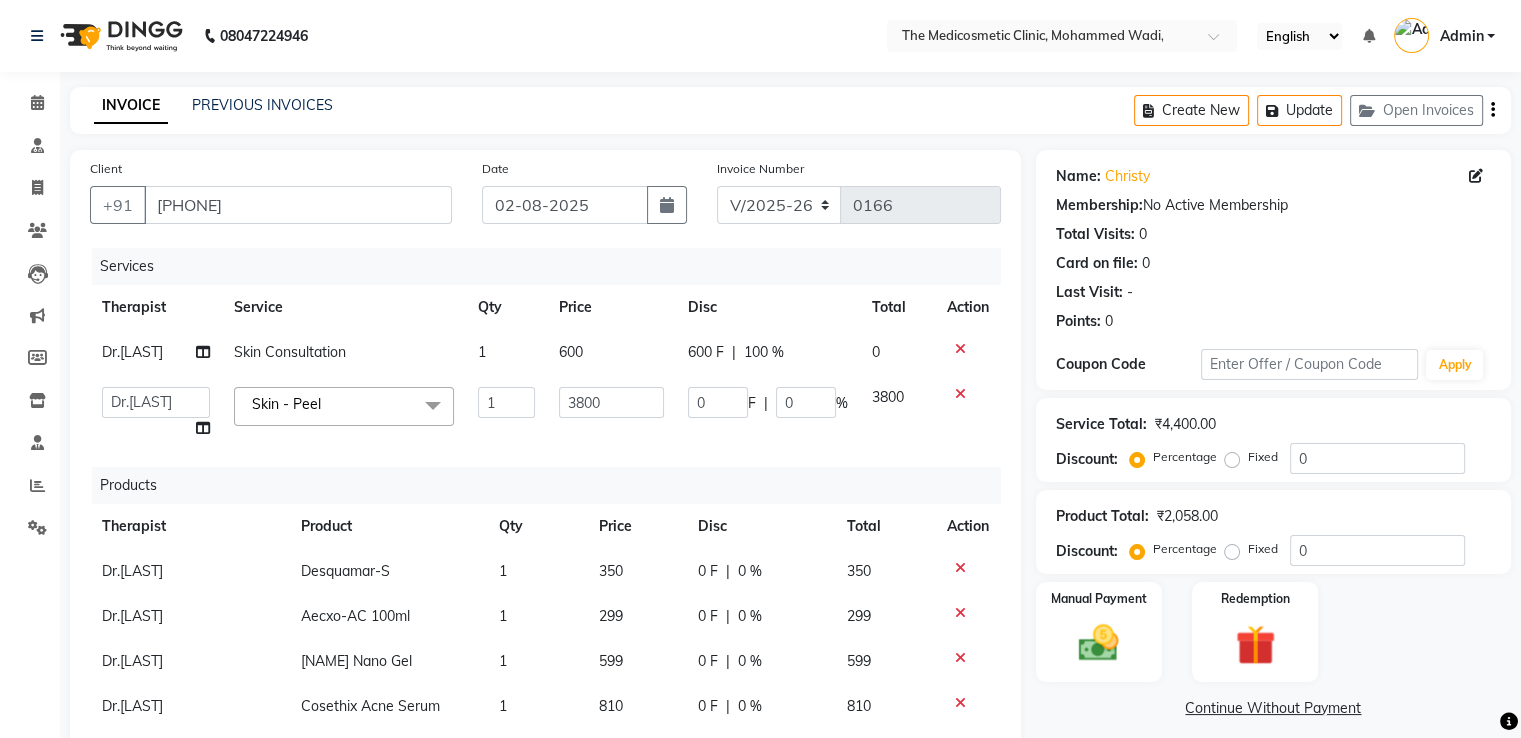 click on "0" 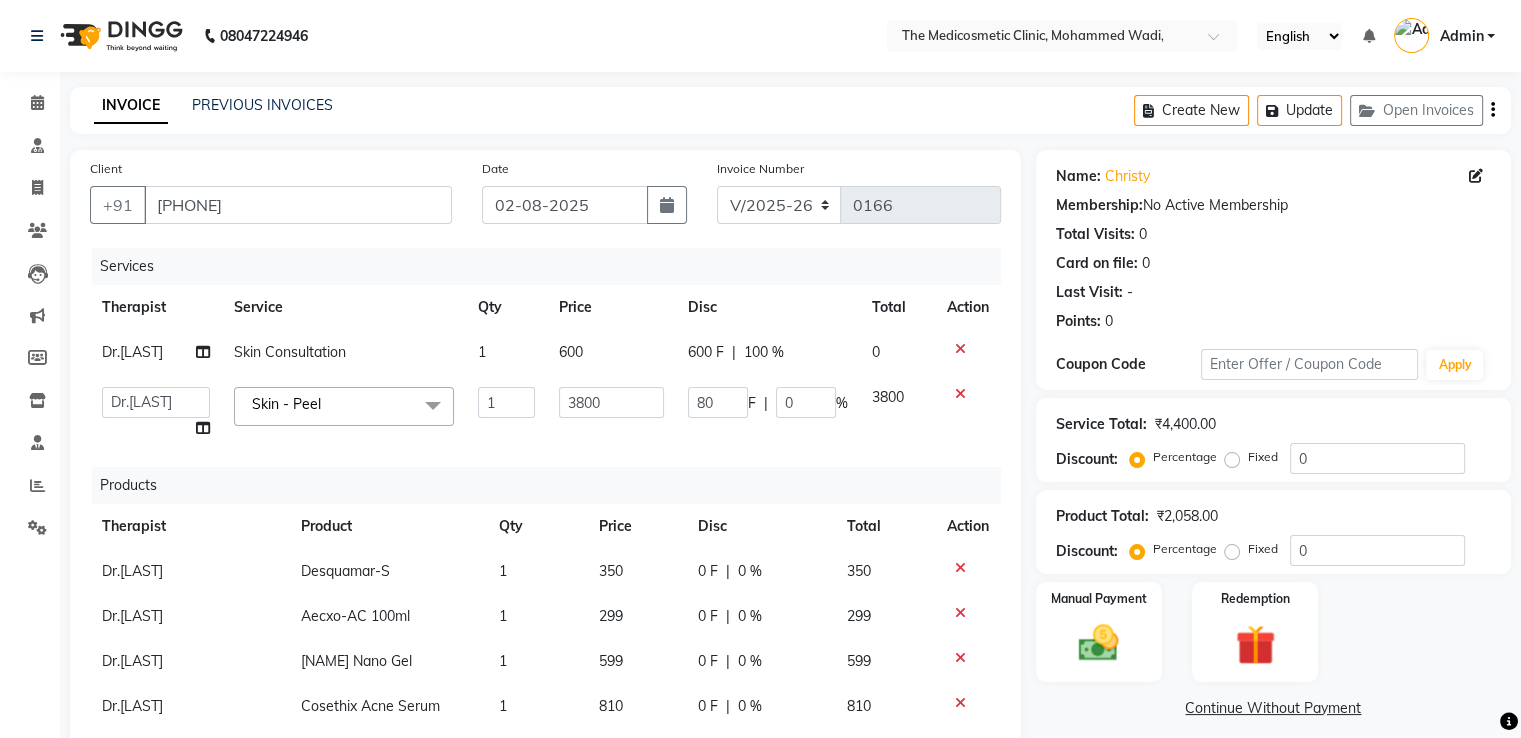 type on "800" 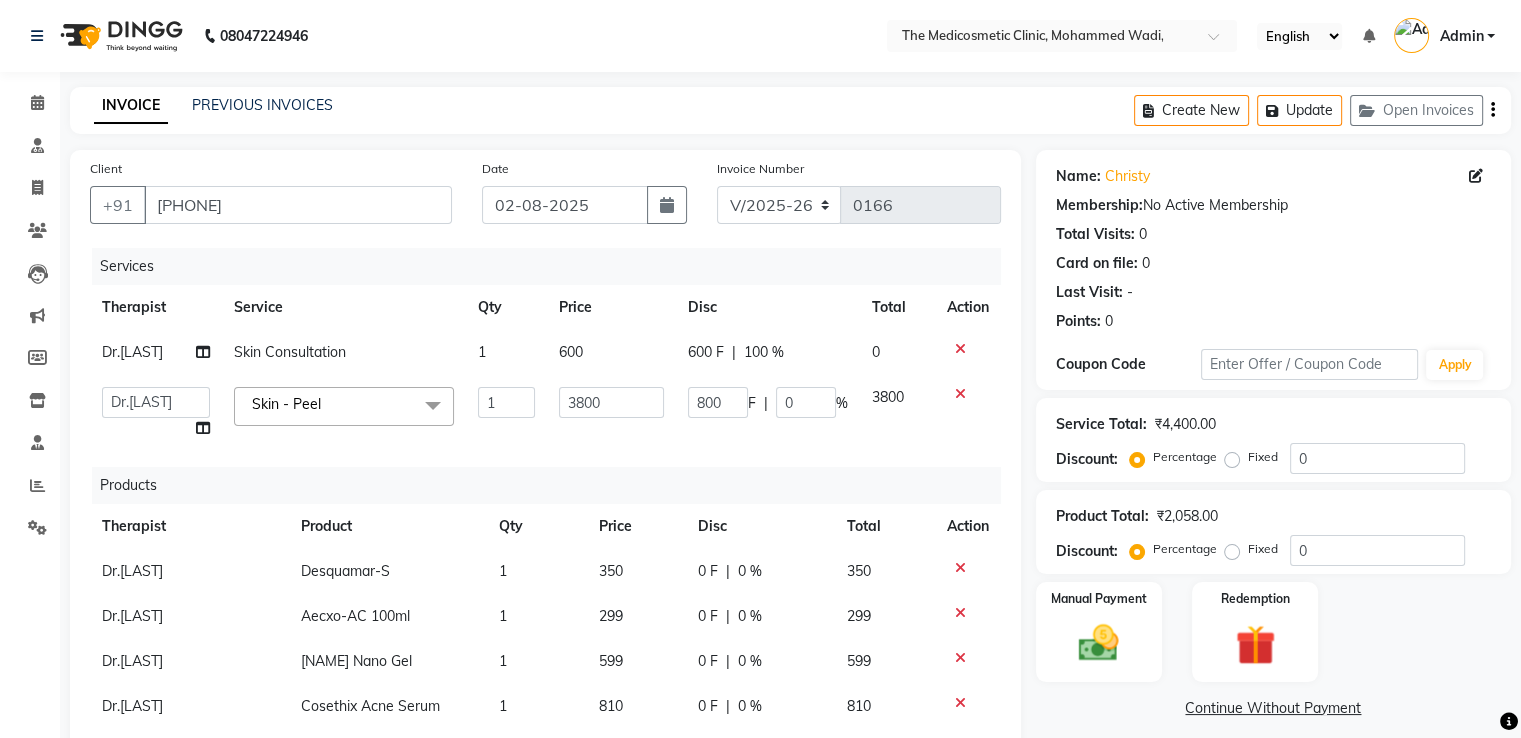 click on "Services Therapist Service Qty Price Disc Total Action Dr.[LAST] Skin Consultation 1 600 600 F | 100 % 0 [FIRST] [LAST] Dr.[LAST] Dr.[LAST] Reception Skin - Peel x Skin - Peel Glycolic Peel Salicylic Peel Yellow Peel TCA Peel Ferulic Peel Nomelan Peel Arginine Peel Lactic Peel Mandalic Peel Skin Consultation Skin Followup Hair Consultation Hair followup Hair transplant followup Microblading Clot removal Pending amount Cautery for mole removal Skin & Hair Consultation Laser Hair Removal Chest & Stomach whitening mask High Frequency with Anti Dandruff Treatment Vampire facial Next followup Date Kenacort Injection Booking amount Package Closed Medi Facial Hair PRP with DermaRoller Laser Hair Removal Chin Hair Transplant Consultation CO2 Fraction [ Laser ] Advance amount BB Glow Warts Removal Hair and Skin Followup Microdermabrasion (MDA) Under Arms Peel Skin Treatment Package IPL Treatment Laser Toning Treatment Hand Peel Foot Peel Face Cleanup Hair PRP + LLLT Double Chin Reduction Lip Peel 1" 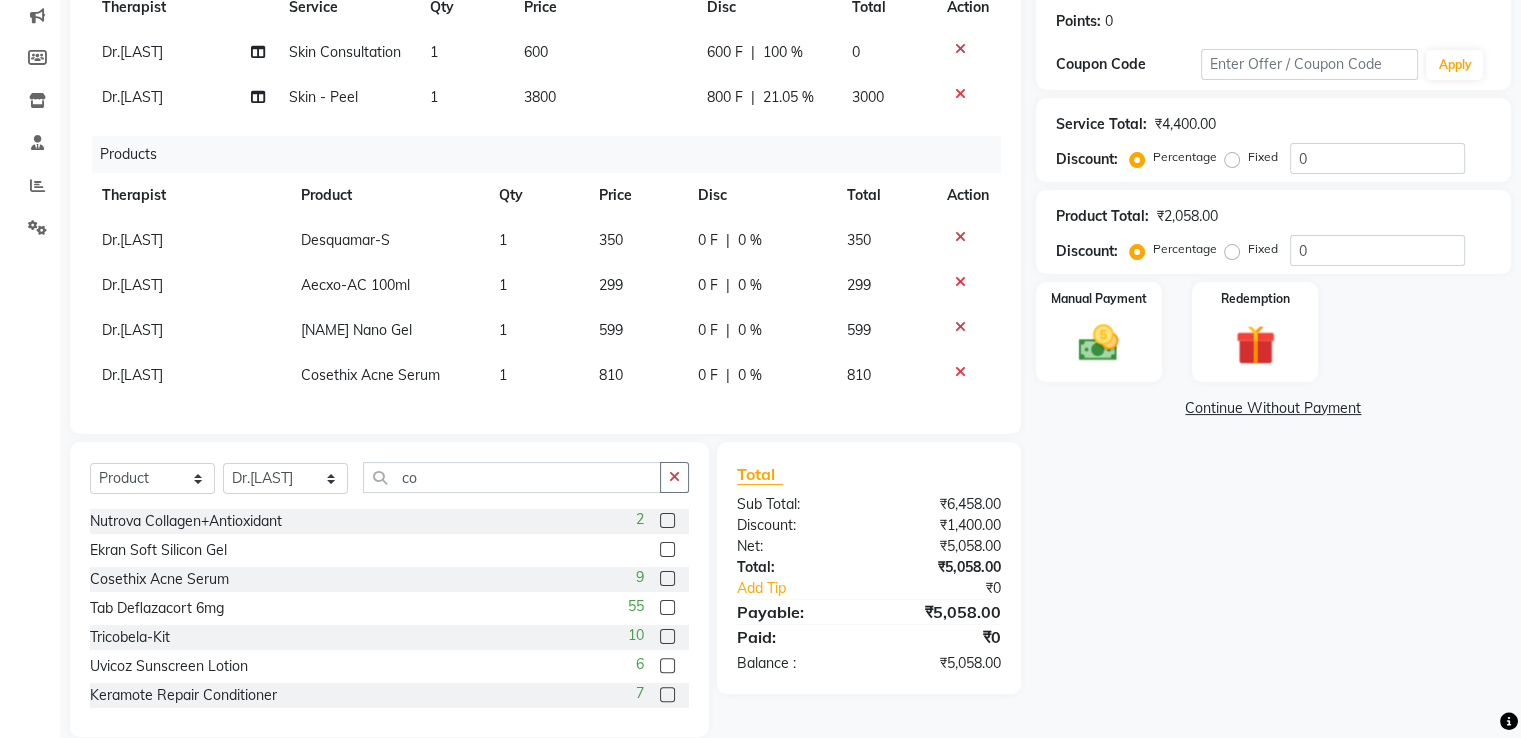 scroll, scrollTop: 301, scrollLeft: 0, axis: vertical 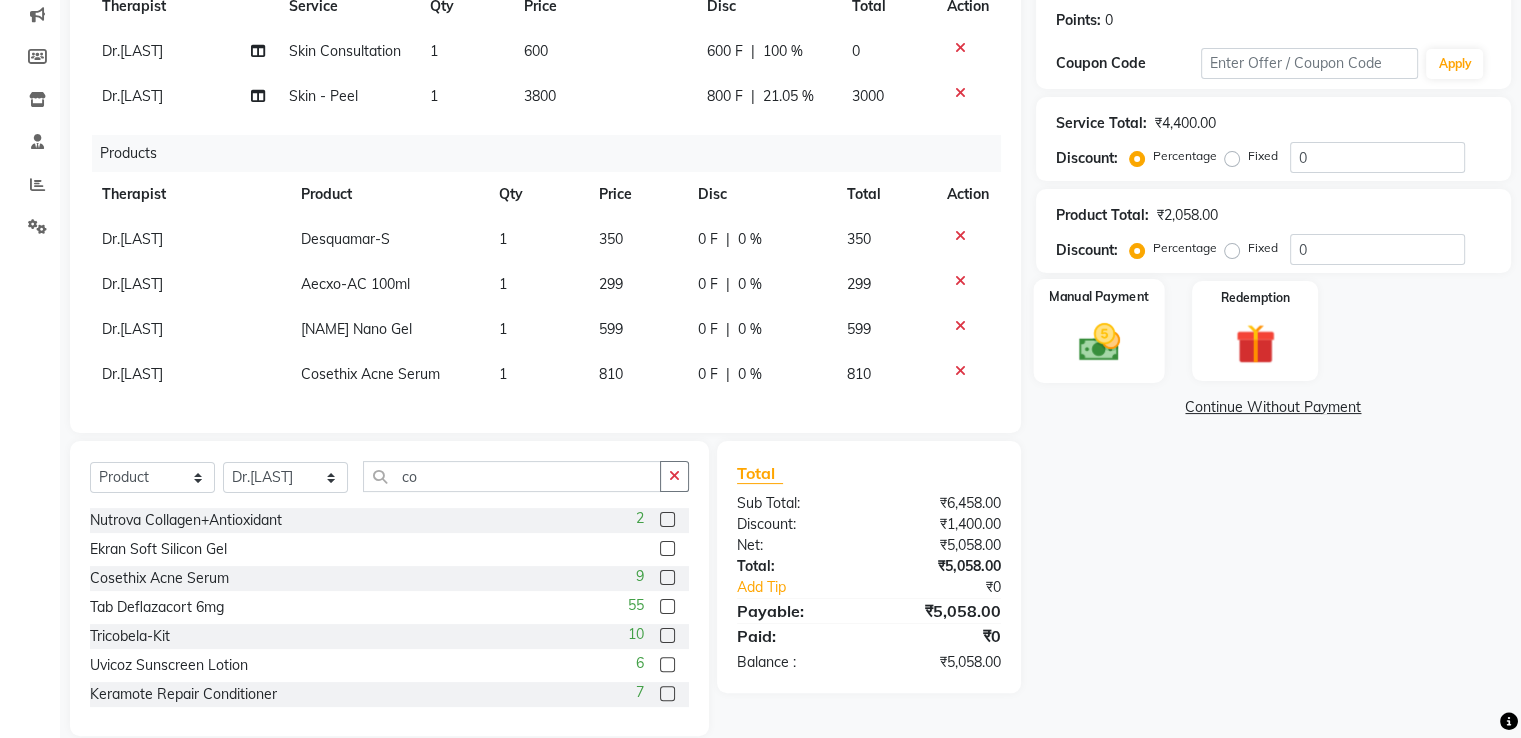 click 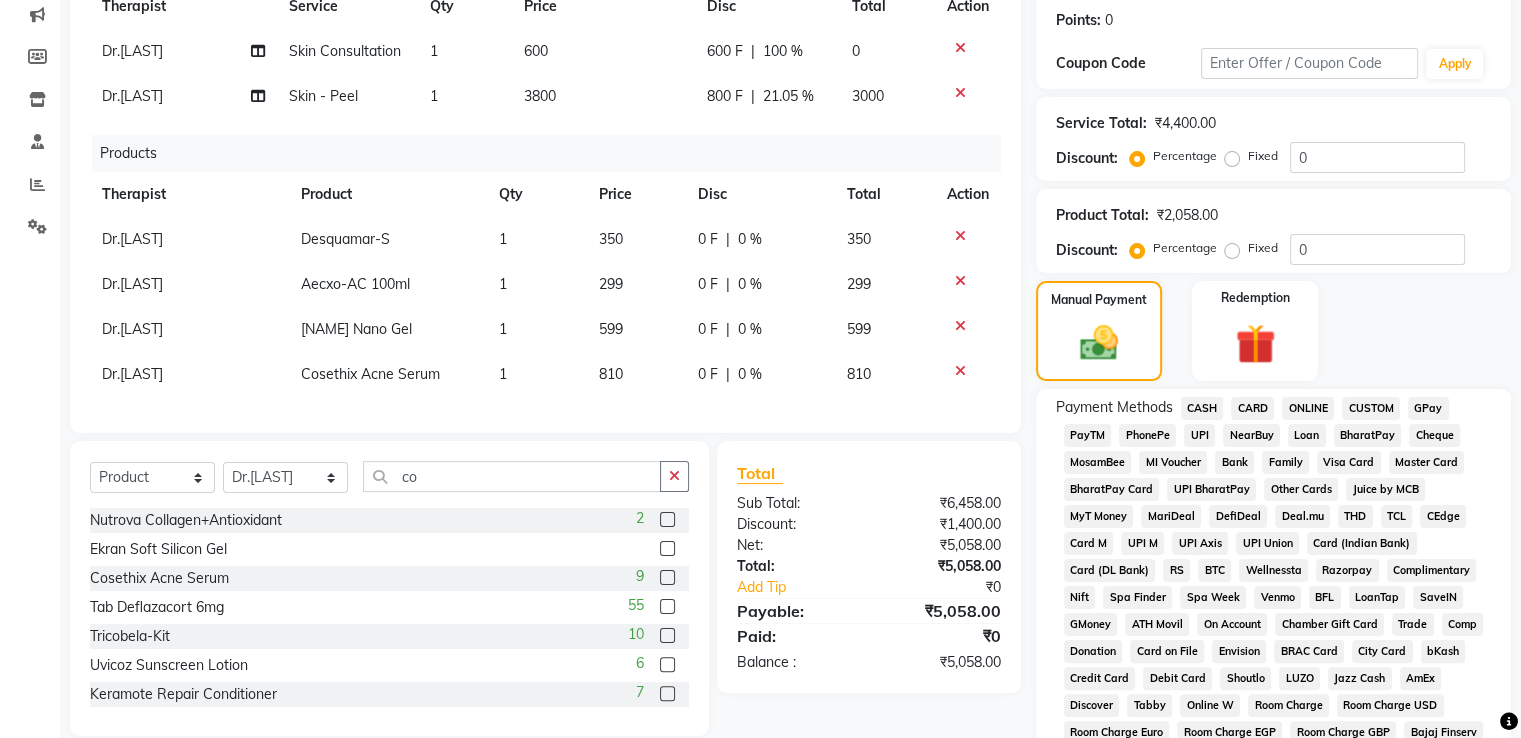 click on "GPay" 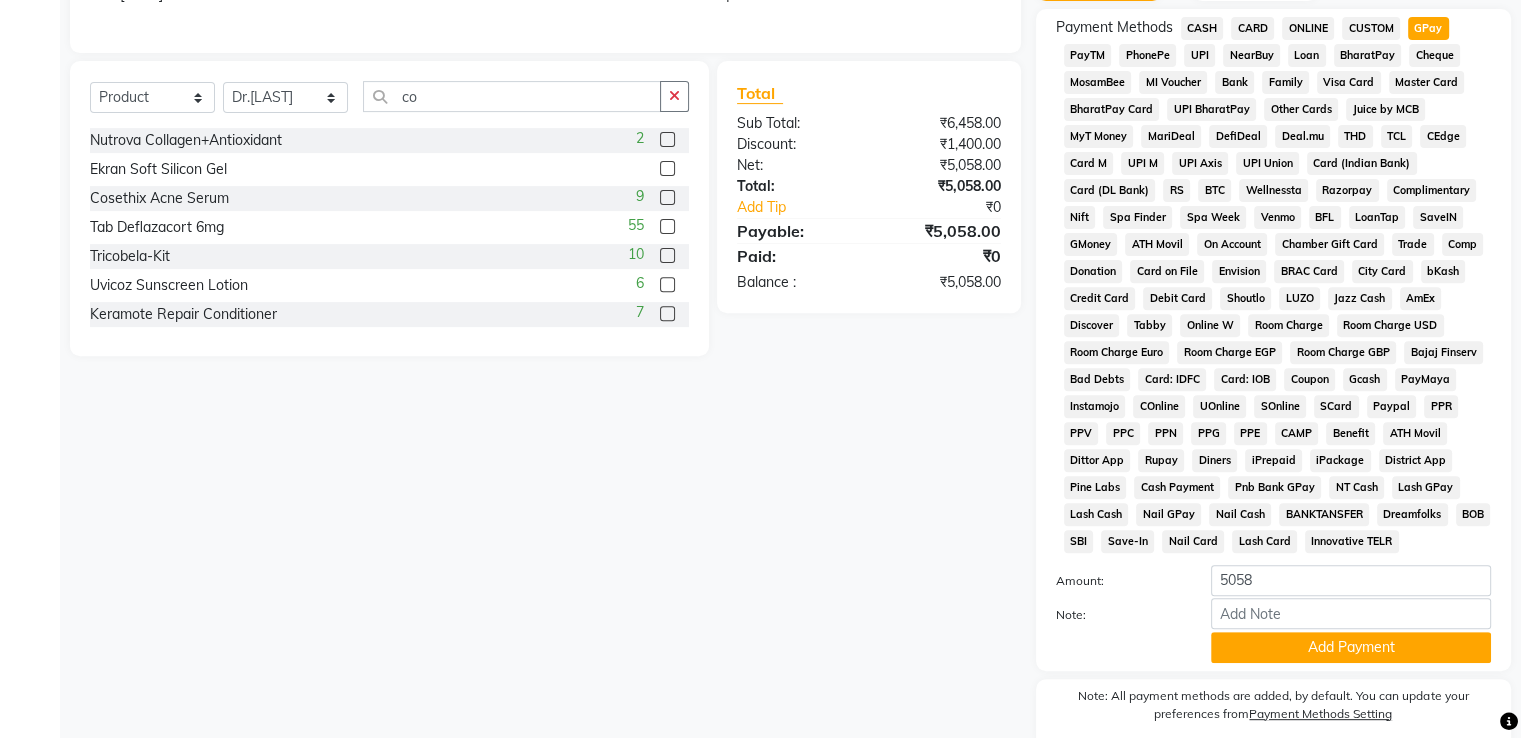 scroll, scrollTop: 777, scrollLeft: 0, axis: vertical 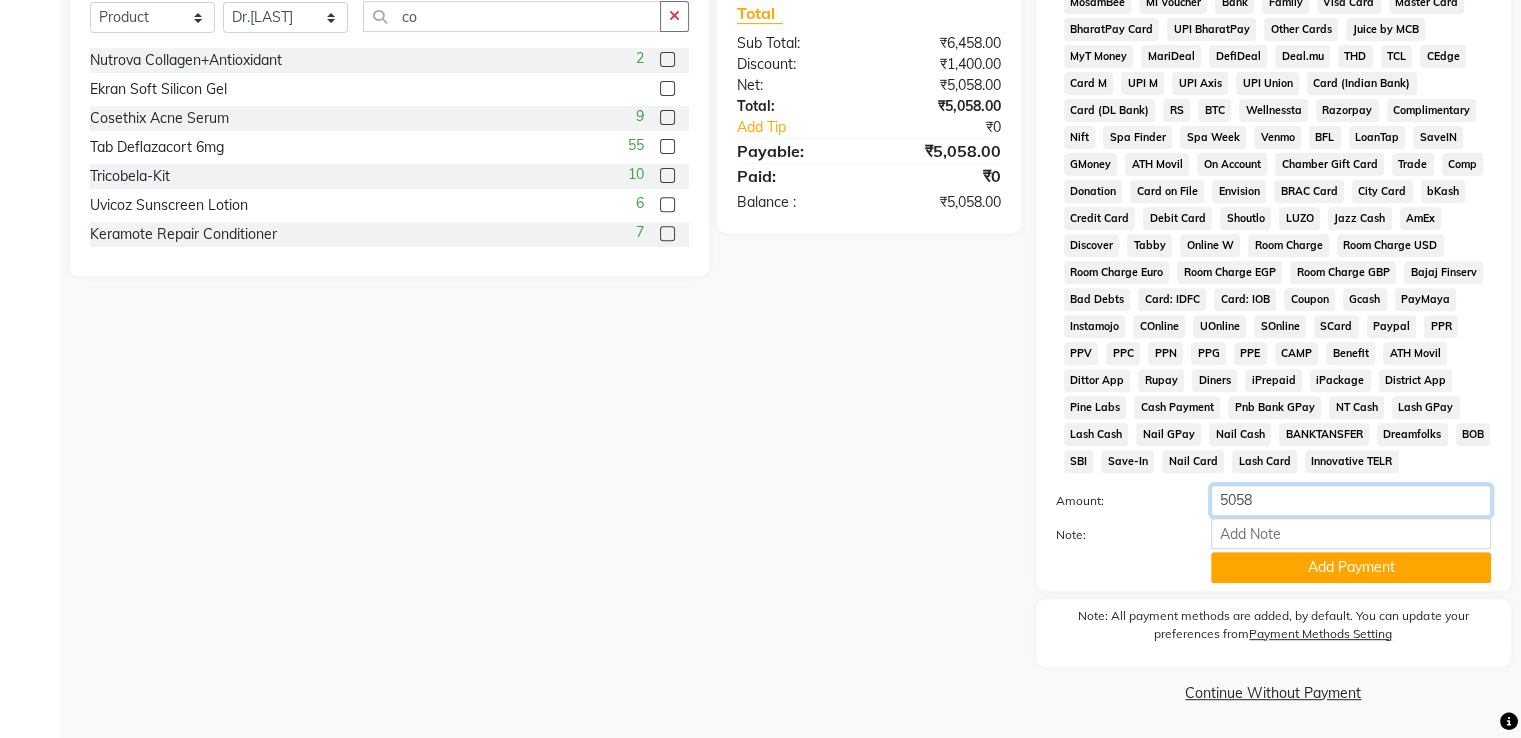 click on "5058" 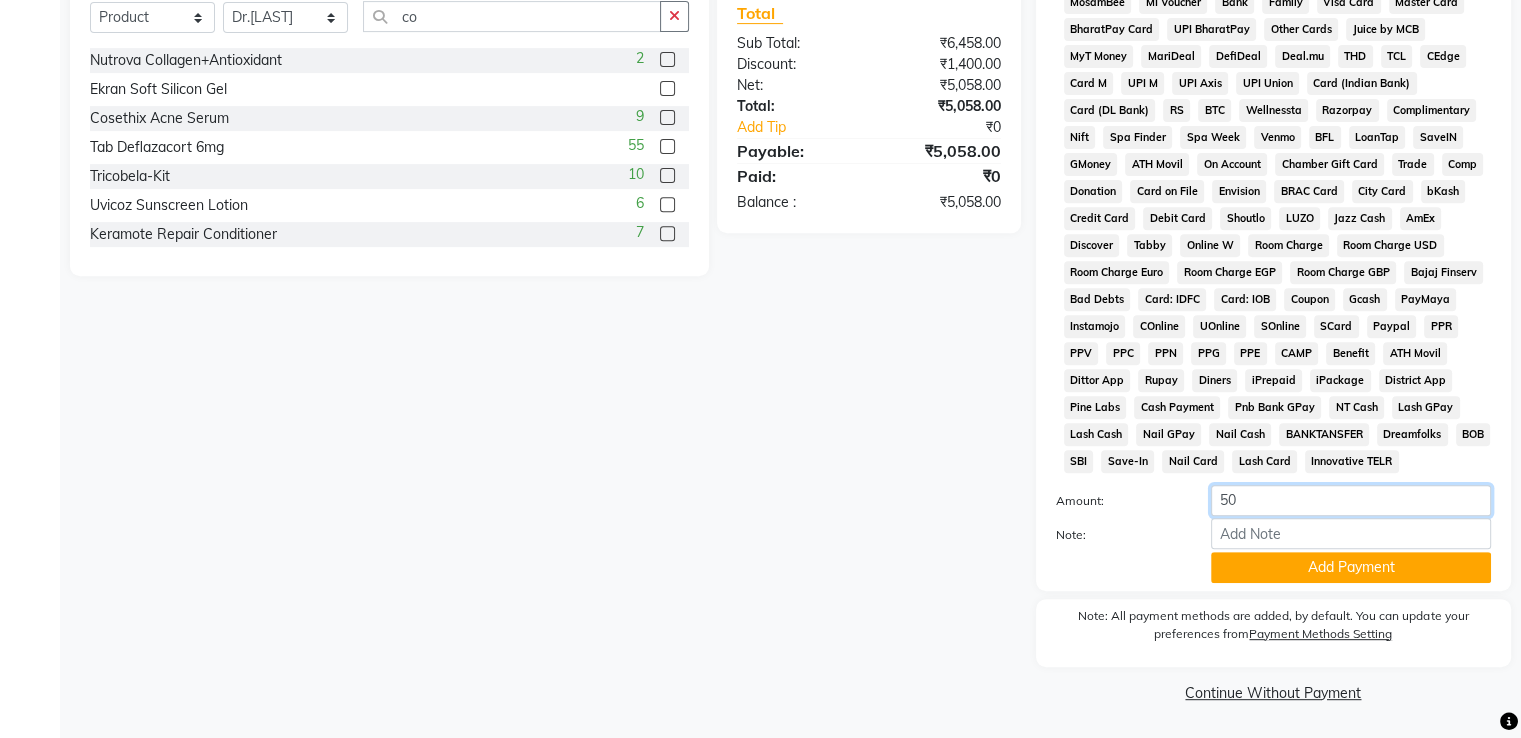 type on "5" 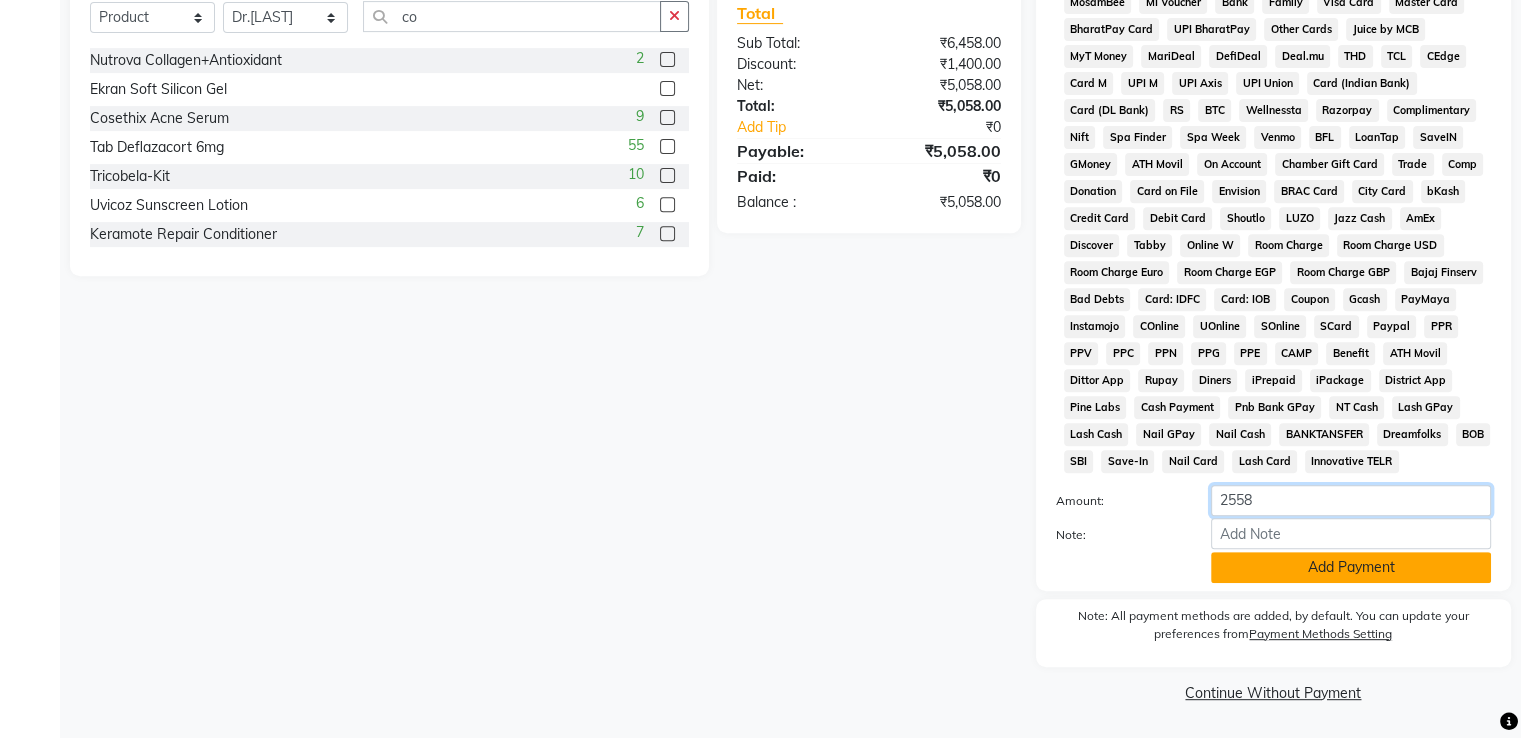 type on "2558" 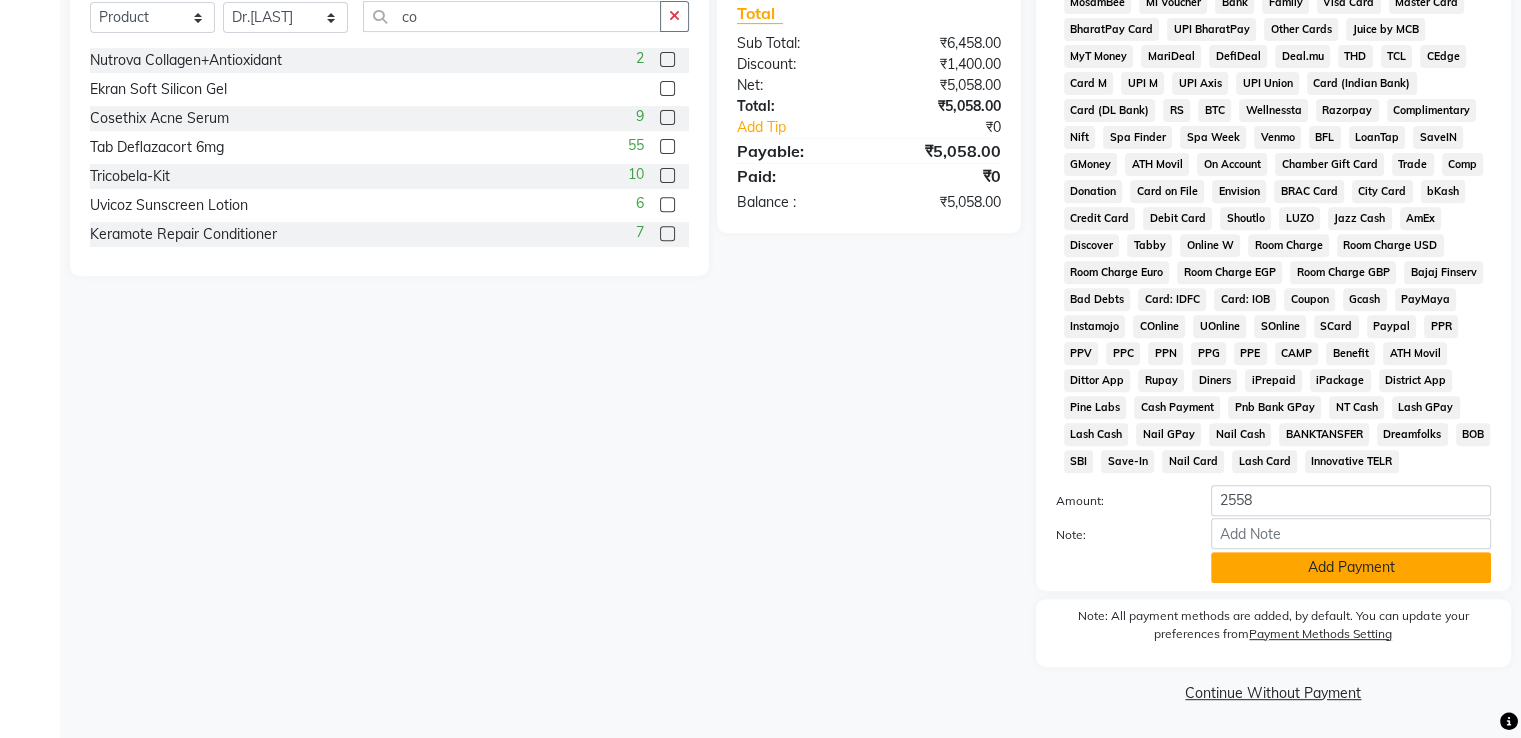 click on "Add Payment" 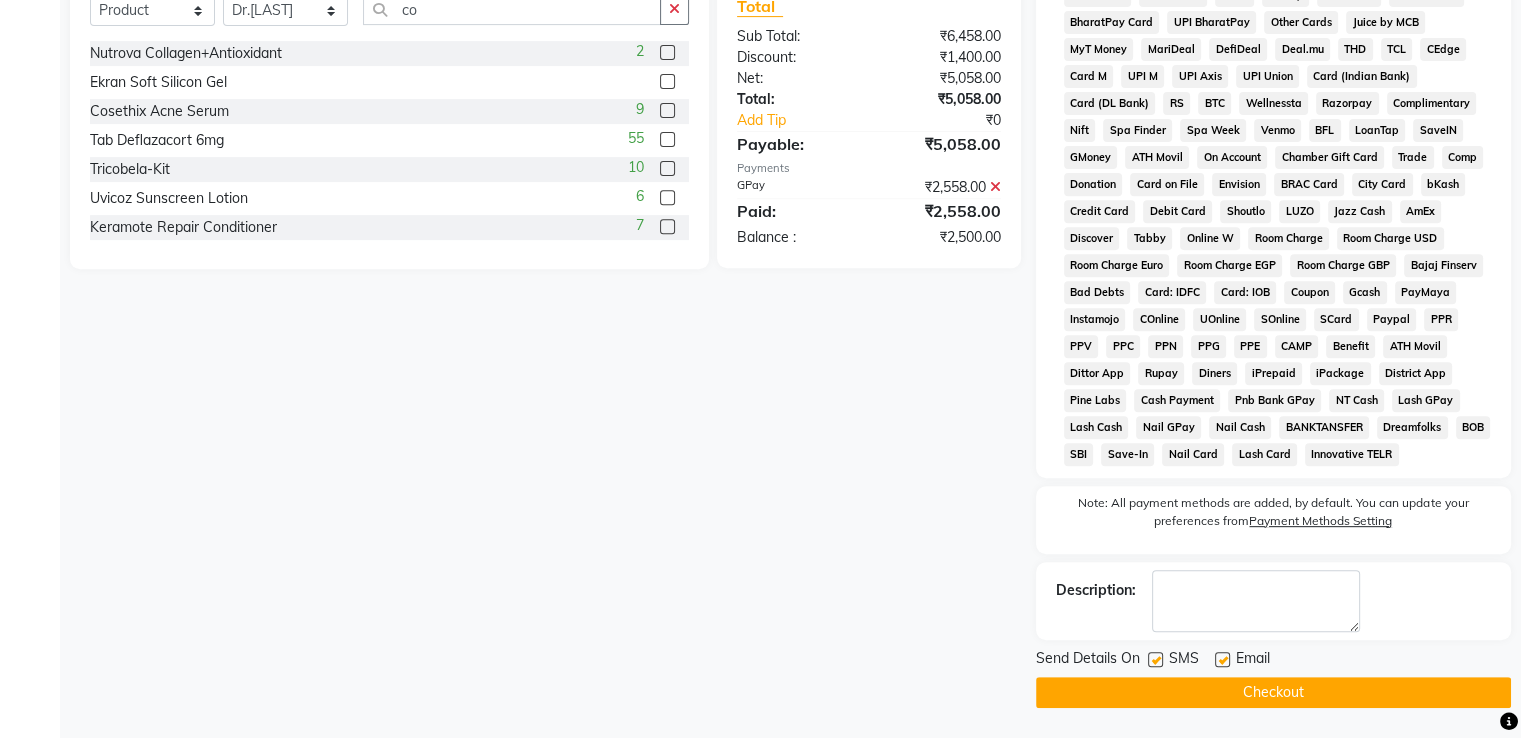 click on "Checkout" 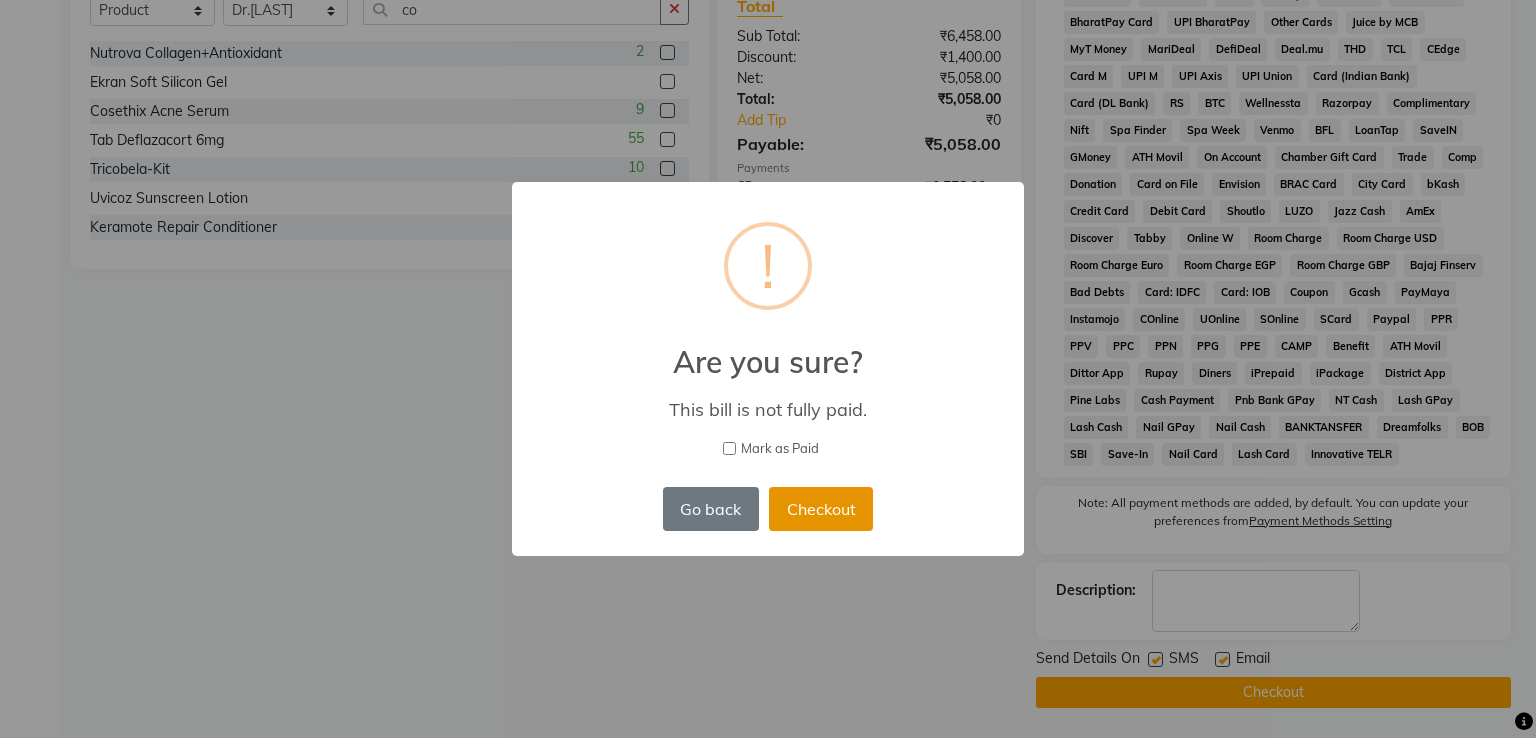 click on "Checkout" at bounding box center (821, 509) 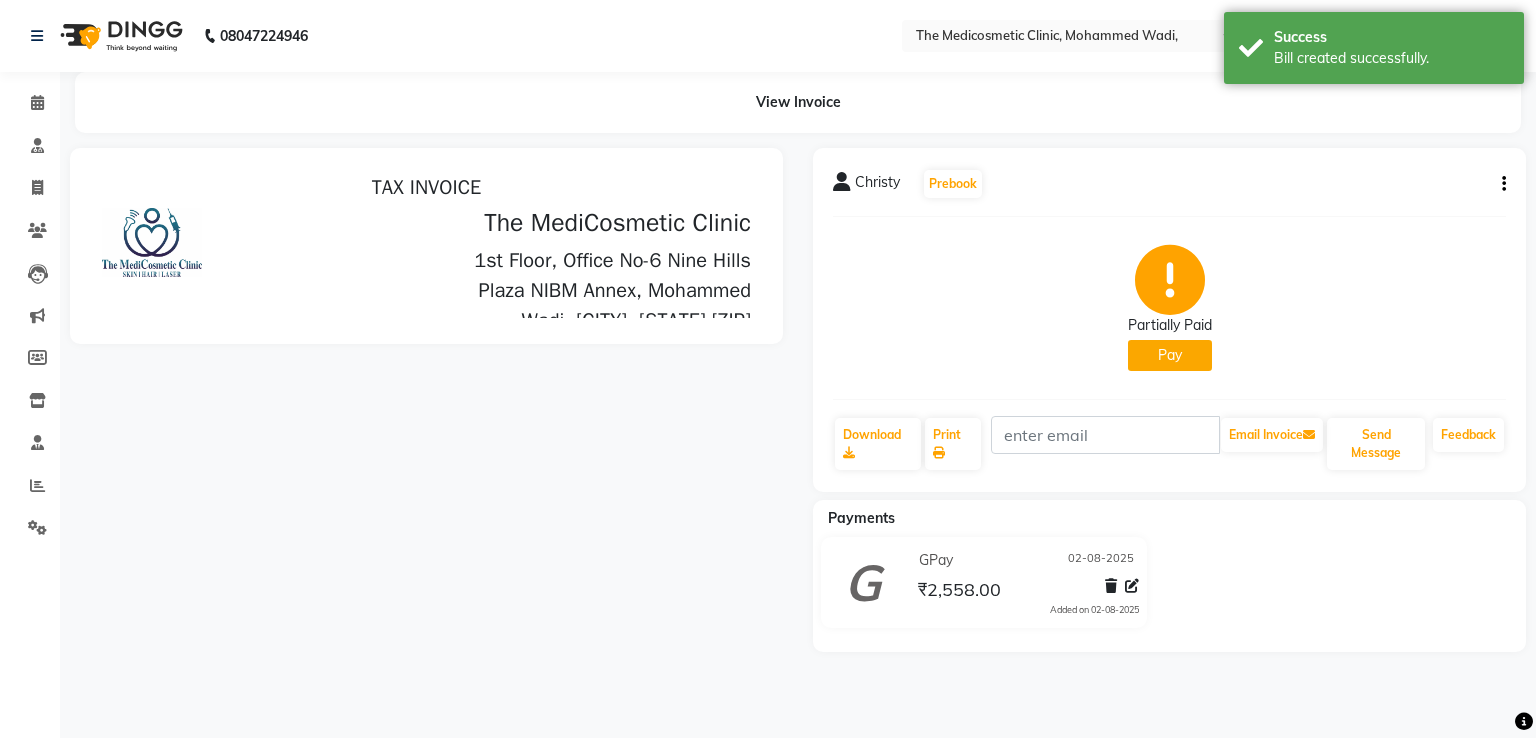 scroll, scrollTop: 0, scrollLeft: 0, axis: both 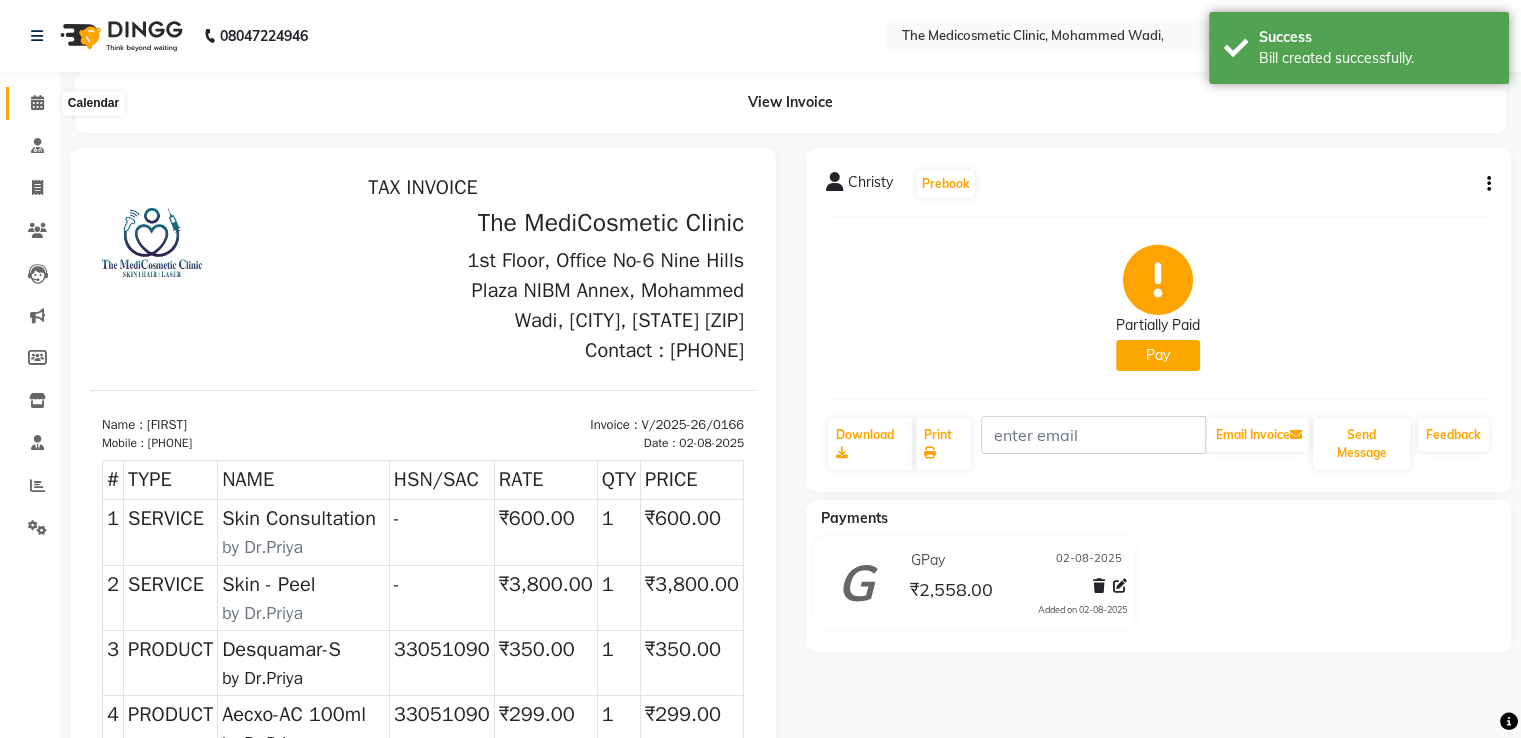 click 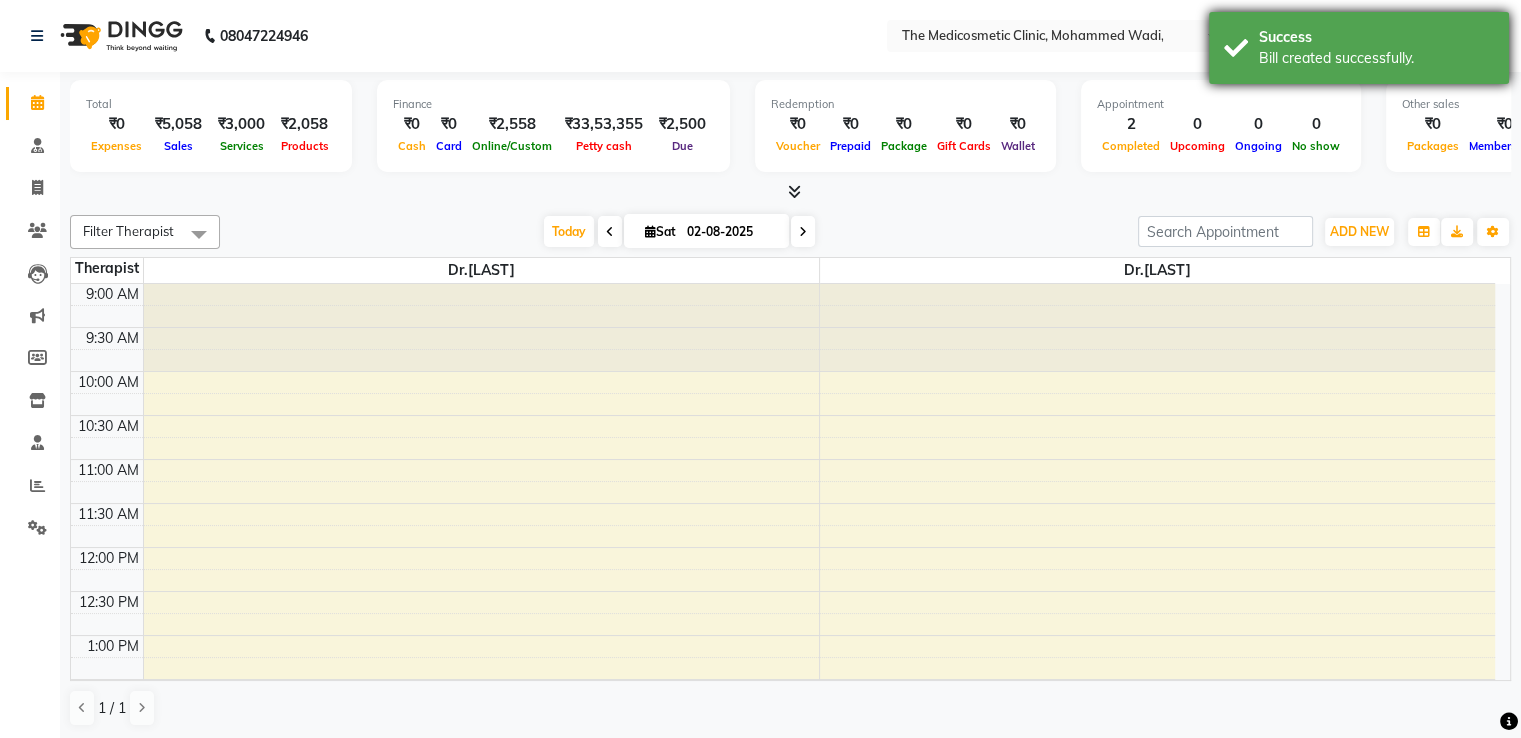 drag, startPoint x: 1420, startPoint y: 23, endPoint x: 1483, endPoint y: 41, distance: 65.52099 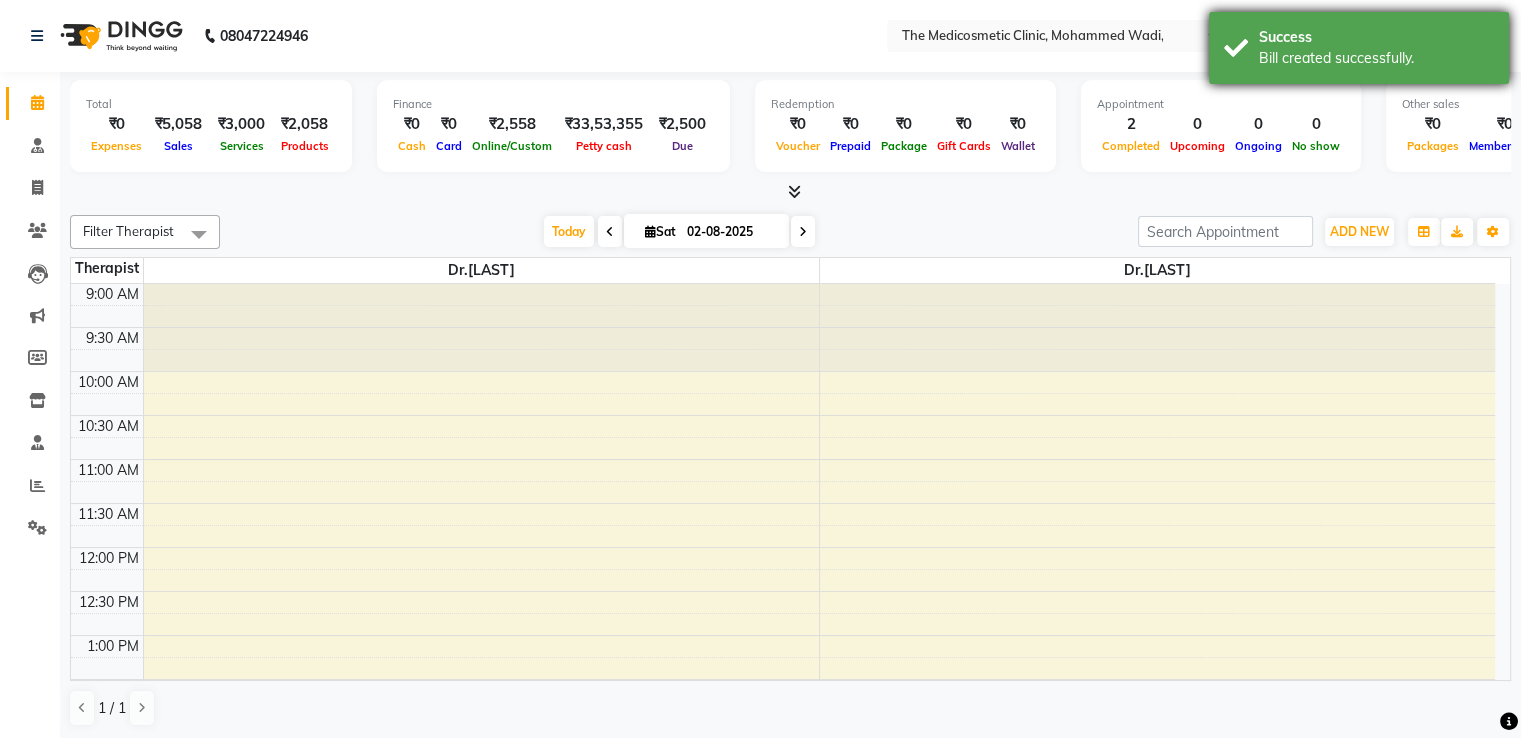click on "Success   Bill created successfully." at bounding box center [1359, 48] 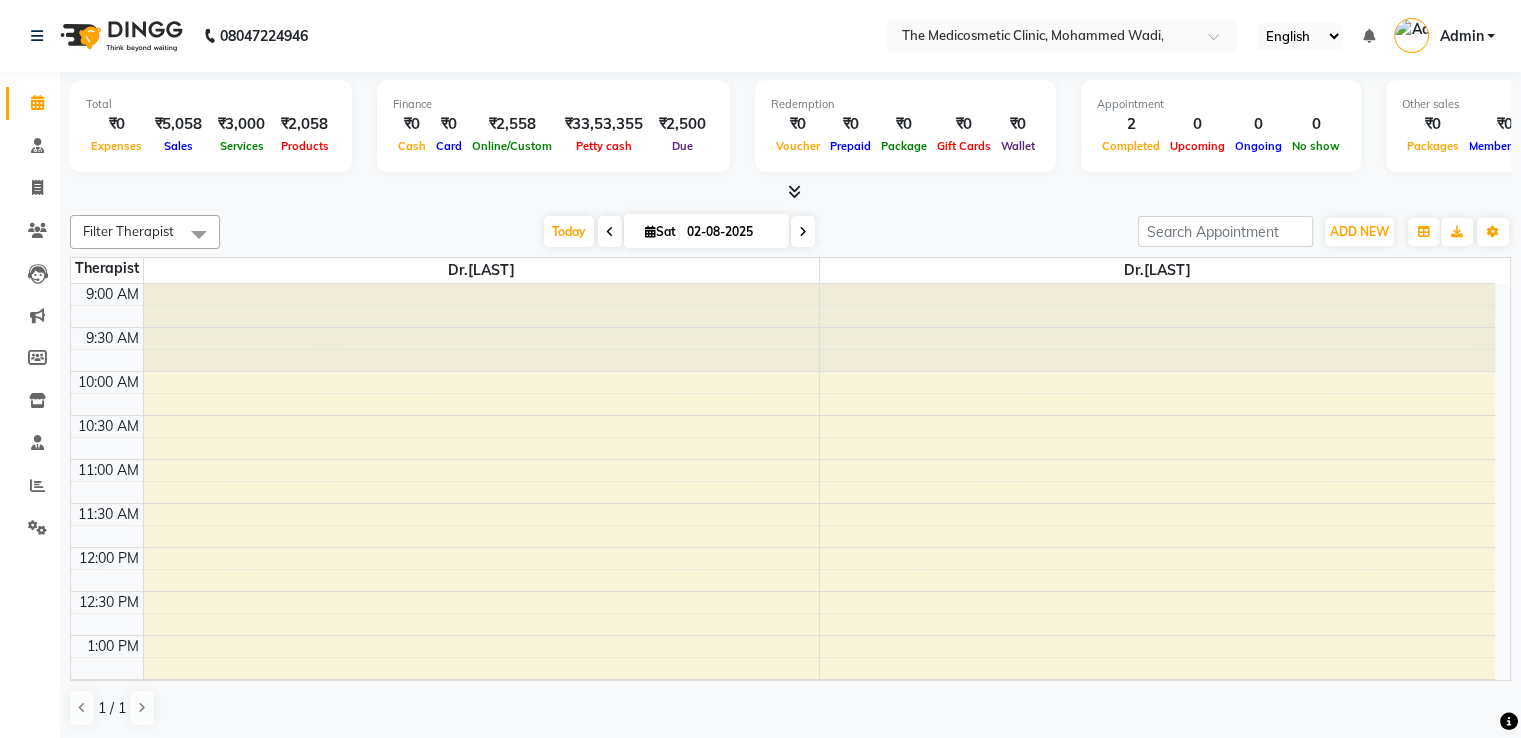 click on "Admin" at bounding box center [1461, 36] 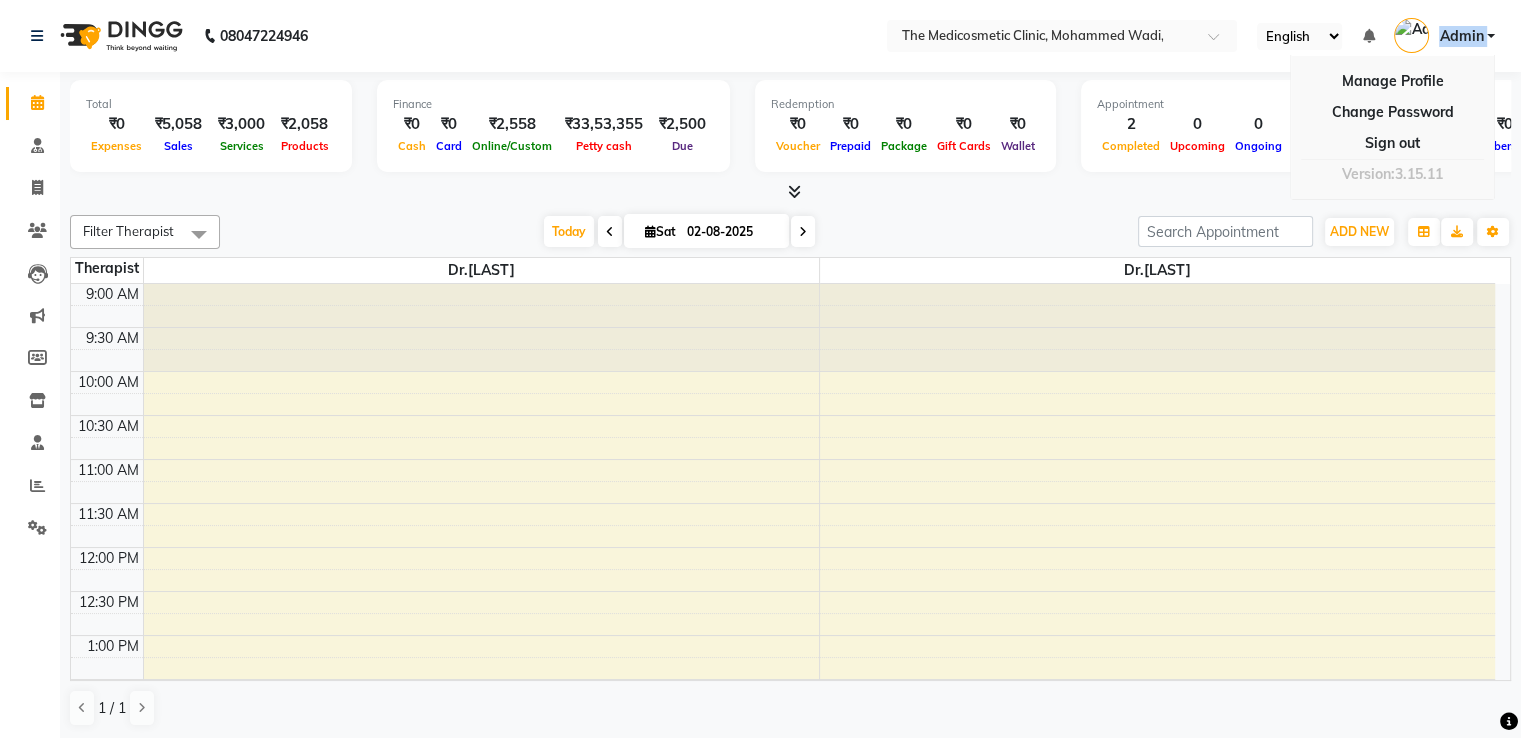 click on "Admin" at bounding box center [1461, 36] 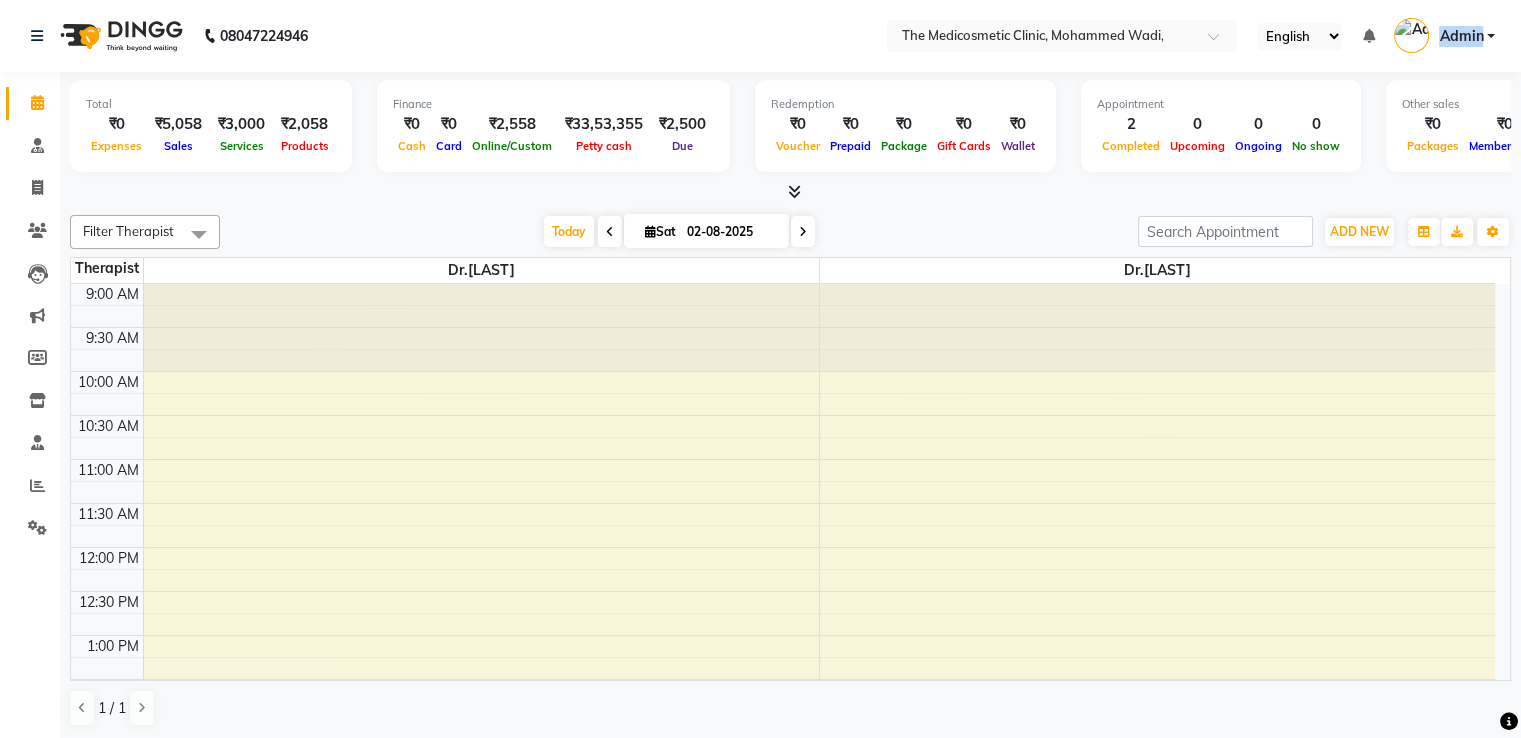 click on "Admin" at bounding box center (1461, 36) 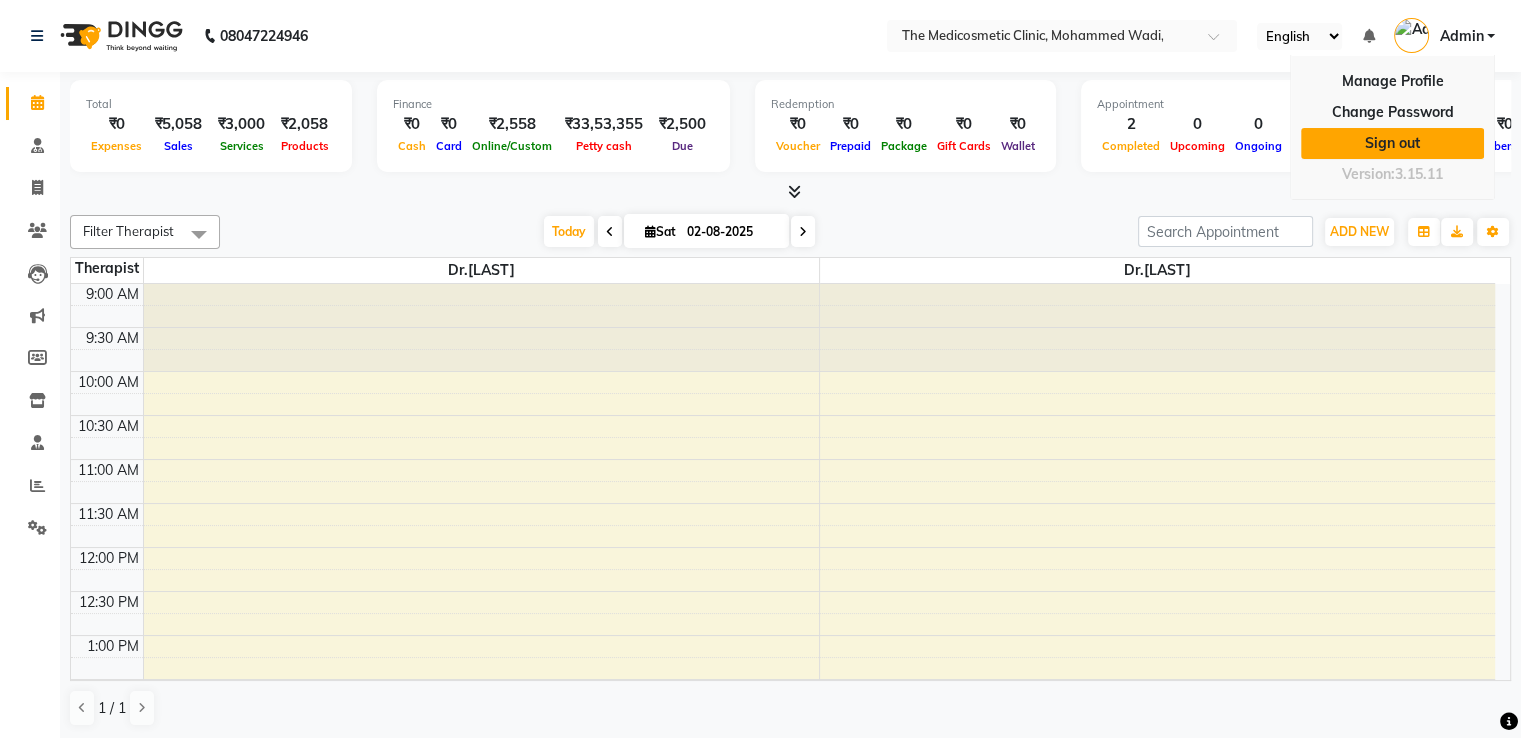 click on "Sign out" at bounding box center (1392, 143) 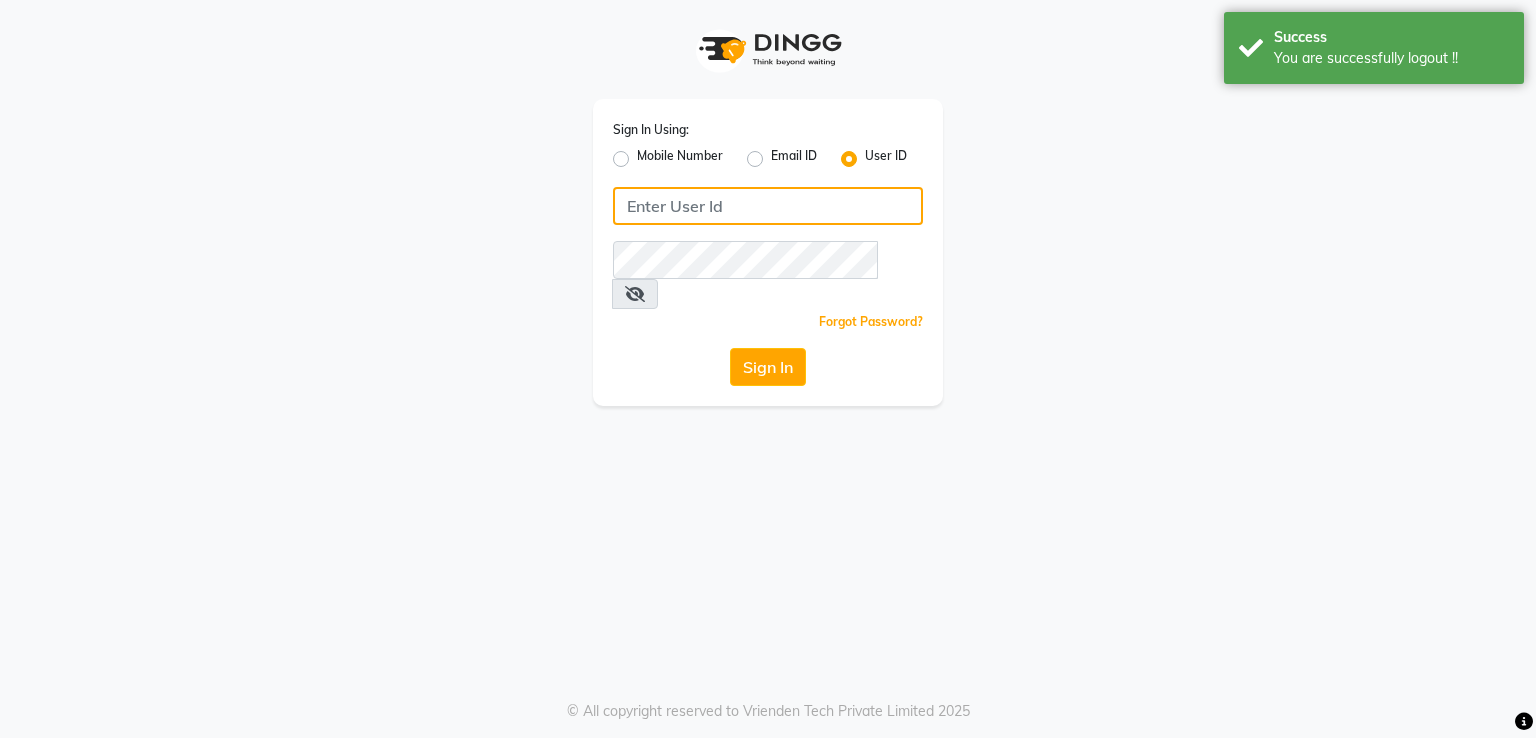 type on "8862028587" 